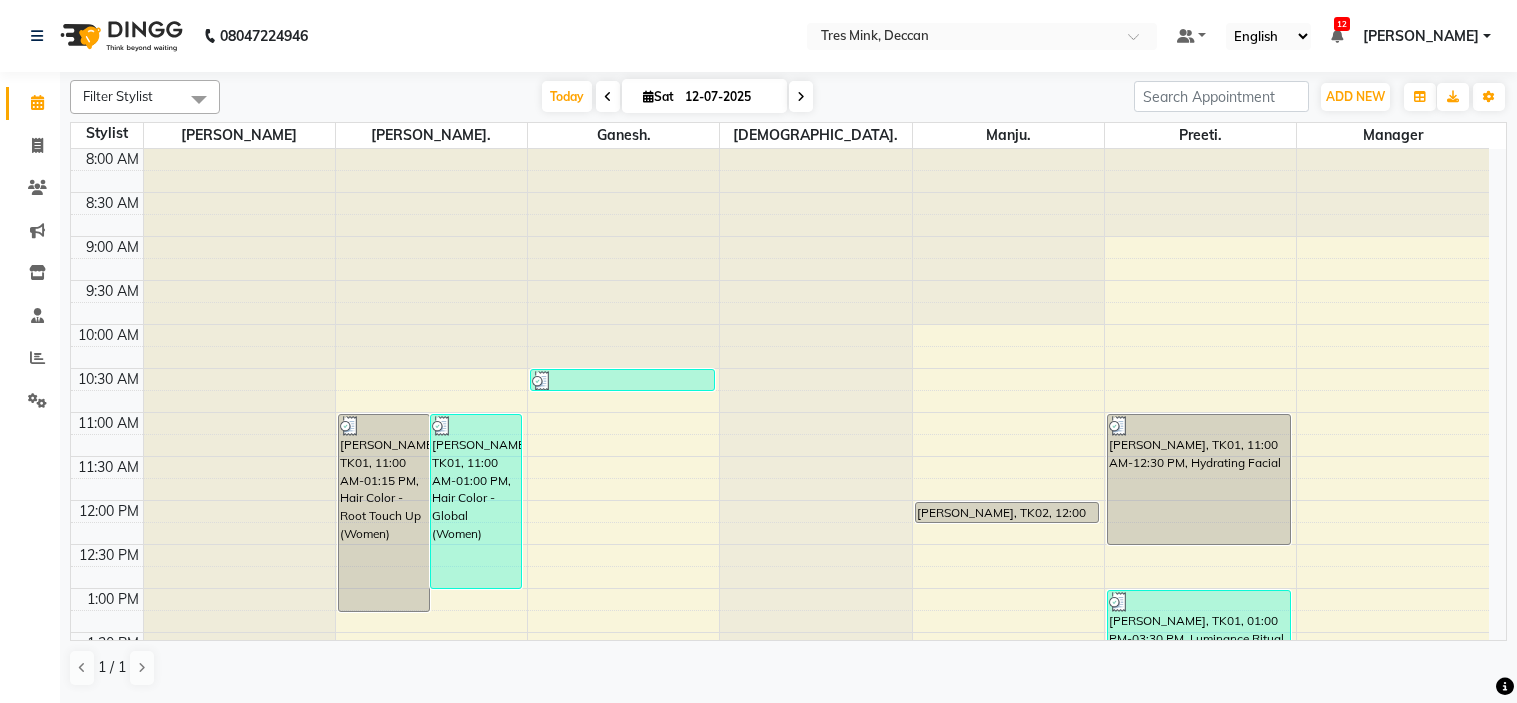 scroll, scrollTop: 0, scrollLeft: 0, axis: both 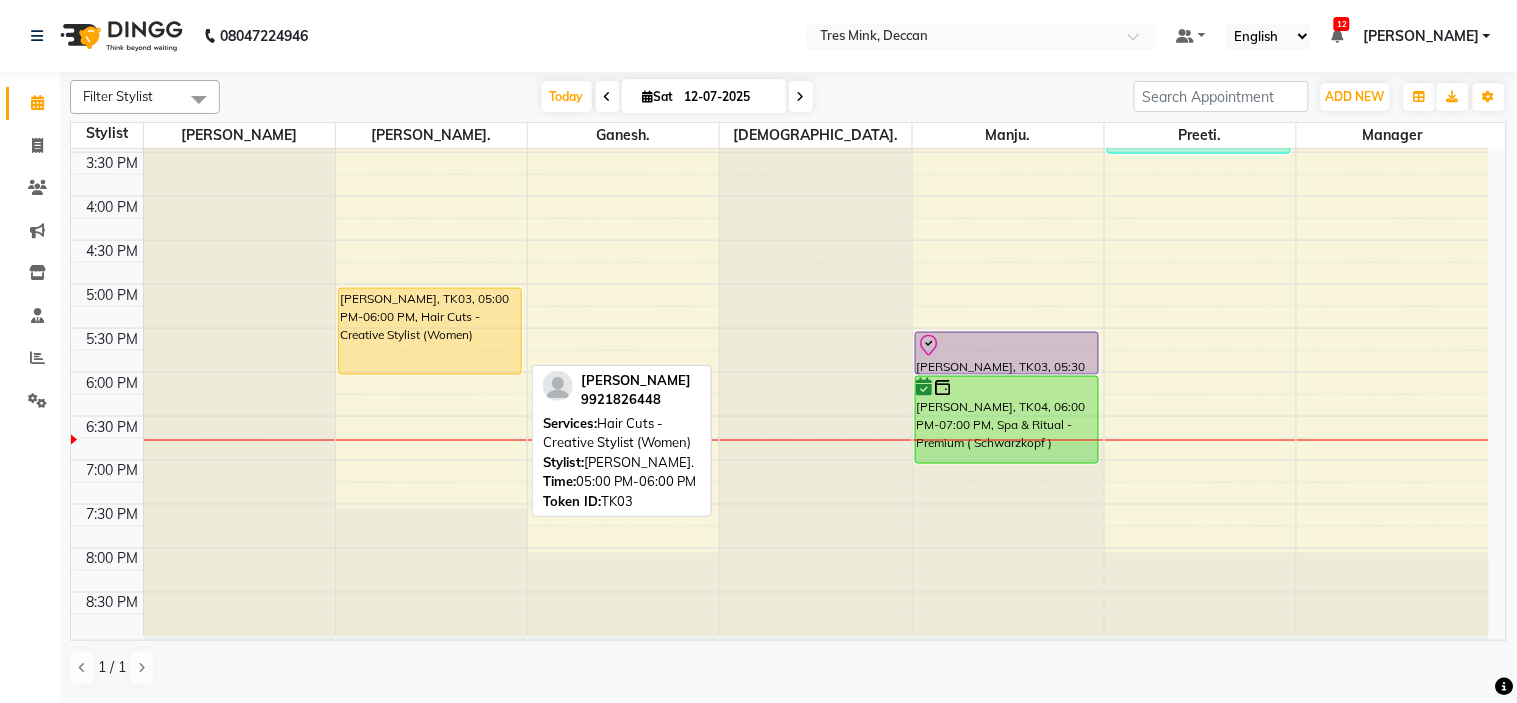 click on "[PERSON_NAME], TK03, 05:00 PM-06:00 PM, Hair Cuts - Creative Stylist (Women)" at bounding box center [430, 331] 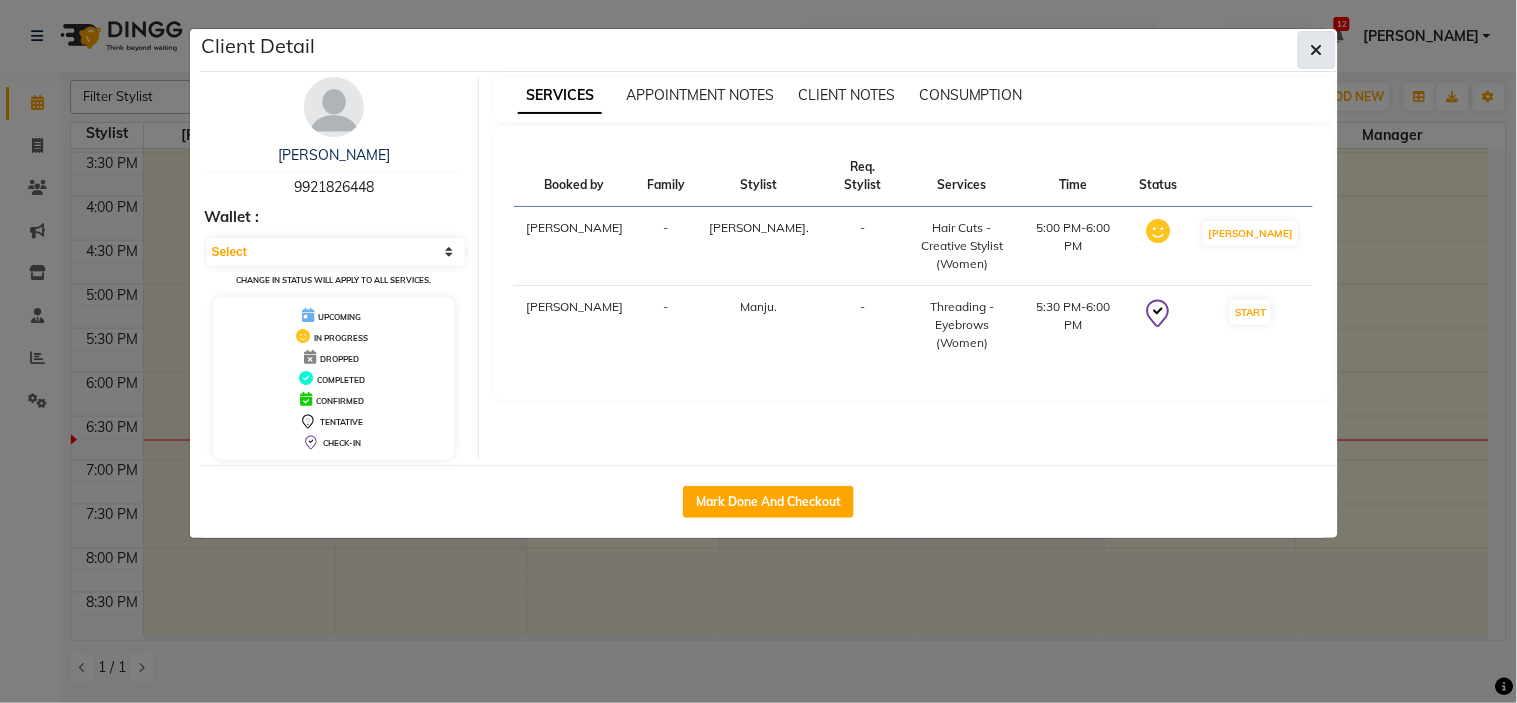 click 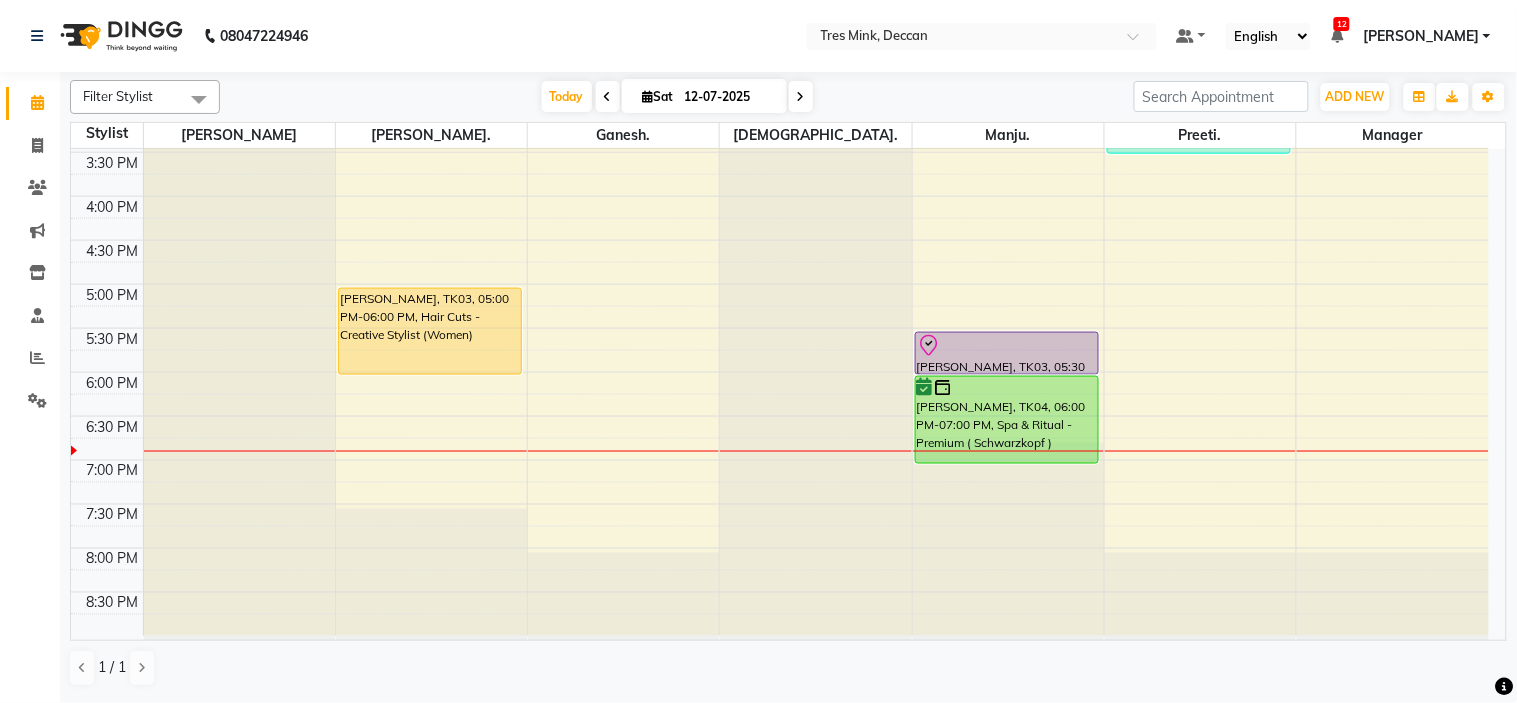 click at bounding box center (801, 97) 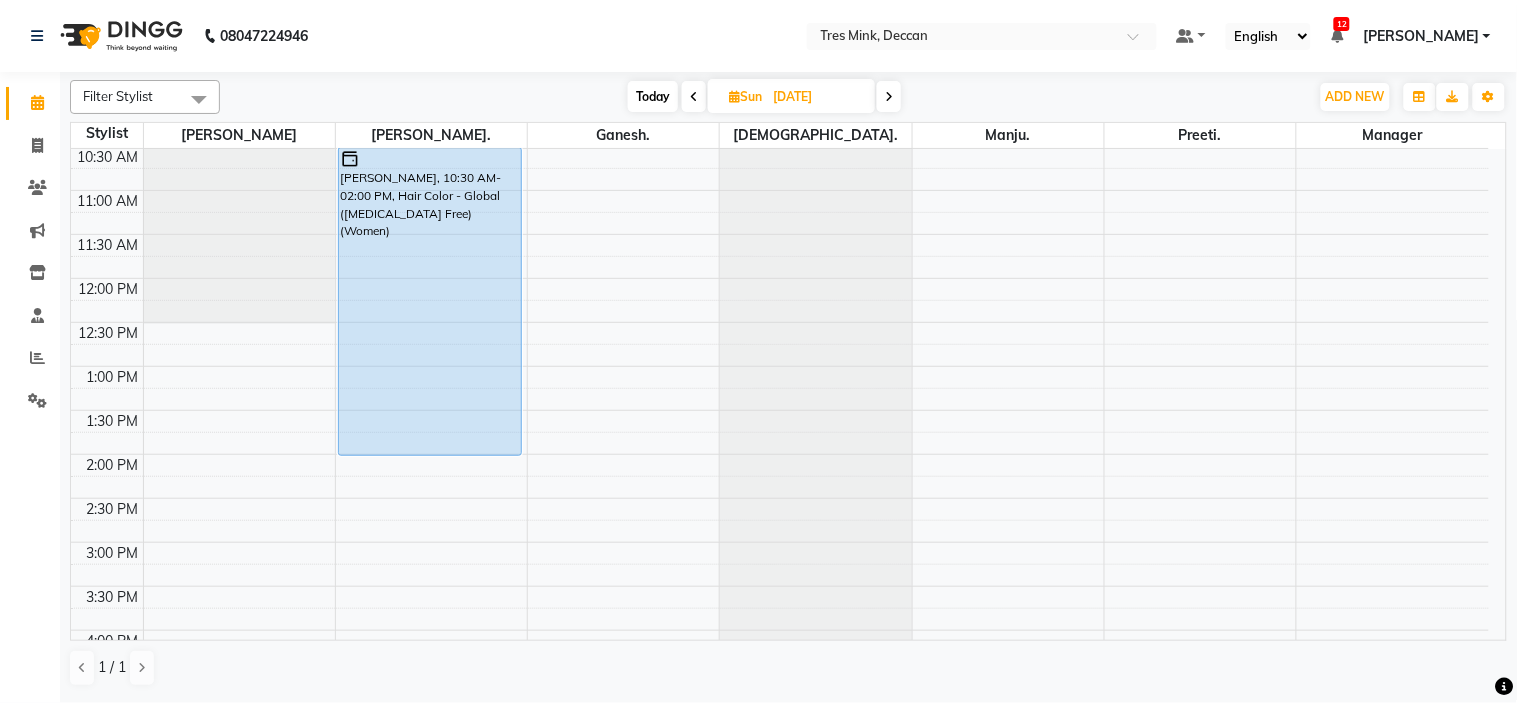 scroll, scrollTop: 333, scrollLeft: 0, axis: vertical 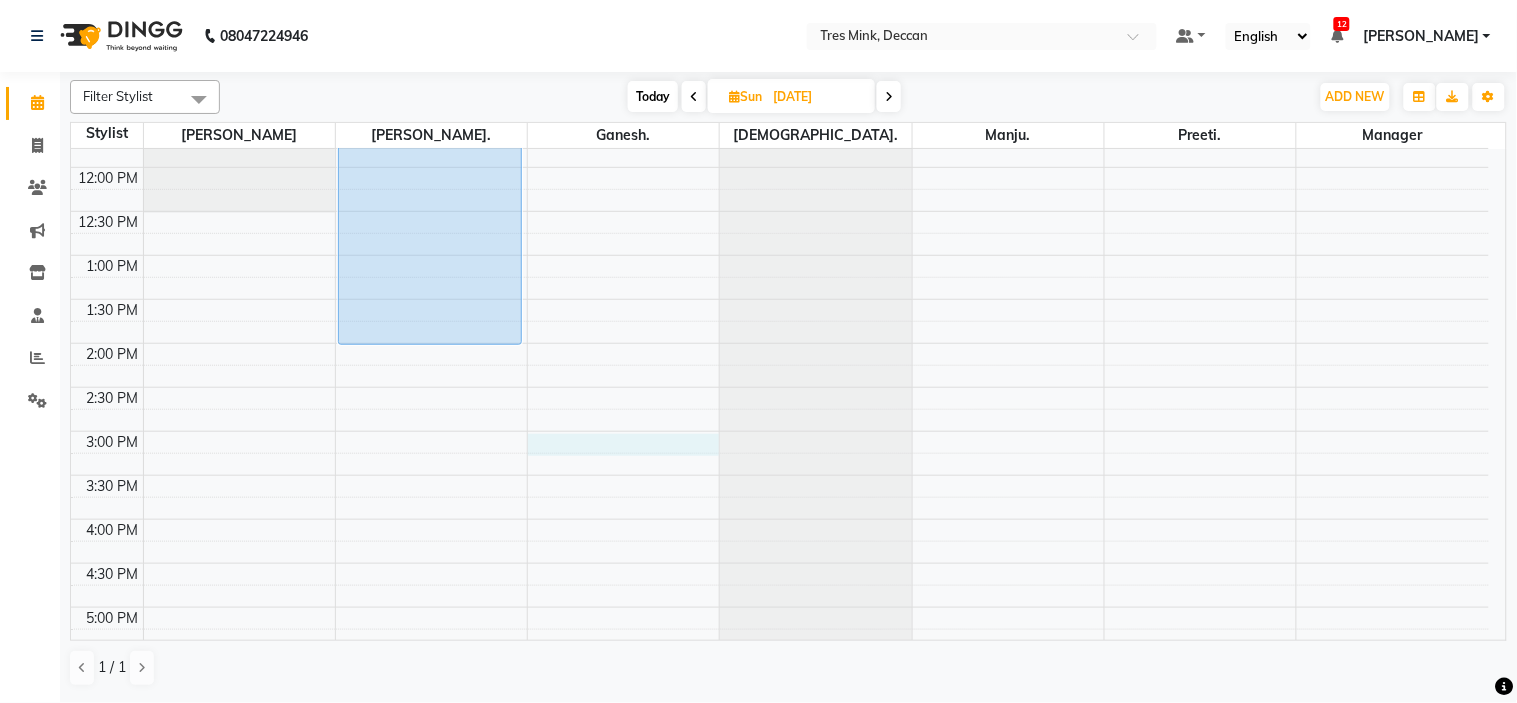 click on "8:00 AM 8:30 AM 9:00 AM 9:30 AM 10:00 AM 10:30 AM 11:00 AM 11:30 AM 12:00 PM 12:30 PM 1:00 PM 1:30 PM 2:00 PM 2:30 PM 3:00 PM 3:30 PM 4:00 PM 4:30 PM 5:00 PM 5:30 PM 6:00 PM 6:30 PM 7:00 PM 7:30 PM 8:00 PM 8:30 PM     [PERSON_NAME], 10:30 AM-02:00 PM, Hair Color - Global ([MEDICAL_DATA] Free) (Women)" at bounding box center [780, 387] 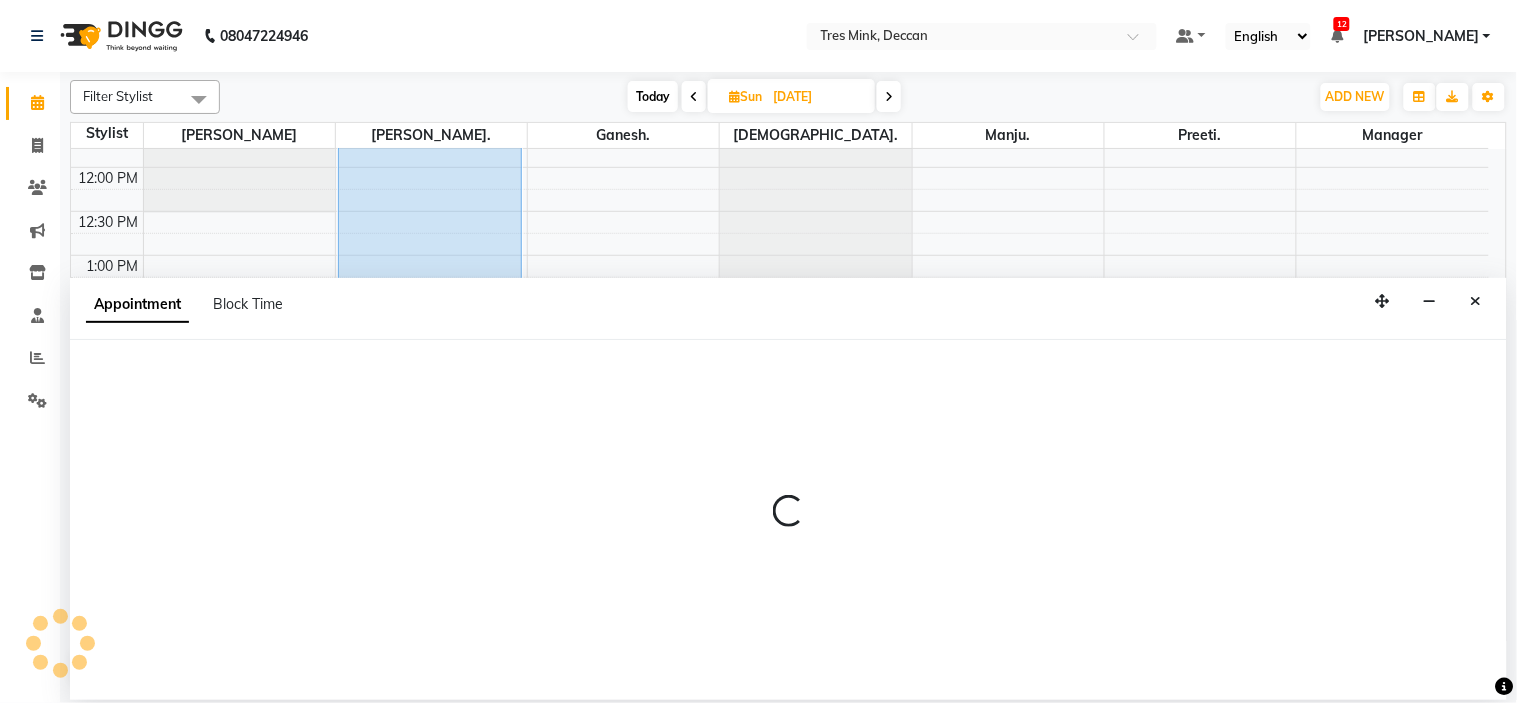 select on "59501" 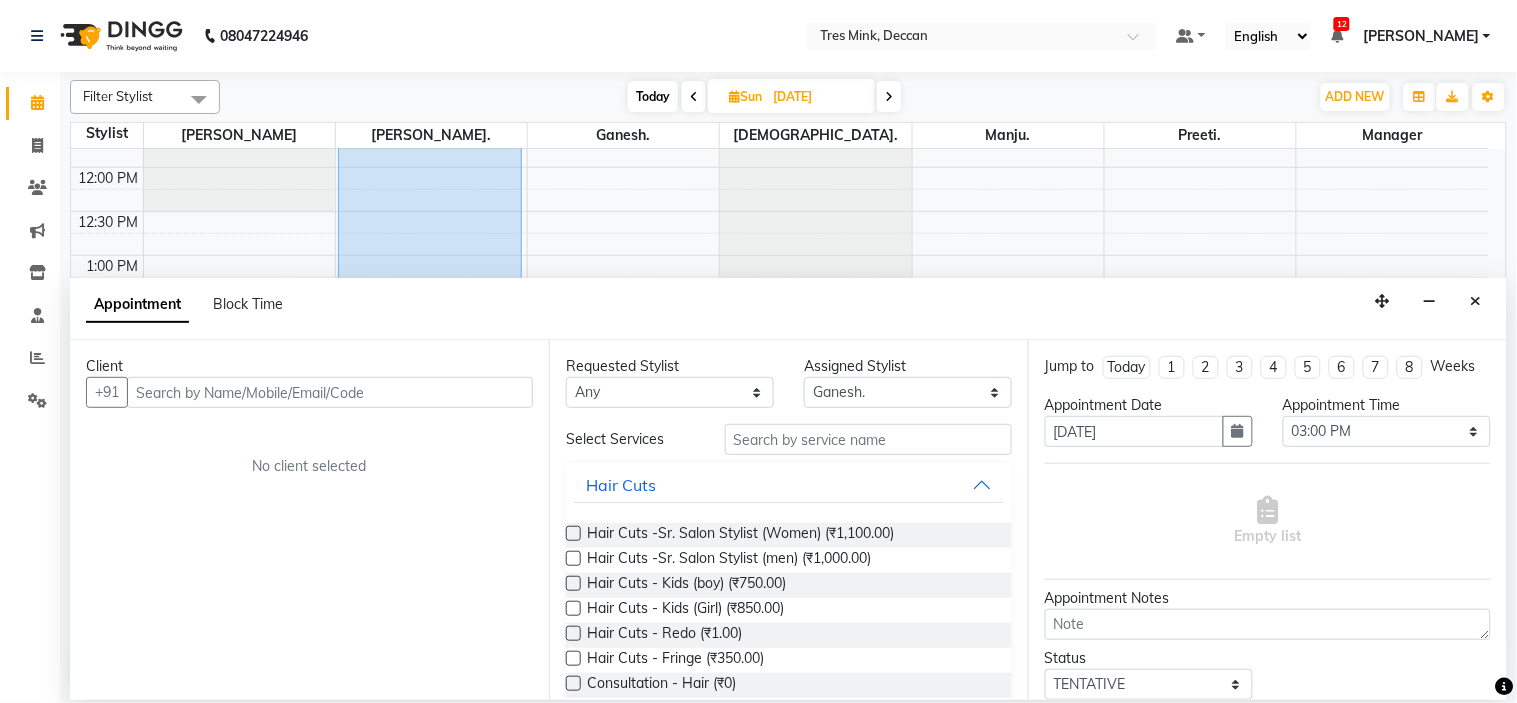 click at bounding box center (330, 392) 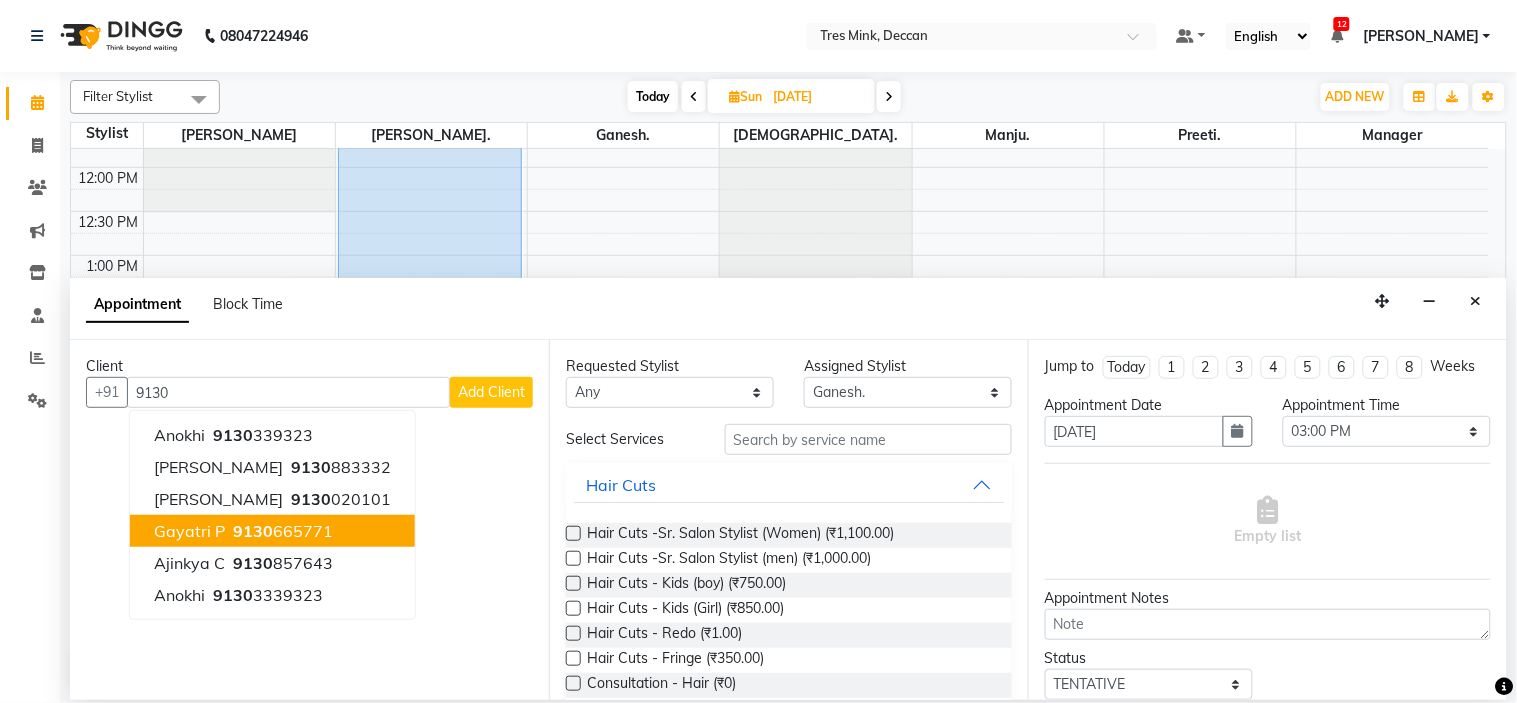 click on "9130 665771" at bounding box center [281, 531] 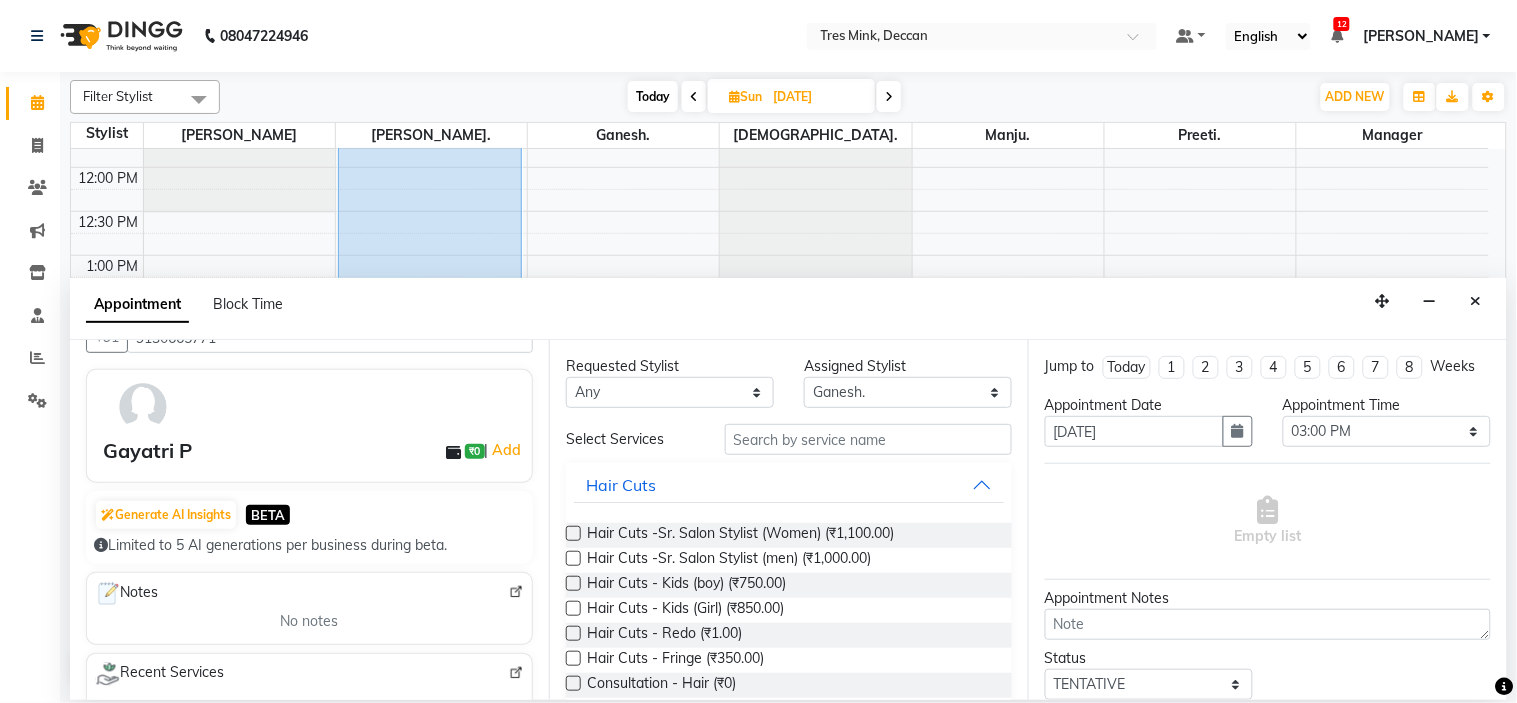 scroll, scrollTop: 111, scrollLeft: 0, axis: vertical 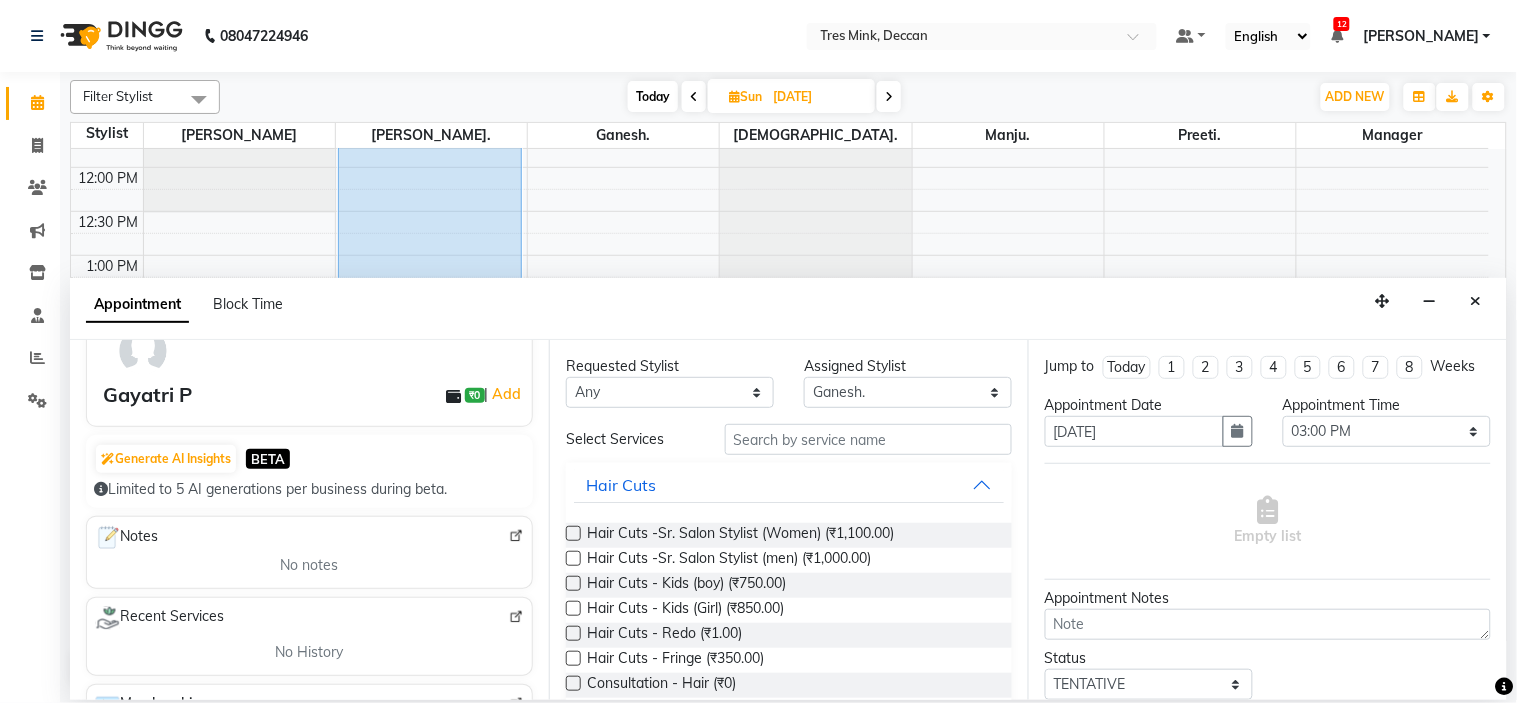 type on "9130665771" 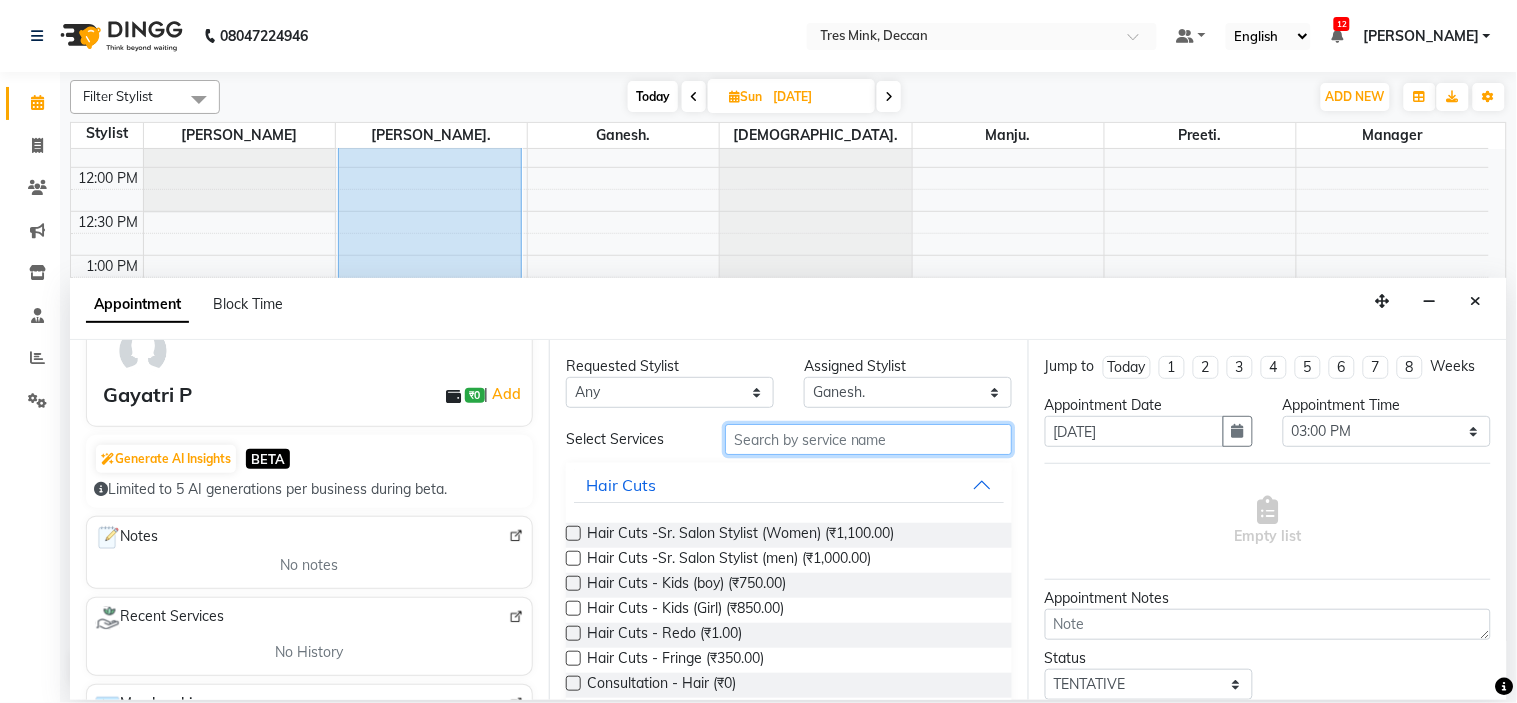 click at bounding box center [868, 439] 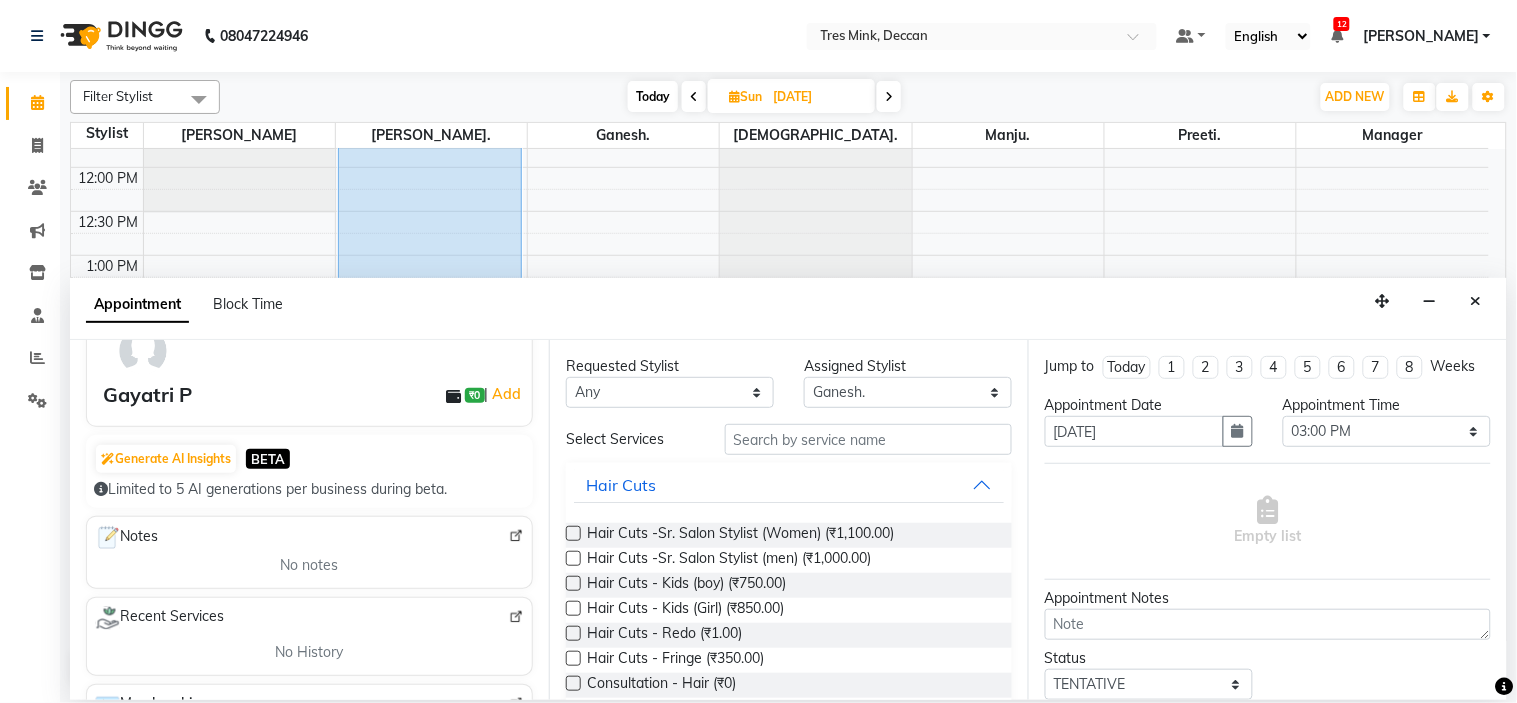 click at bounding box center [573, 533] 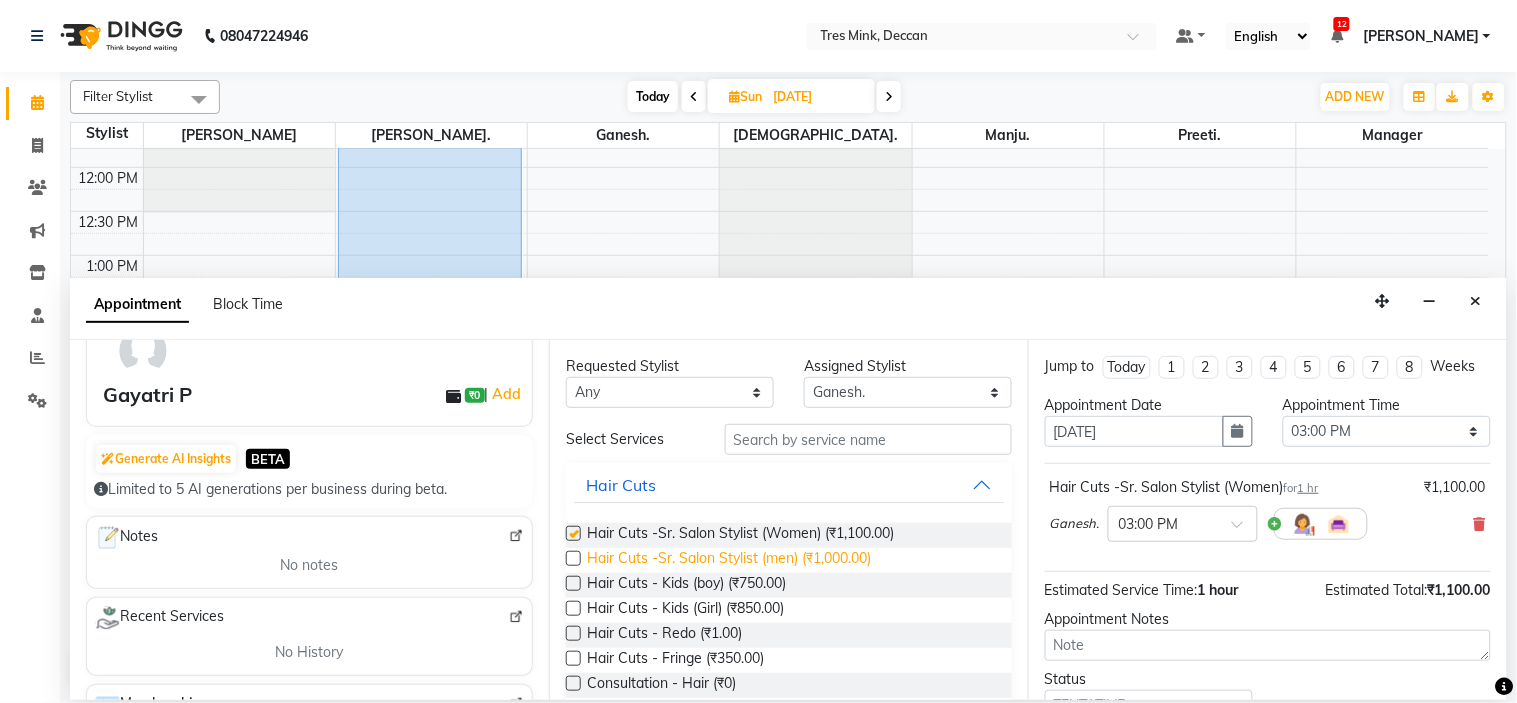 checkbox on "false" 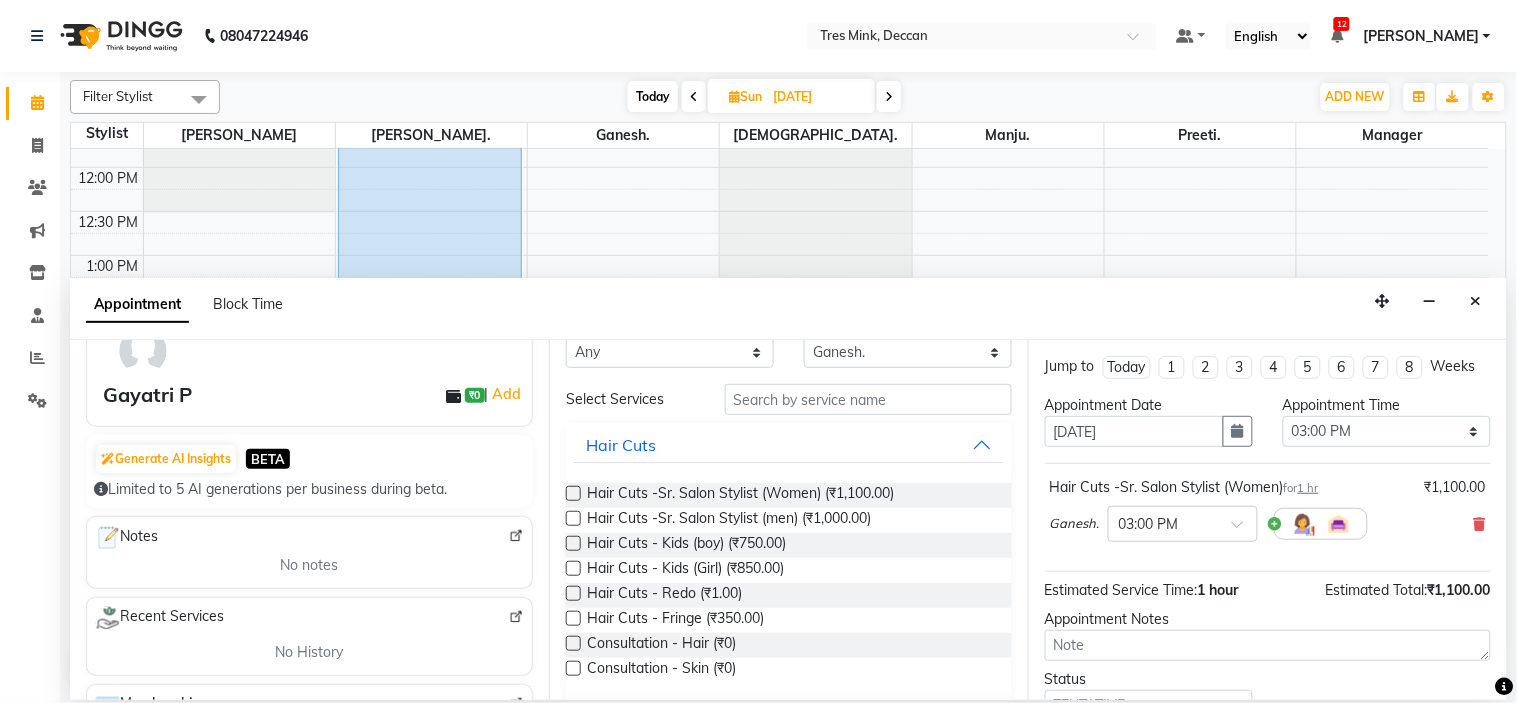 scroll, scrollTop: 0, scrollLeft: 0, axis: both 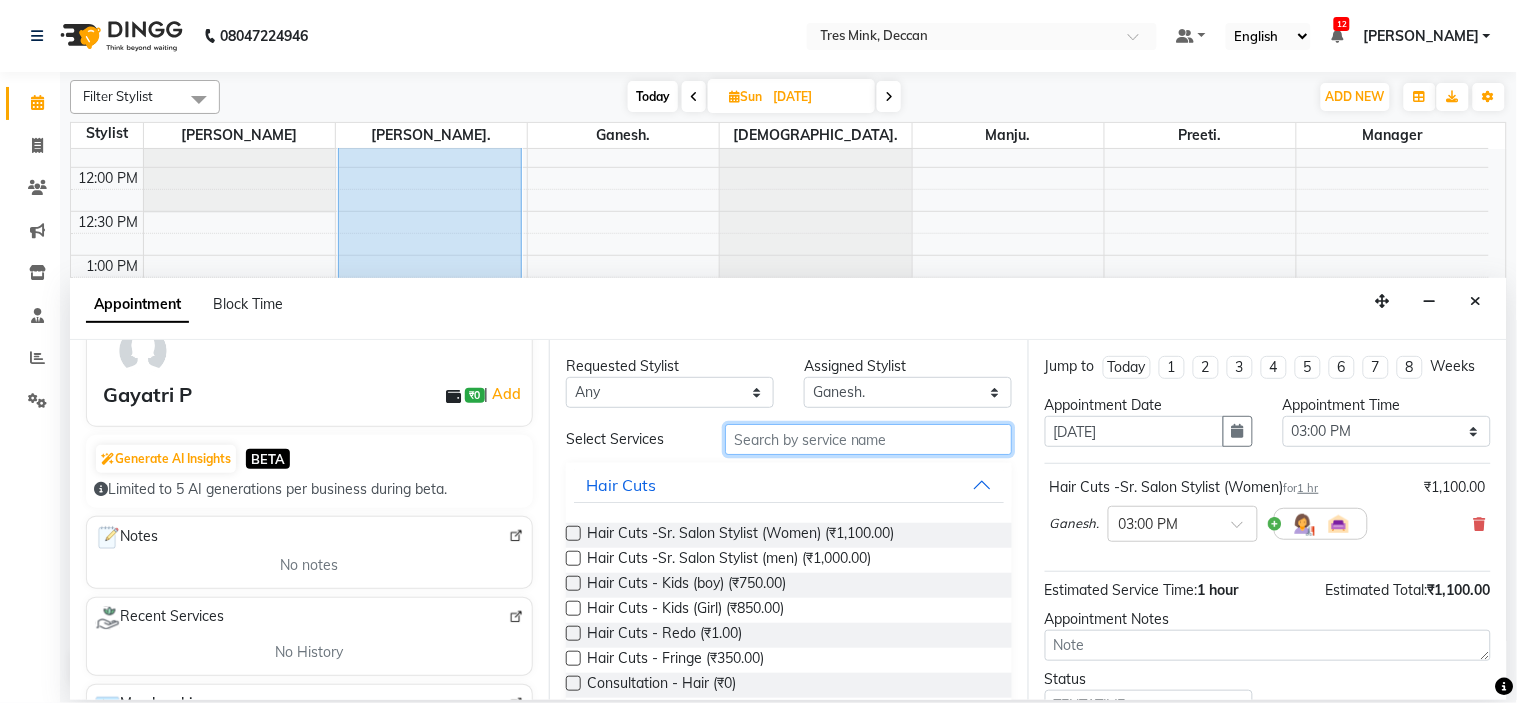 click at bounding box center [868, 439] 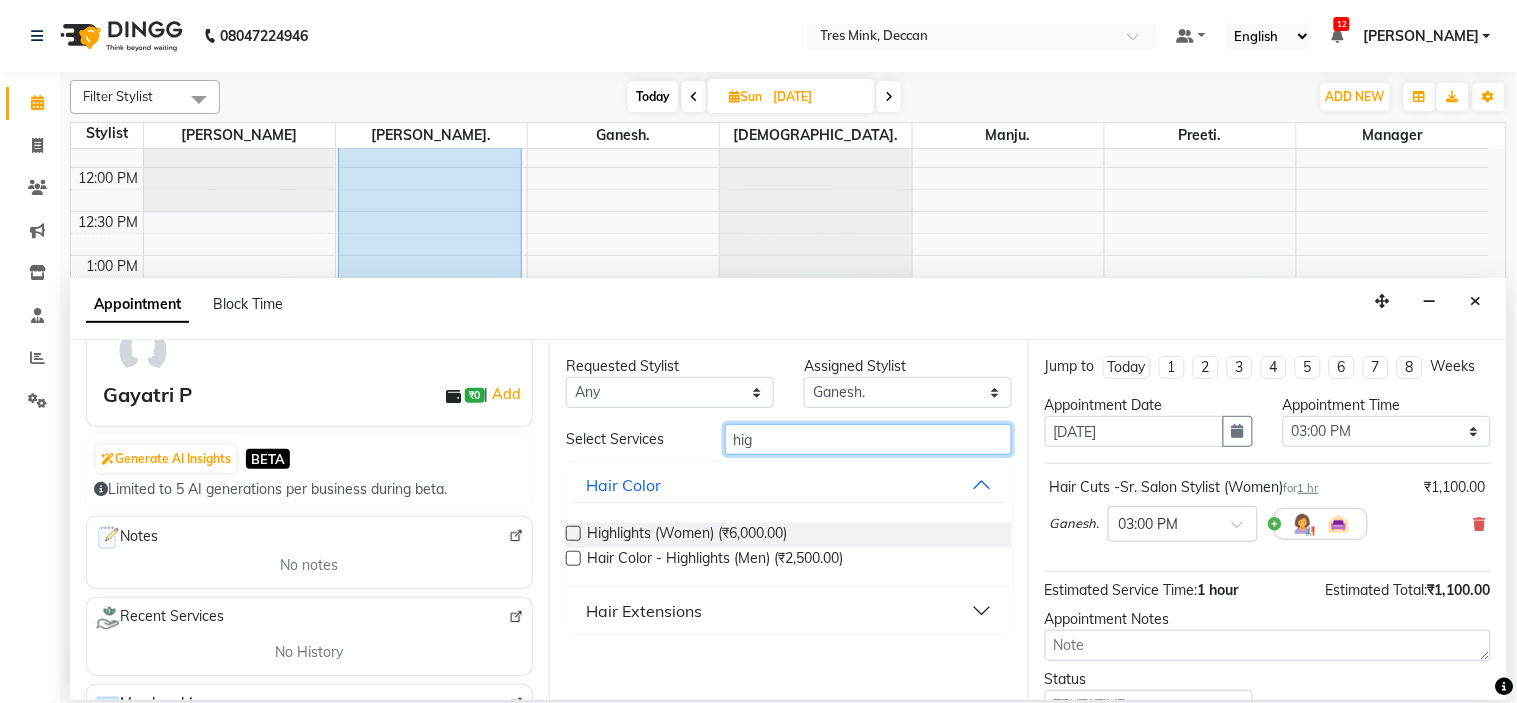 type on "hig" 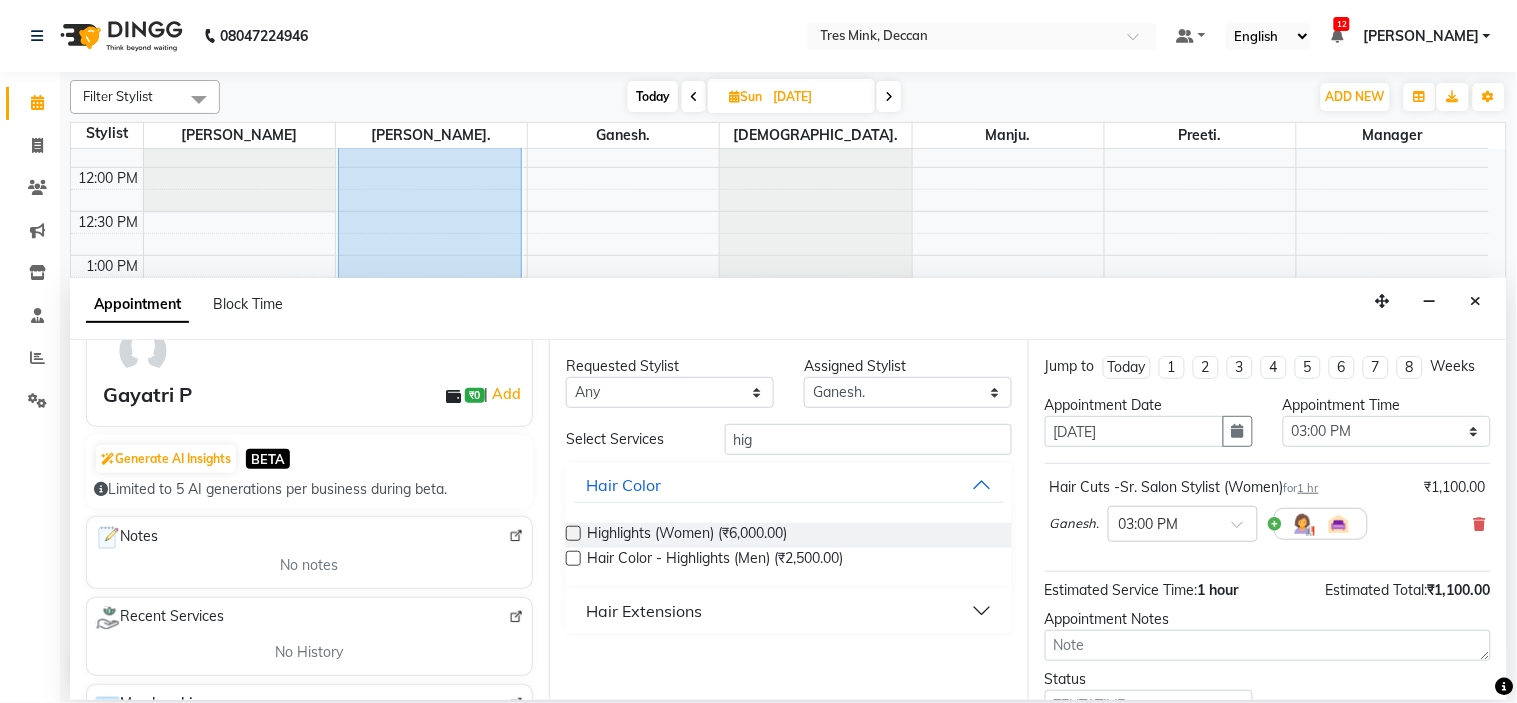 click at bounding box center [573, 533] 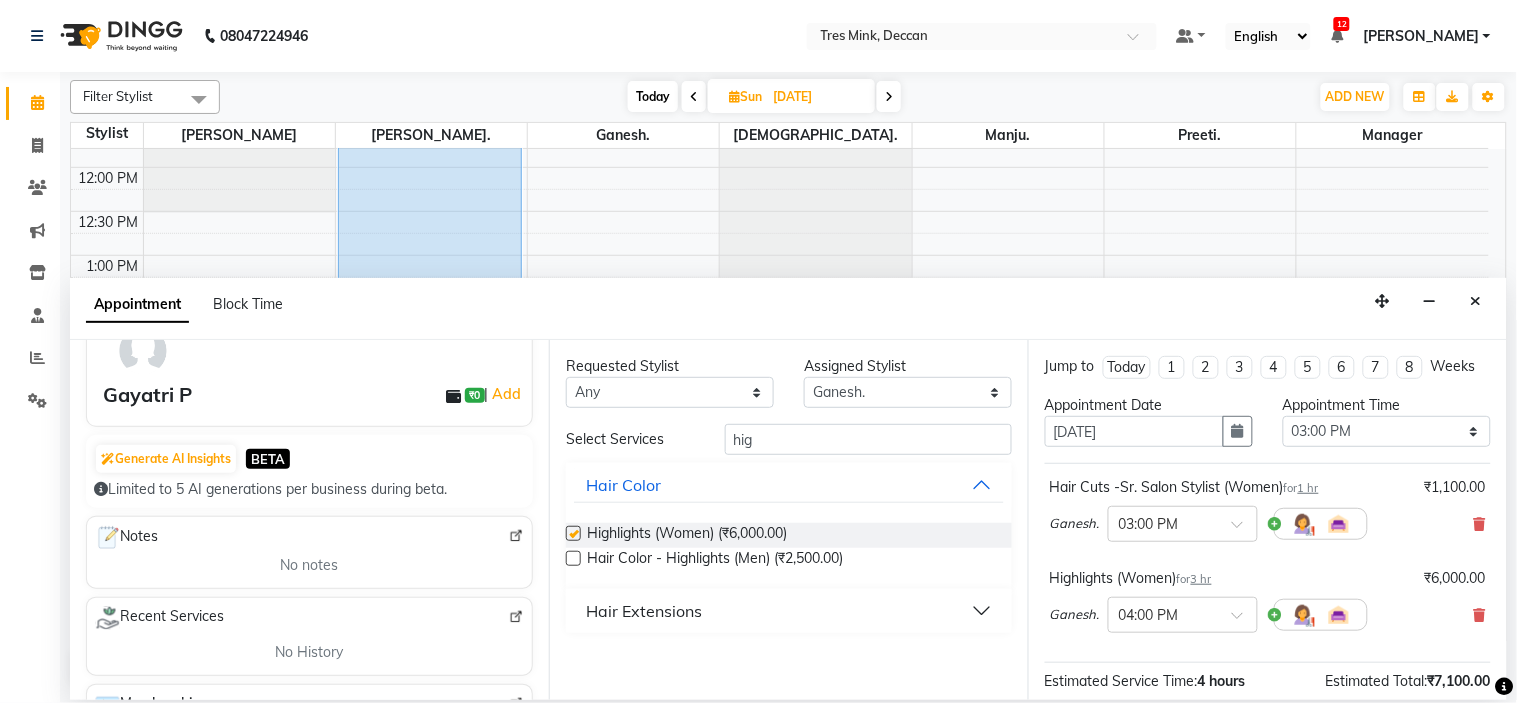 checkbox on "false" 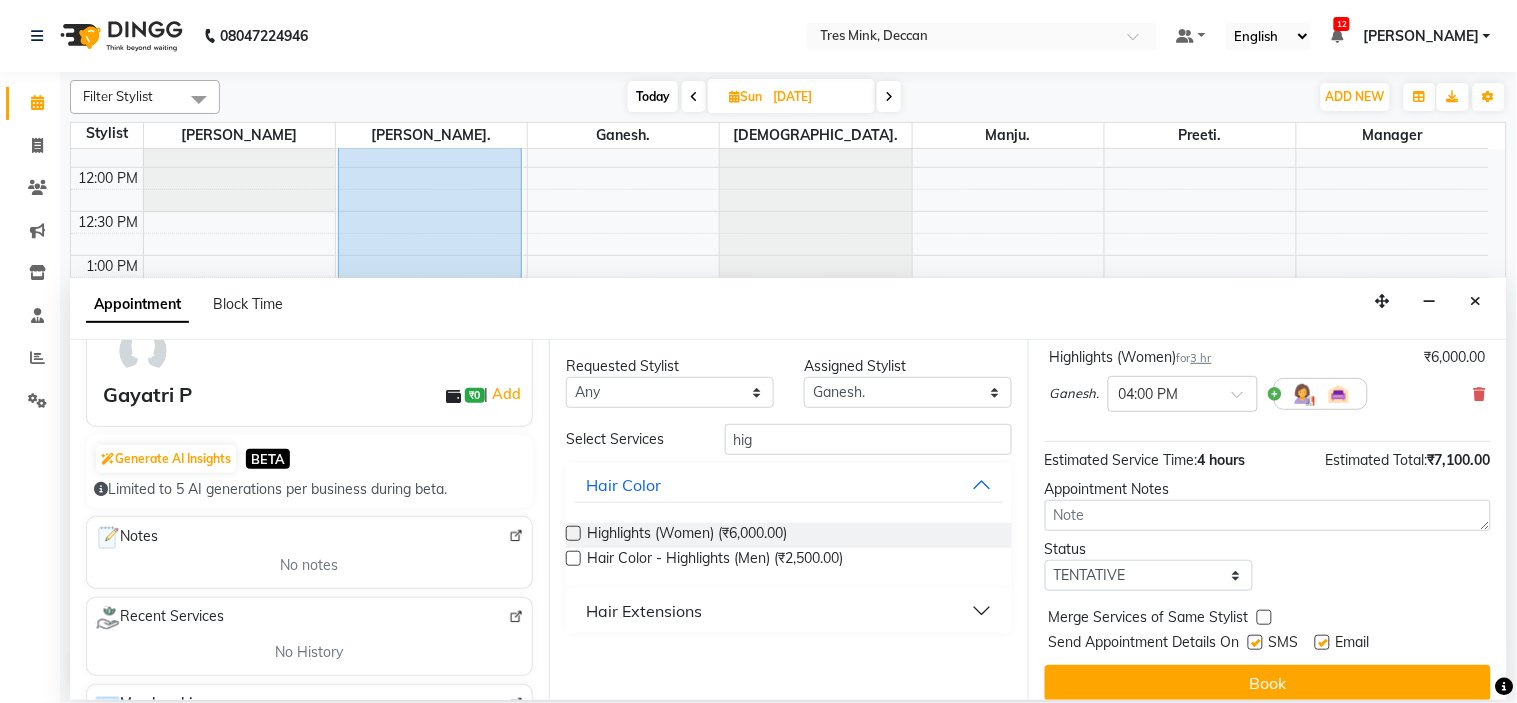 scroll, scrollTop: 222, scrollLeft: 0, axis: vertical 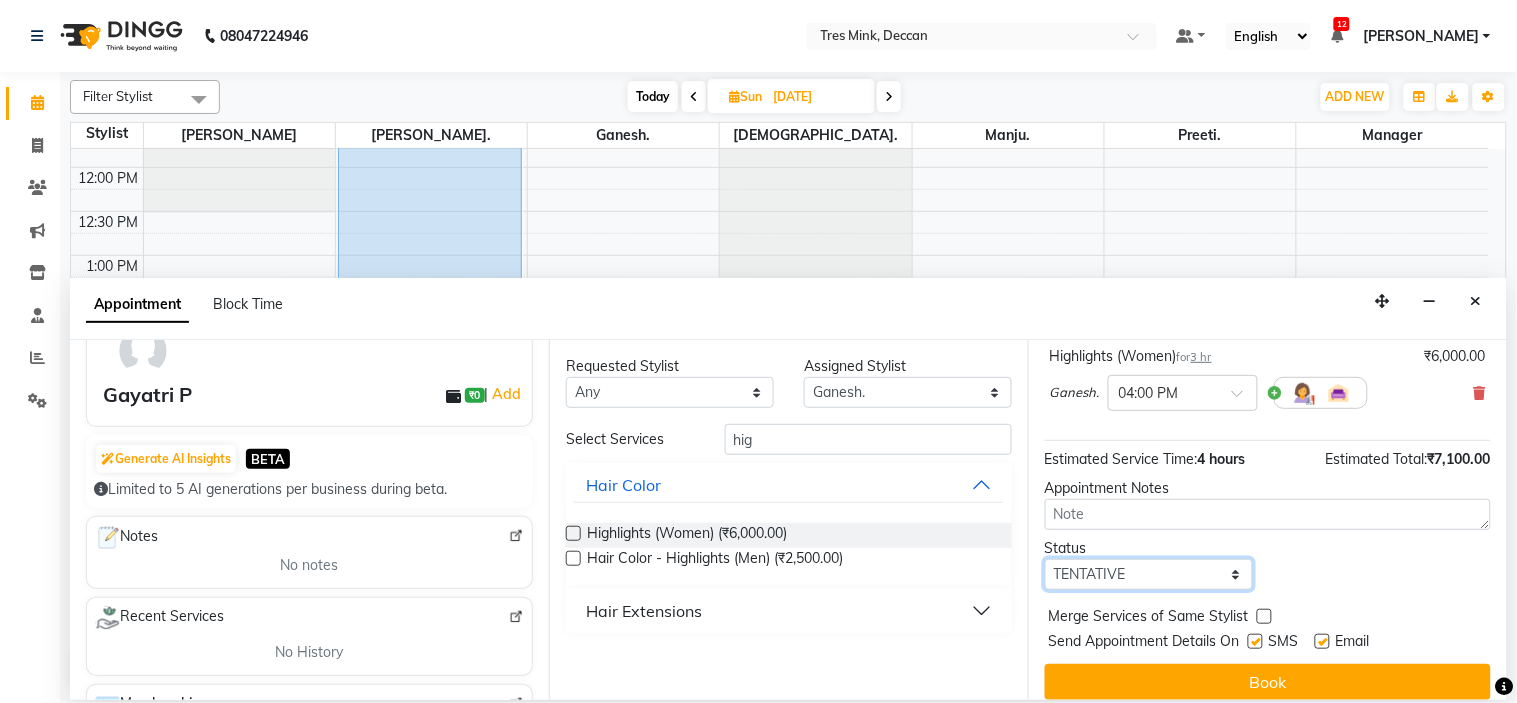 click on "Select TENTATIVE CONFIRM UPCOMING" at bounding box center (1149, 574) 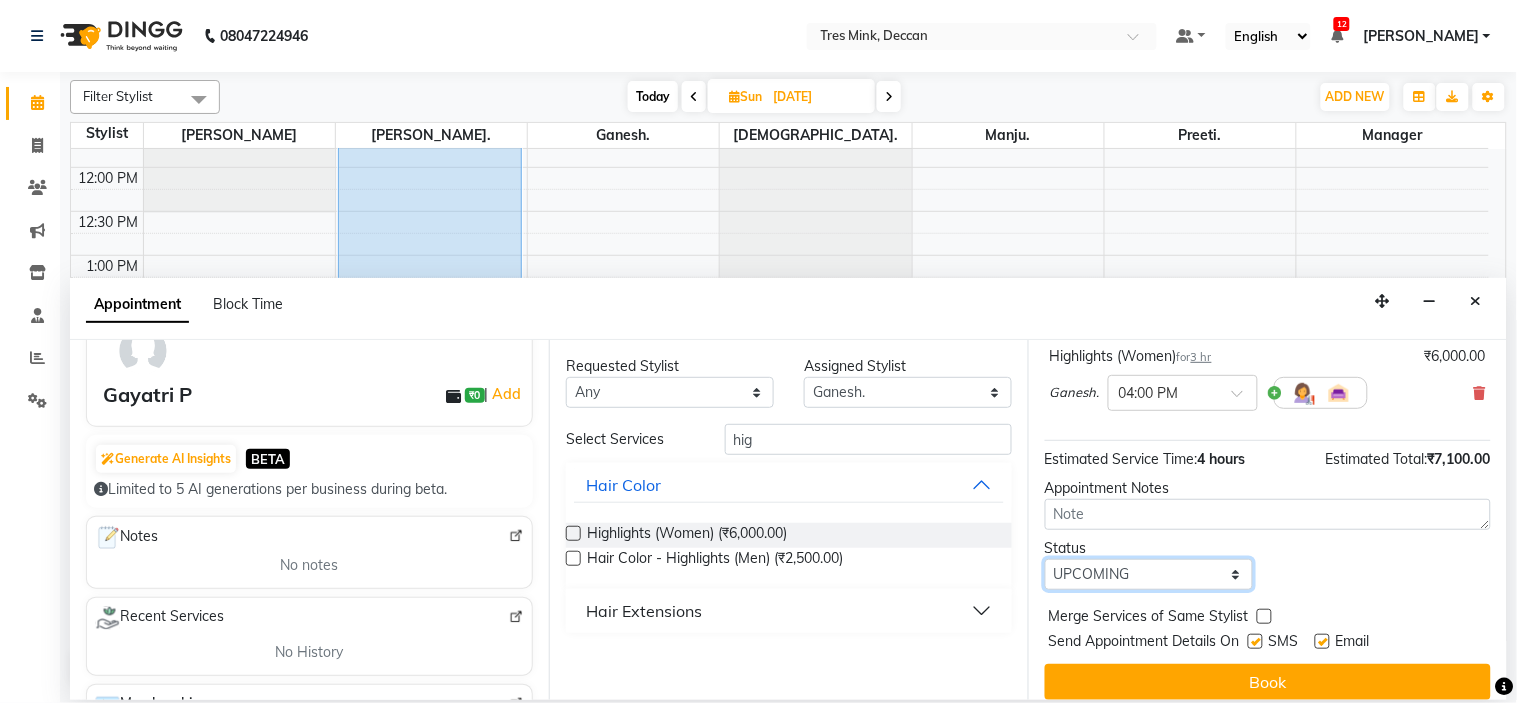 click on "Select TENTATIVE CONFIRM UPCOMING" at bounding box center (1149, 574) 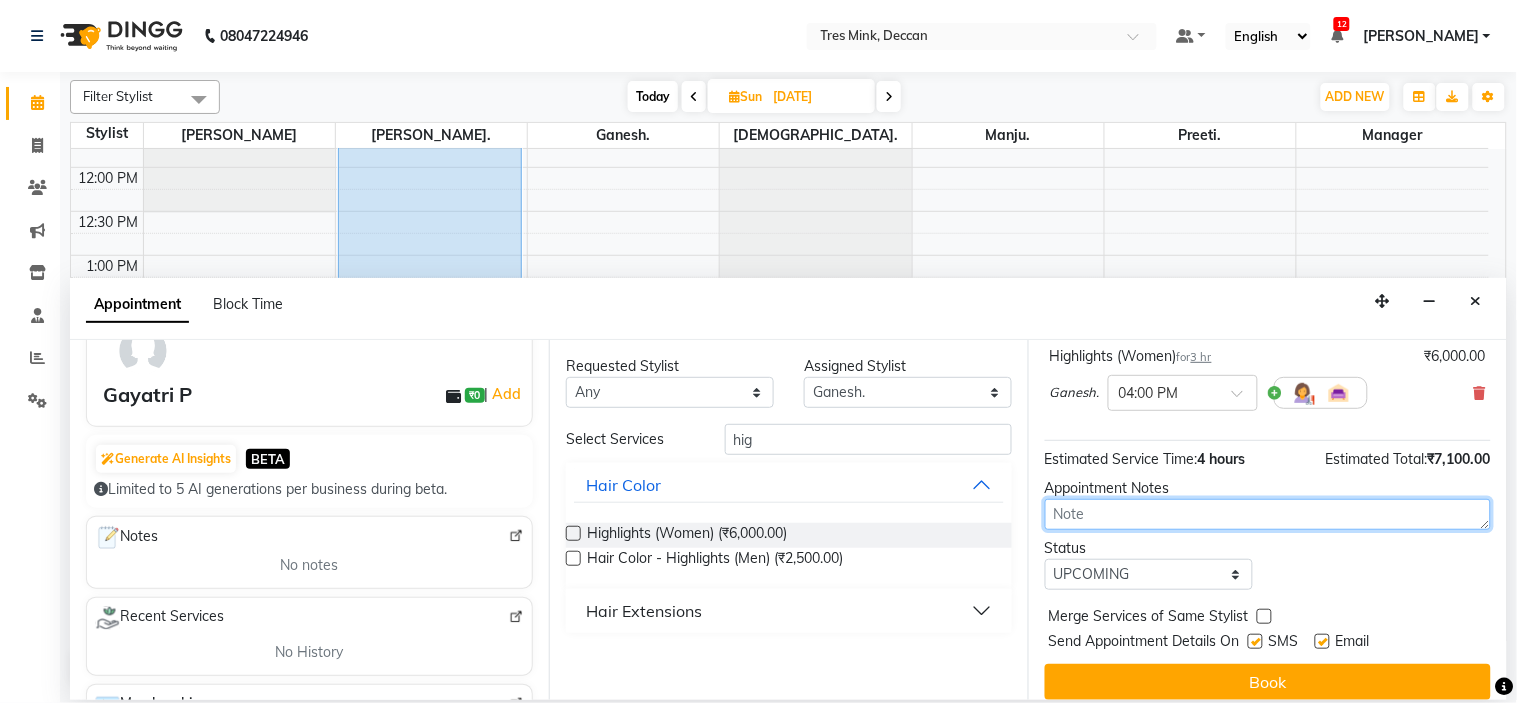 click at bounding box center [1268, 514] 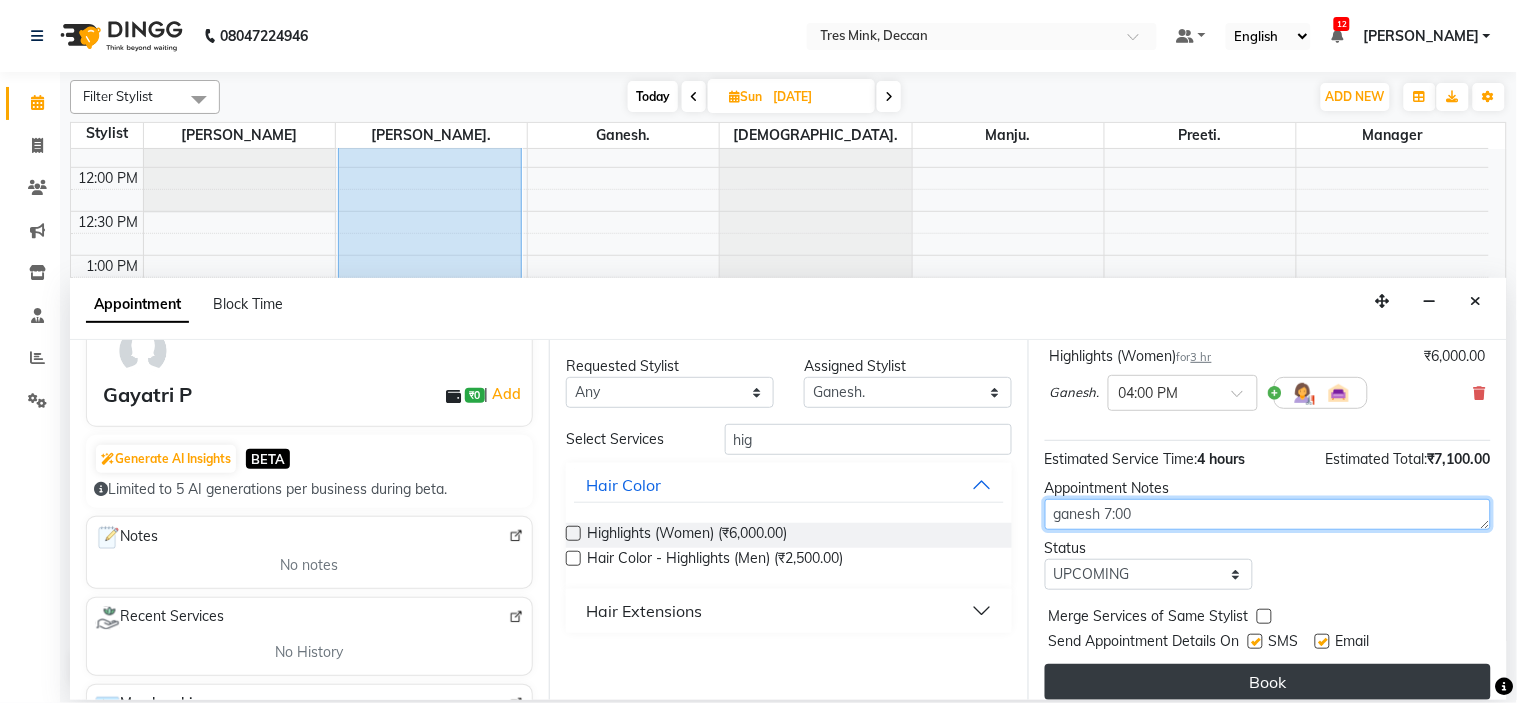type on "ganesh 7:00" 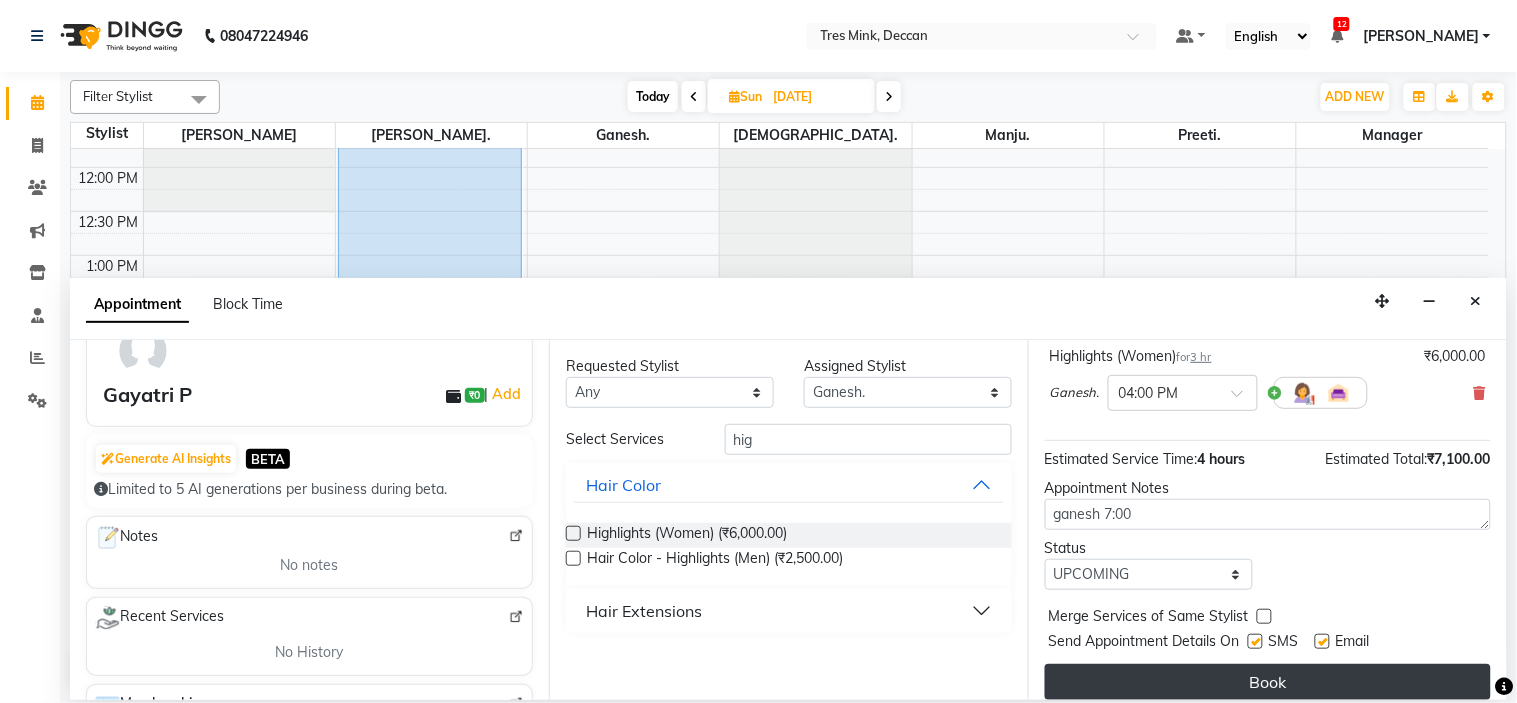 click on "Book" at bounding box center [1268, 682] 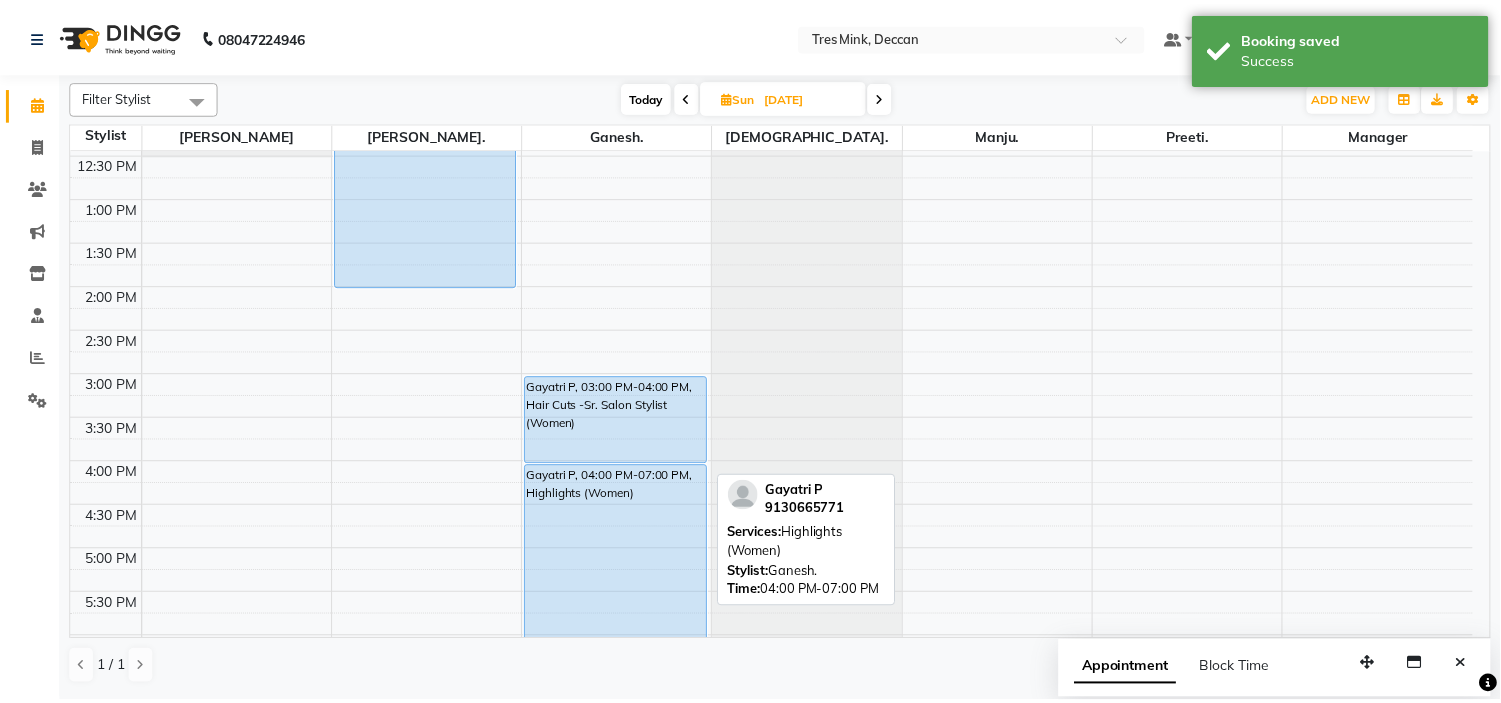 scroll, scrollTop: 444, scrollLeft: 0, axis: vertical 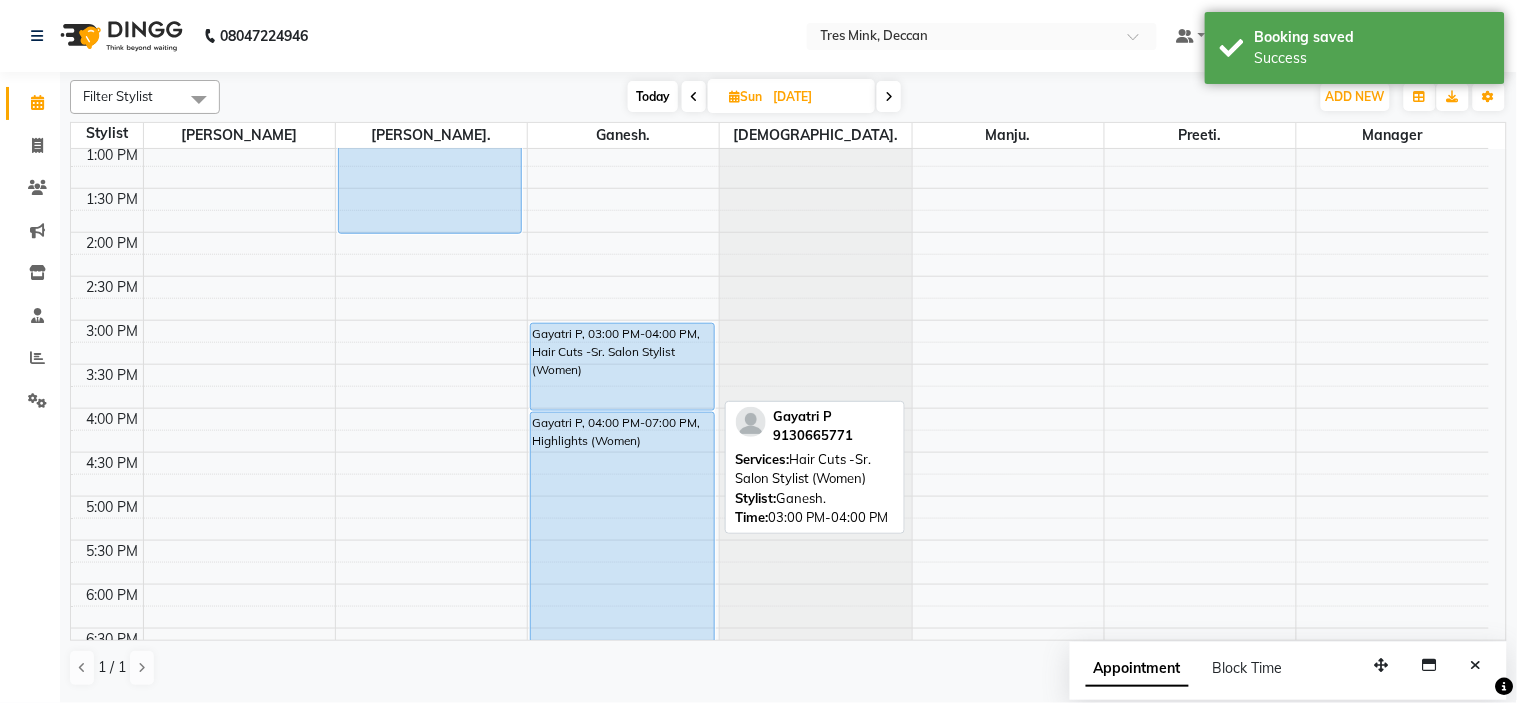 click on "Gayatri P, 03:00 PM-04:00 PM, Hair Cuts -Sr. Salon Stylist (Women)" at bounding box center (622, 367) 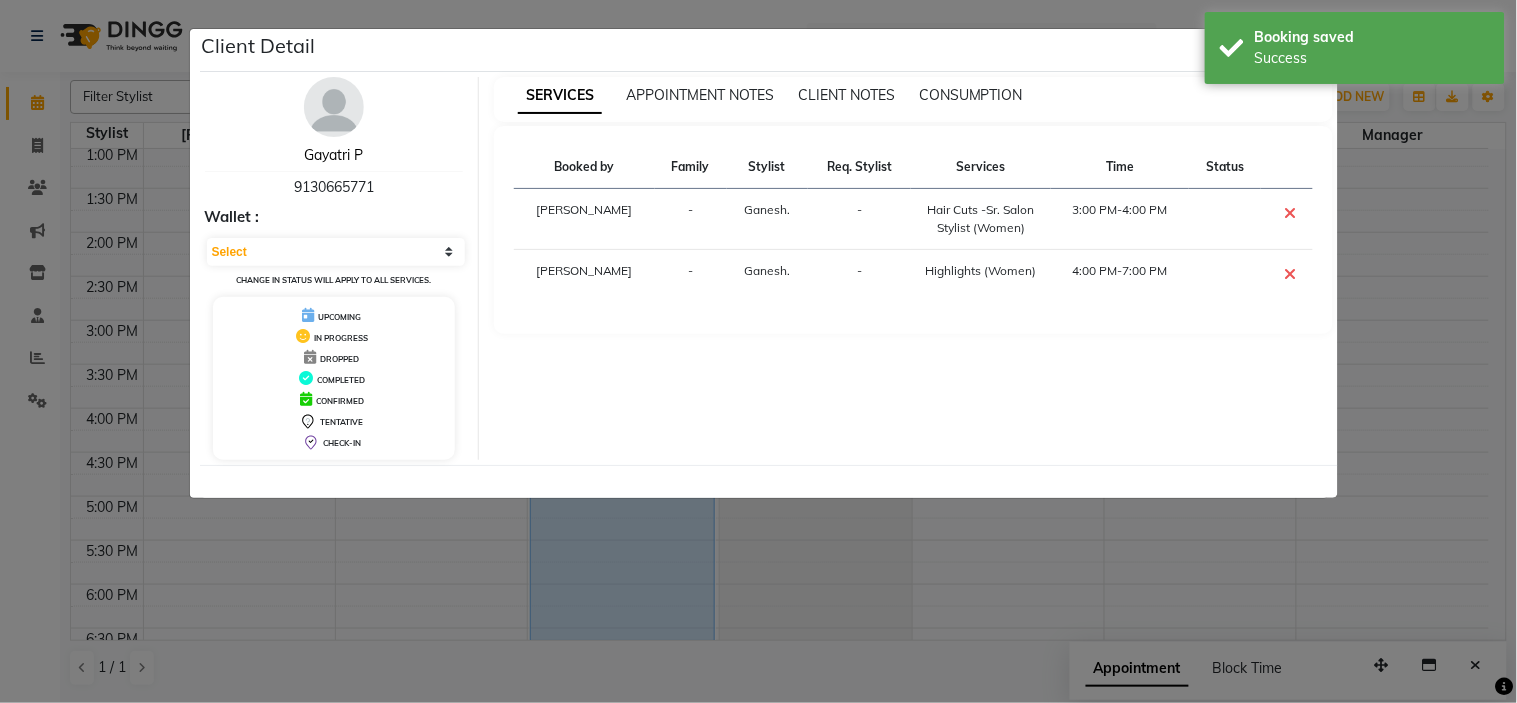 click on "Gayatri P" at bounding box center [333, 155] 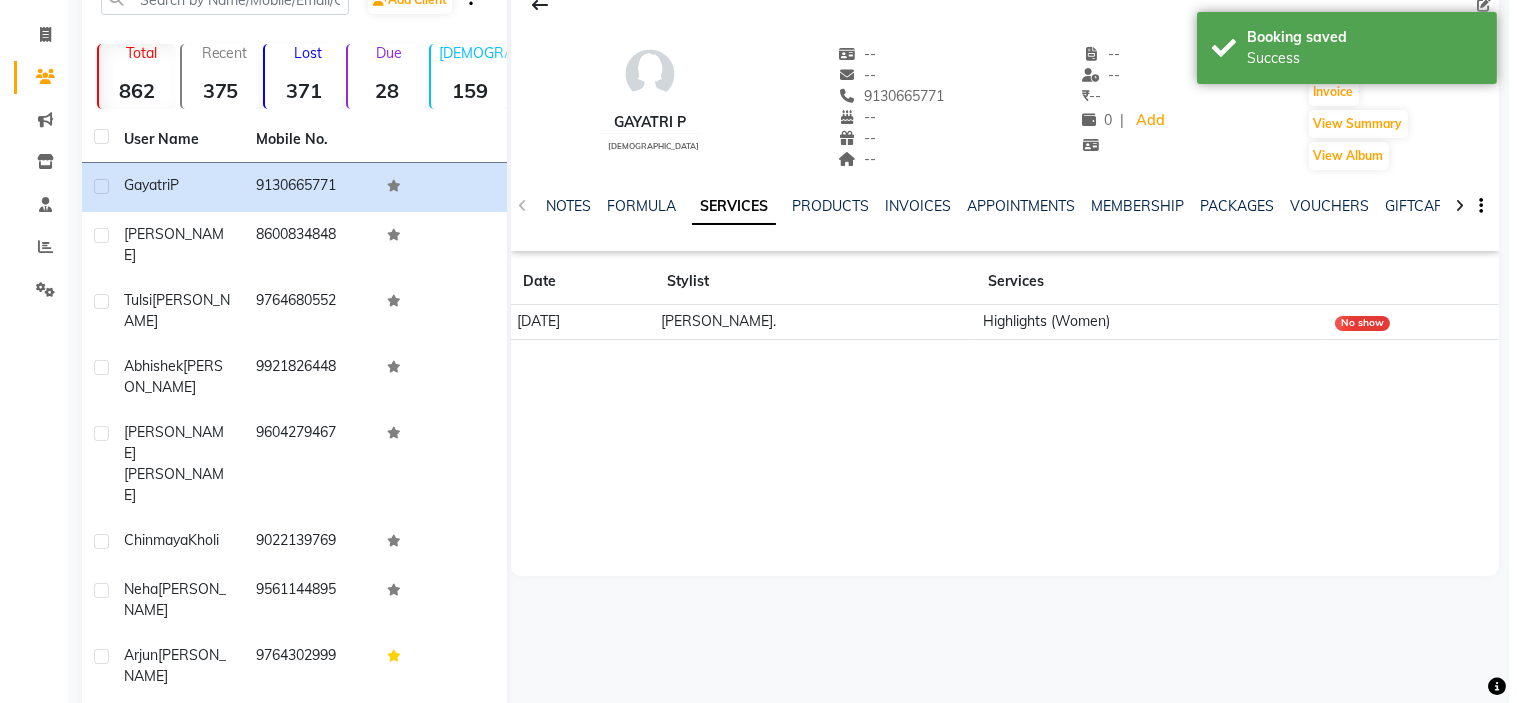scroll, scrollTop: 0, scrollLeft: 0, axis: both 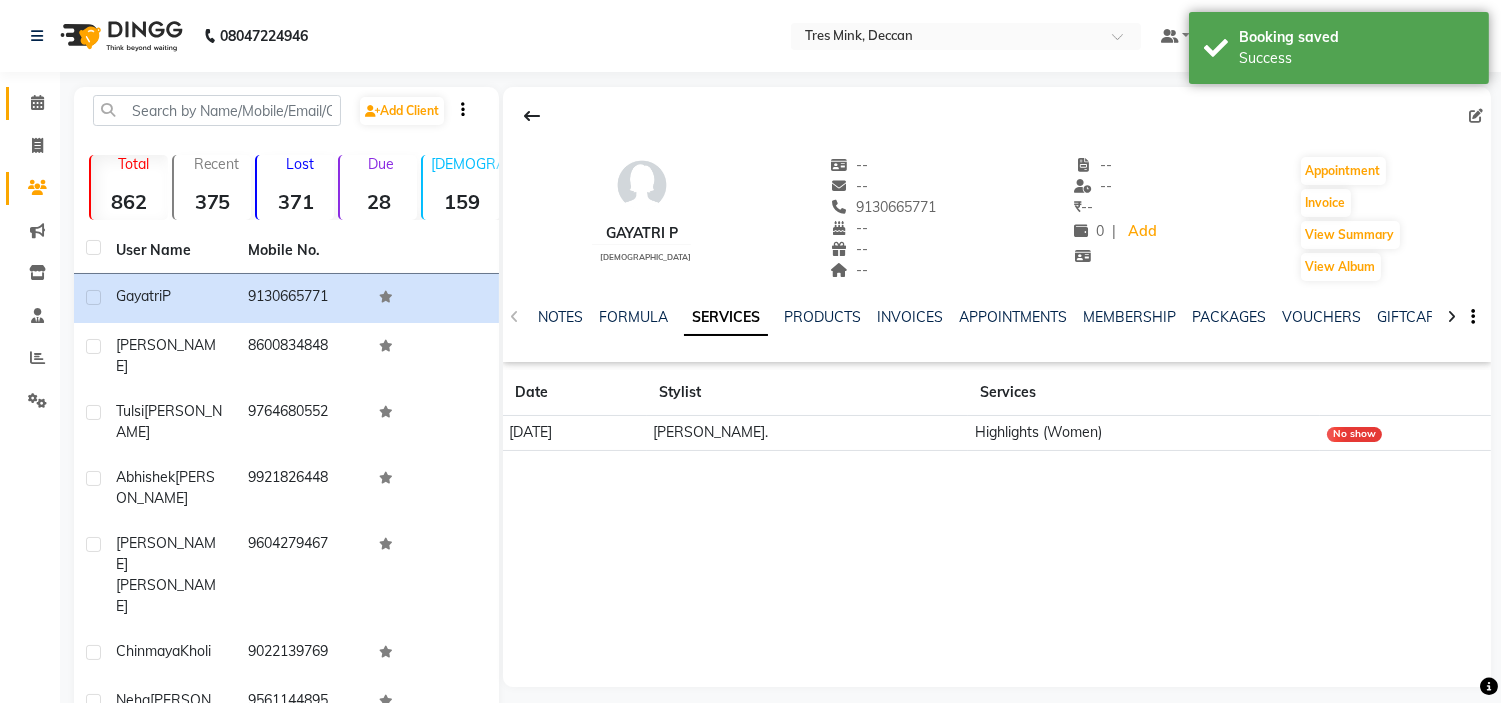 click on "Calendar" 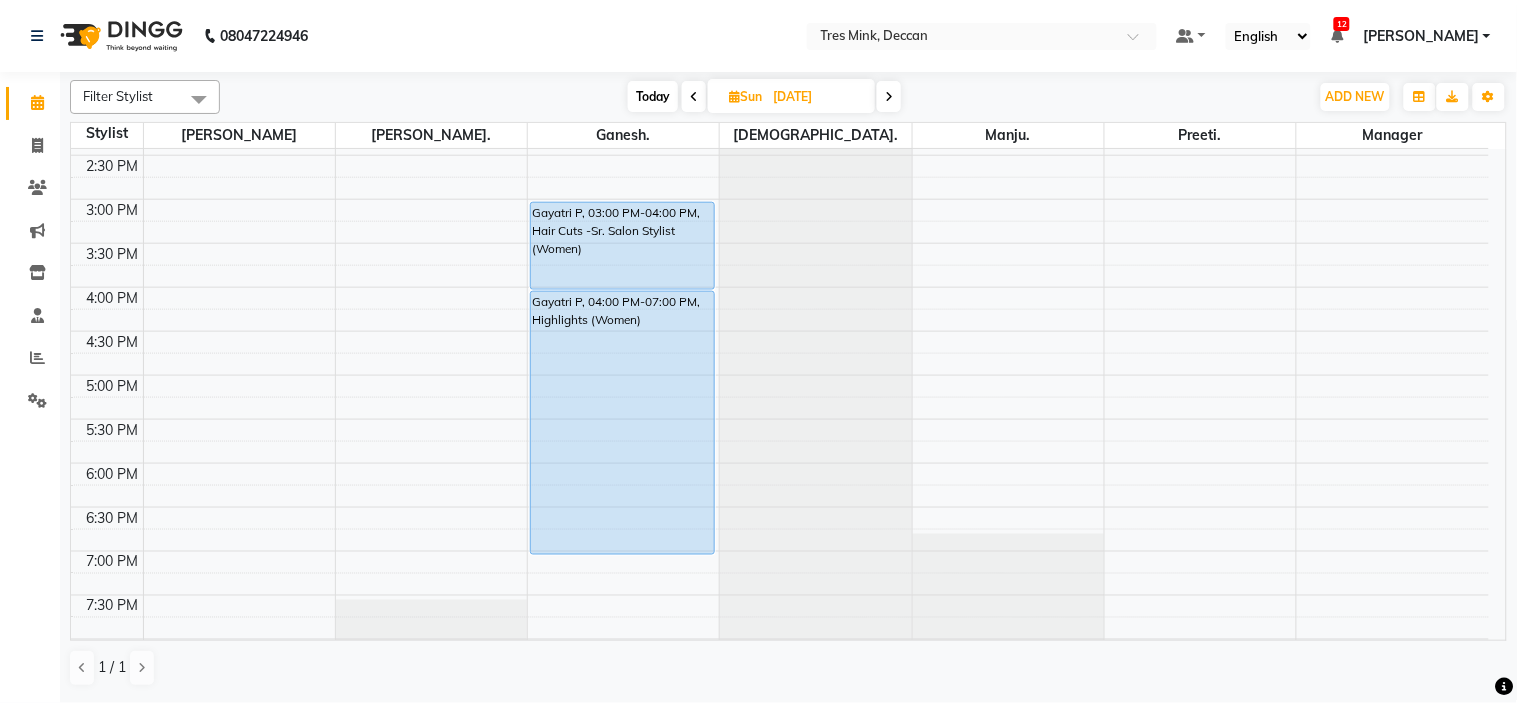 scroll, scrollTop: 434, scrollLeft: 0, axis: vertical 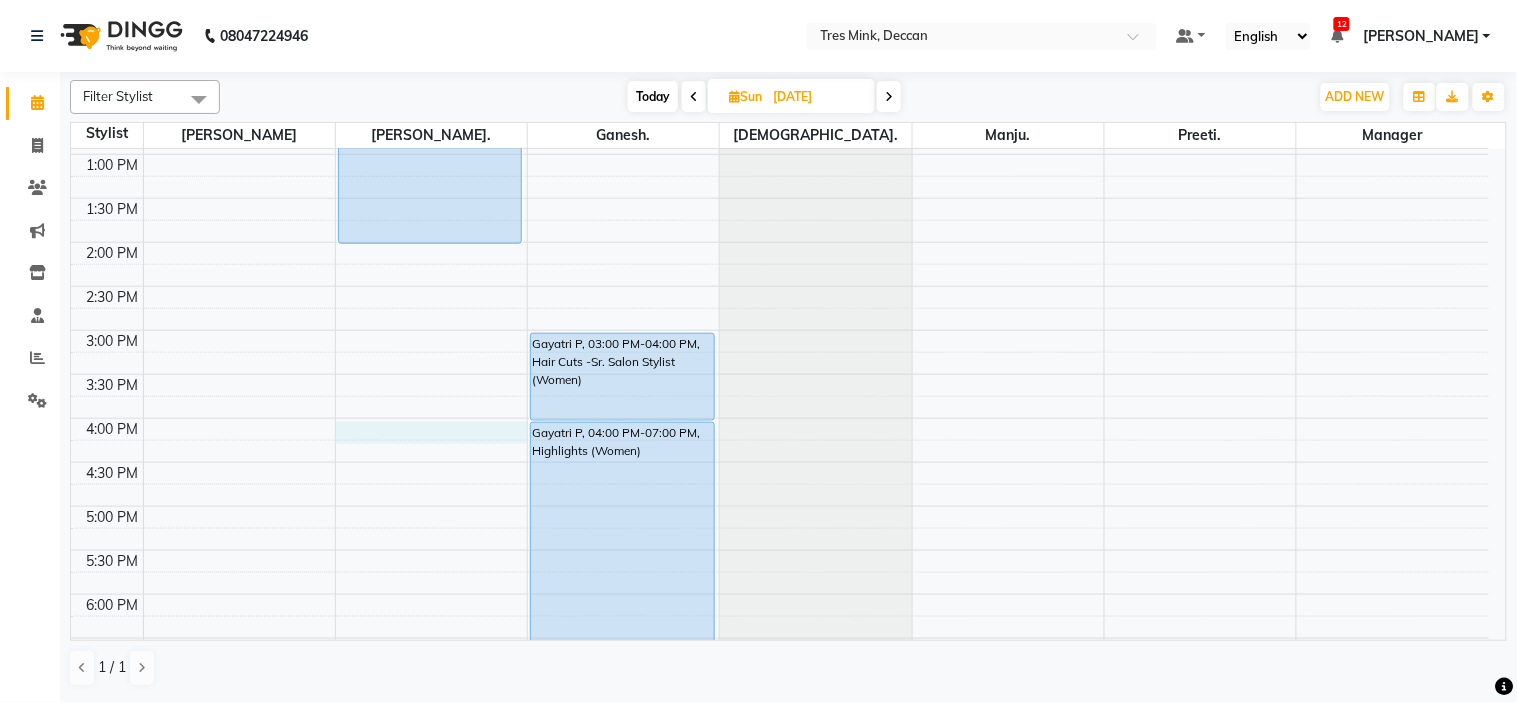 click on "8:00 AM 8:30 AM 9:00 AM 9:30 AM 10:00 AM 10:30 AM 11:00 AM 11:30 AM 12:00 PM 12:30 PM 1:00 PM 1:30 PM 2:00 PM 2:30 PM 3:00 PM 3:30 PM 4:00 PM 4:30 PM 5:00 PM 5:30 PM 6:00 PM 6:30 PM 7:00 PM 7:30 PM 8:00 PM 8:30 PM     [PERSON_NAME], 10:30 AM-02:00 PM, Hair Color - Global ([MEDICAL_DATA] Free) (Women)    [PERSON_NAME] P, 03:00 PM-04:00 PM, Hair Cuts -Sr. Salon Stylist (Women)    Gayatri P, 04:00 PM-07:00 PM, Highlights (Women)" at bounding box center (780, 286) 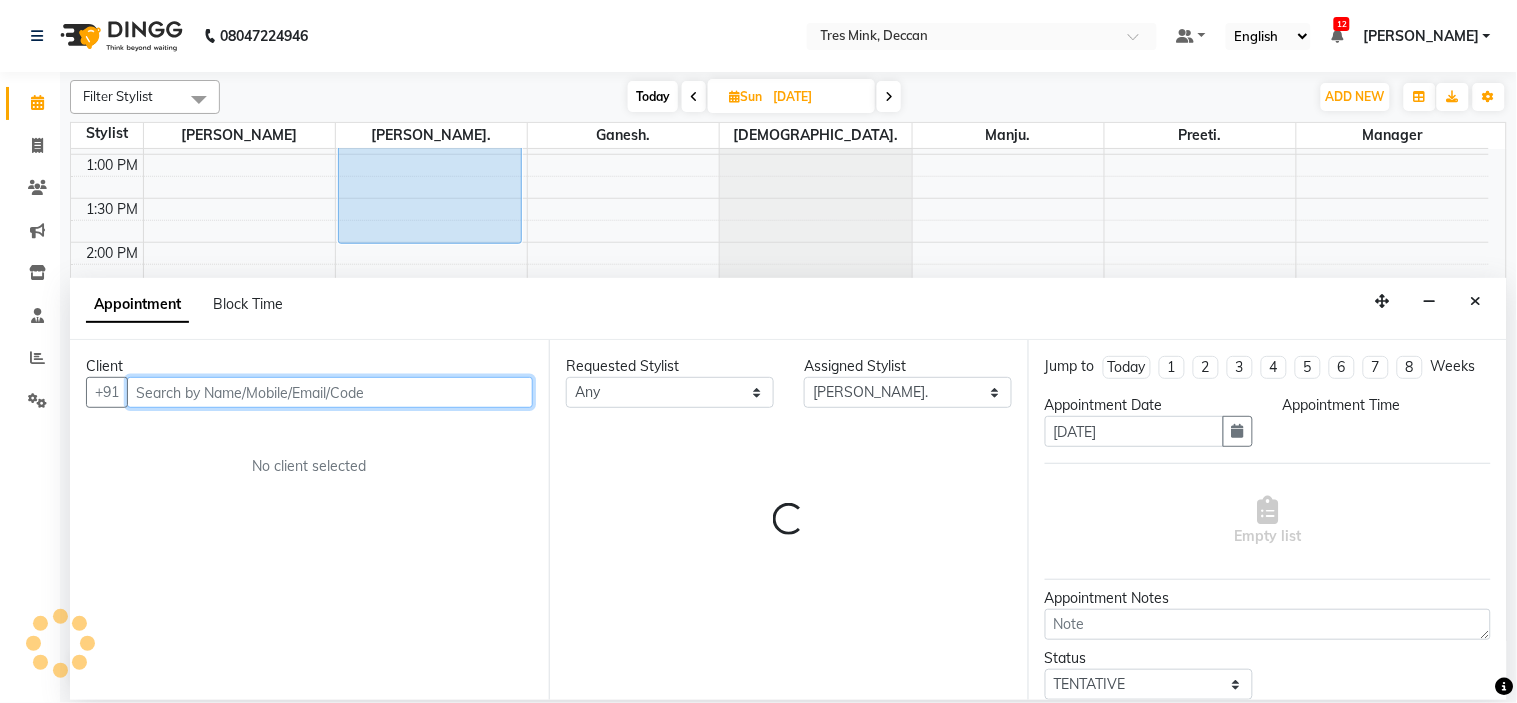 select on "960" 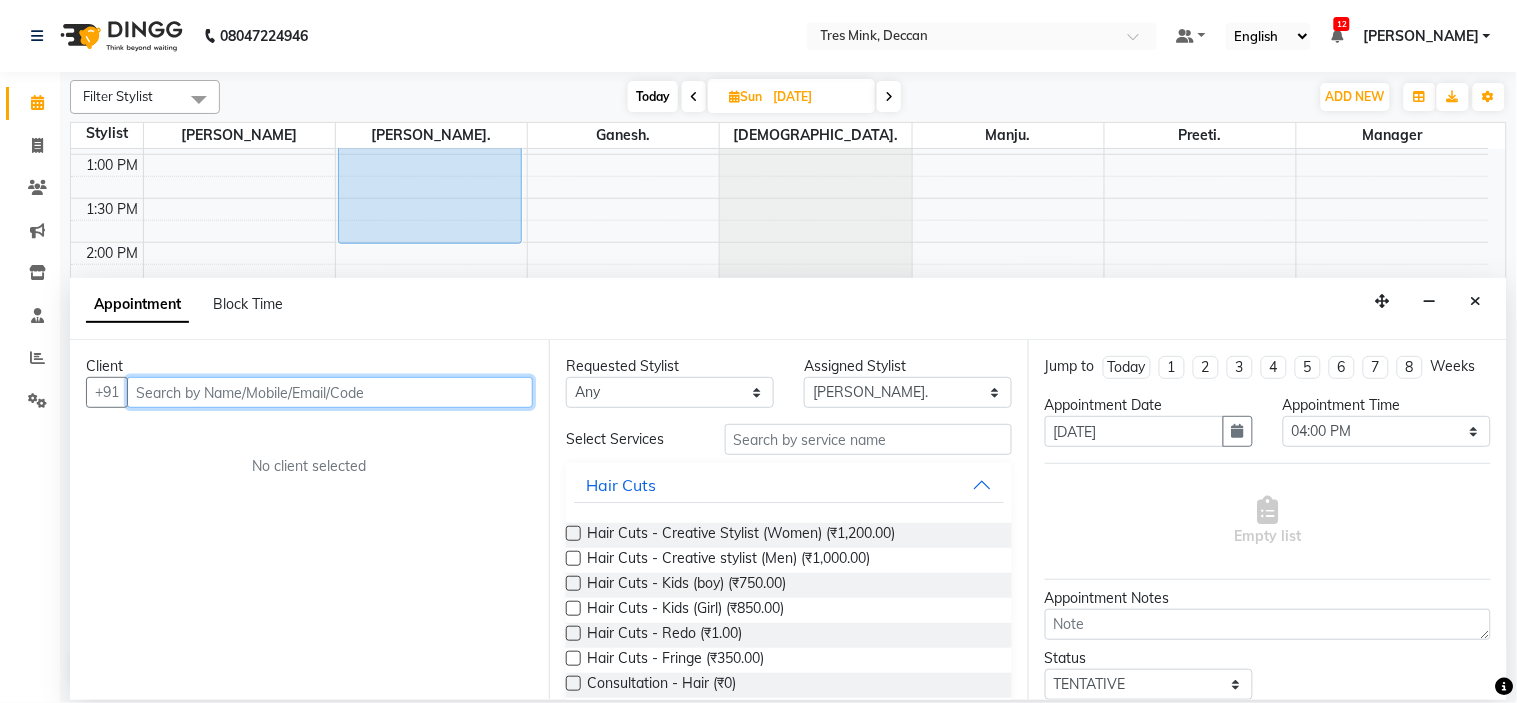 click at bounding box center (330, 392) 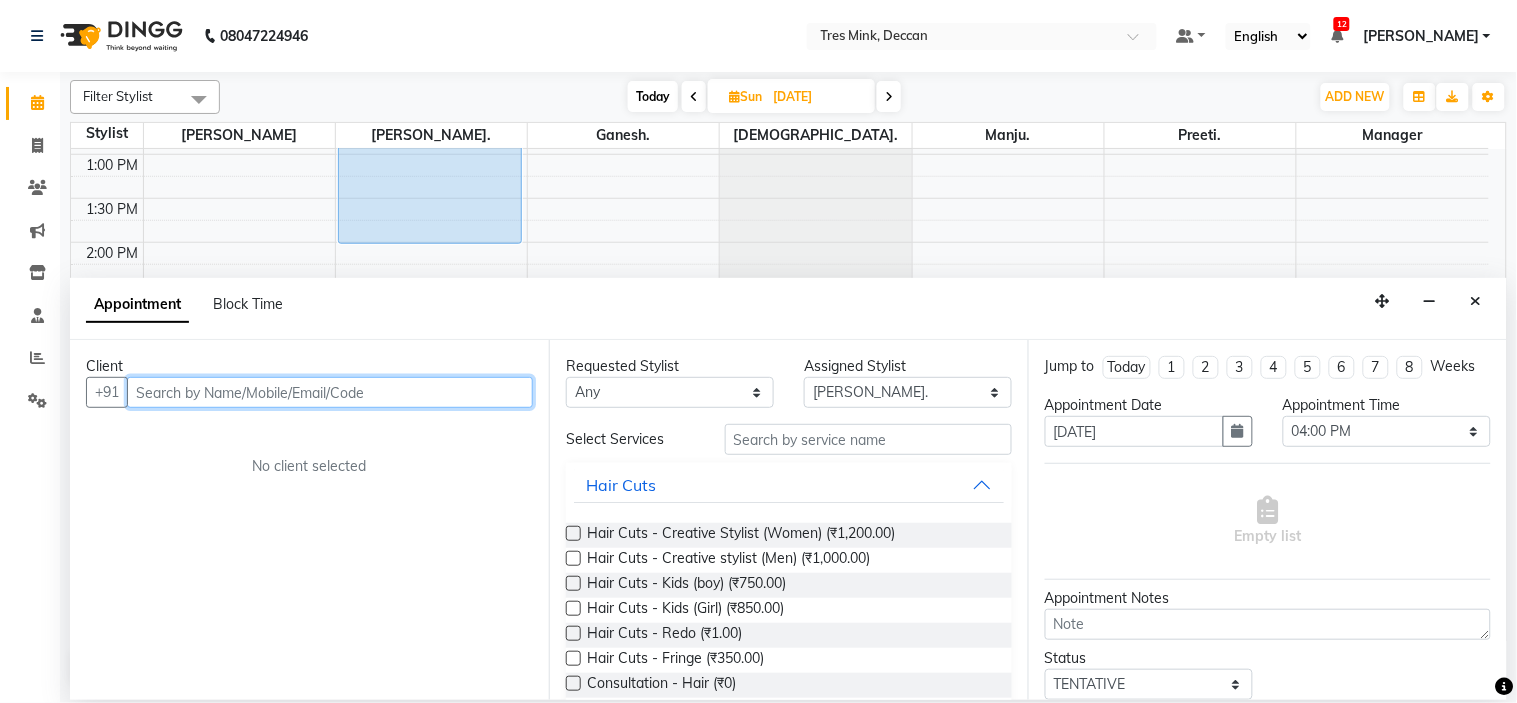 click at bounding box center [330, 392] 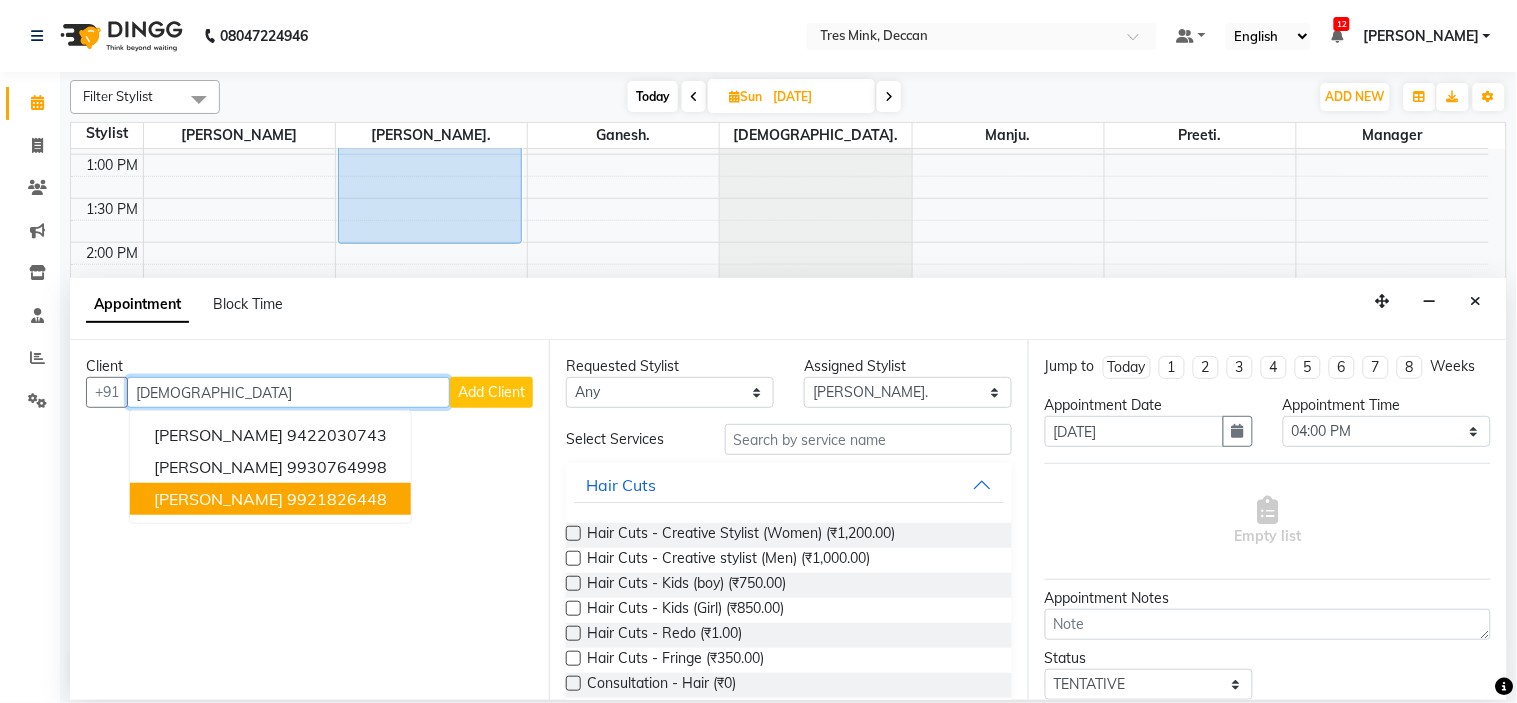 click on "[PERSON_NAME]" at bounding box center (218, 499) 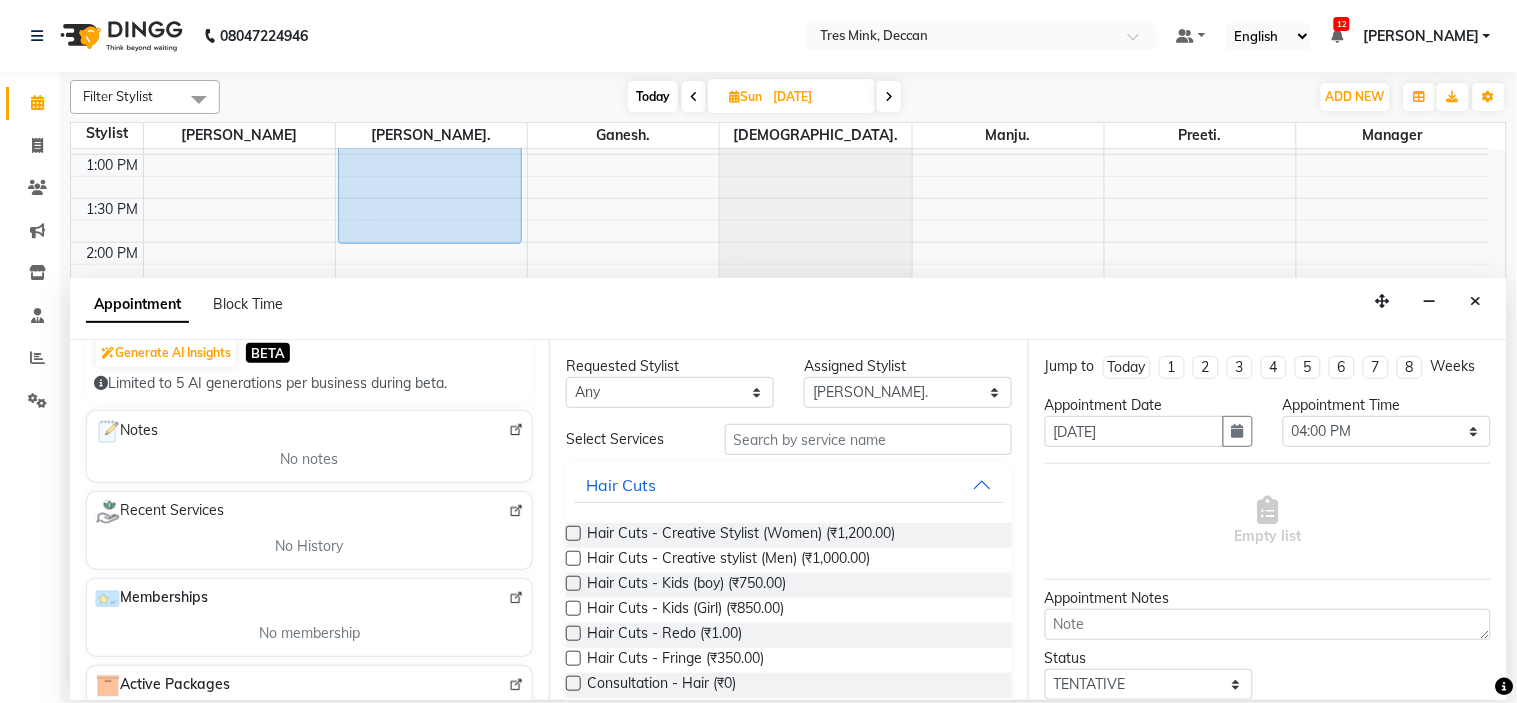 scroll, scrollTop: 111, scrollLeft: 0, axis: vertical 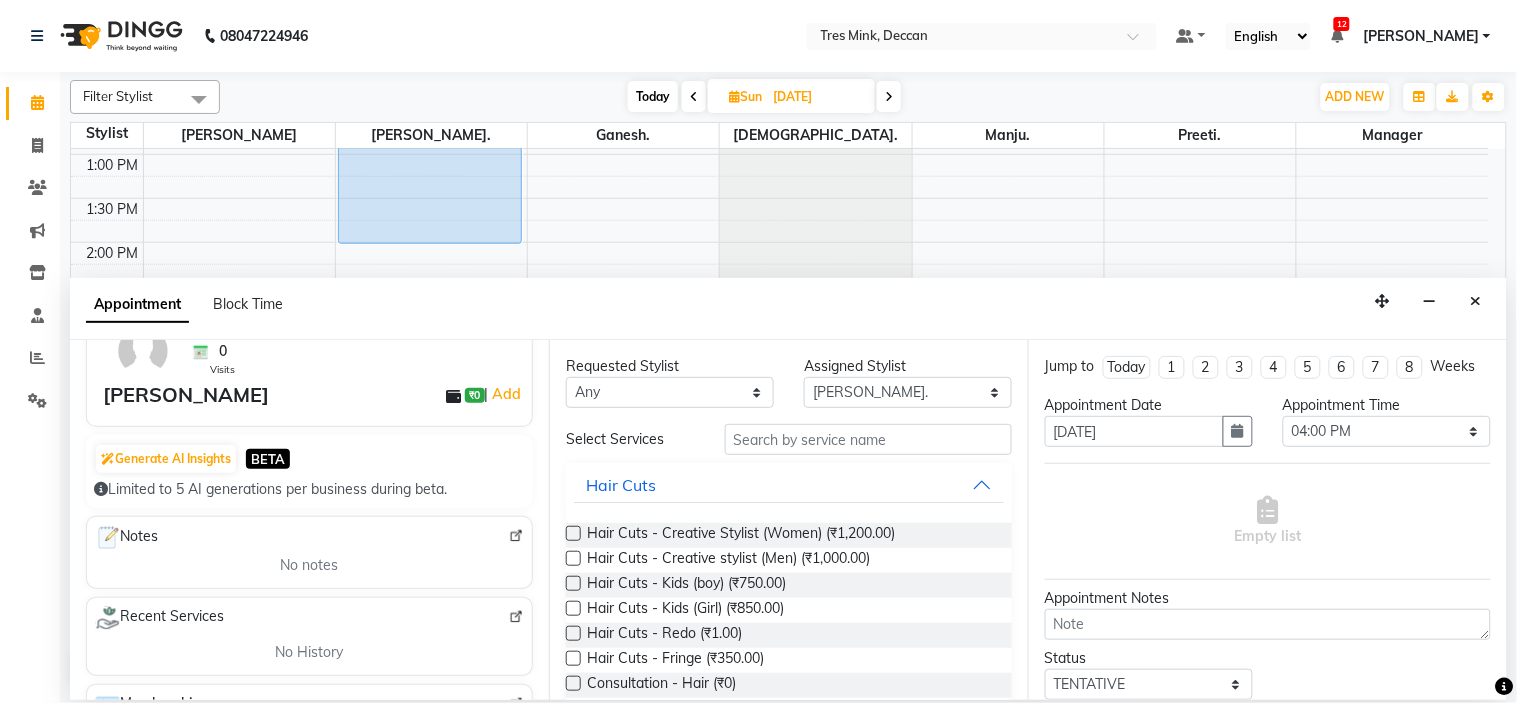 type on "9921826448" 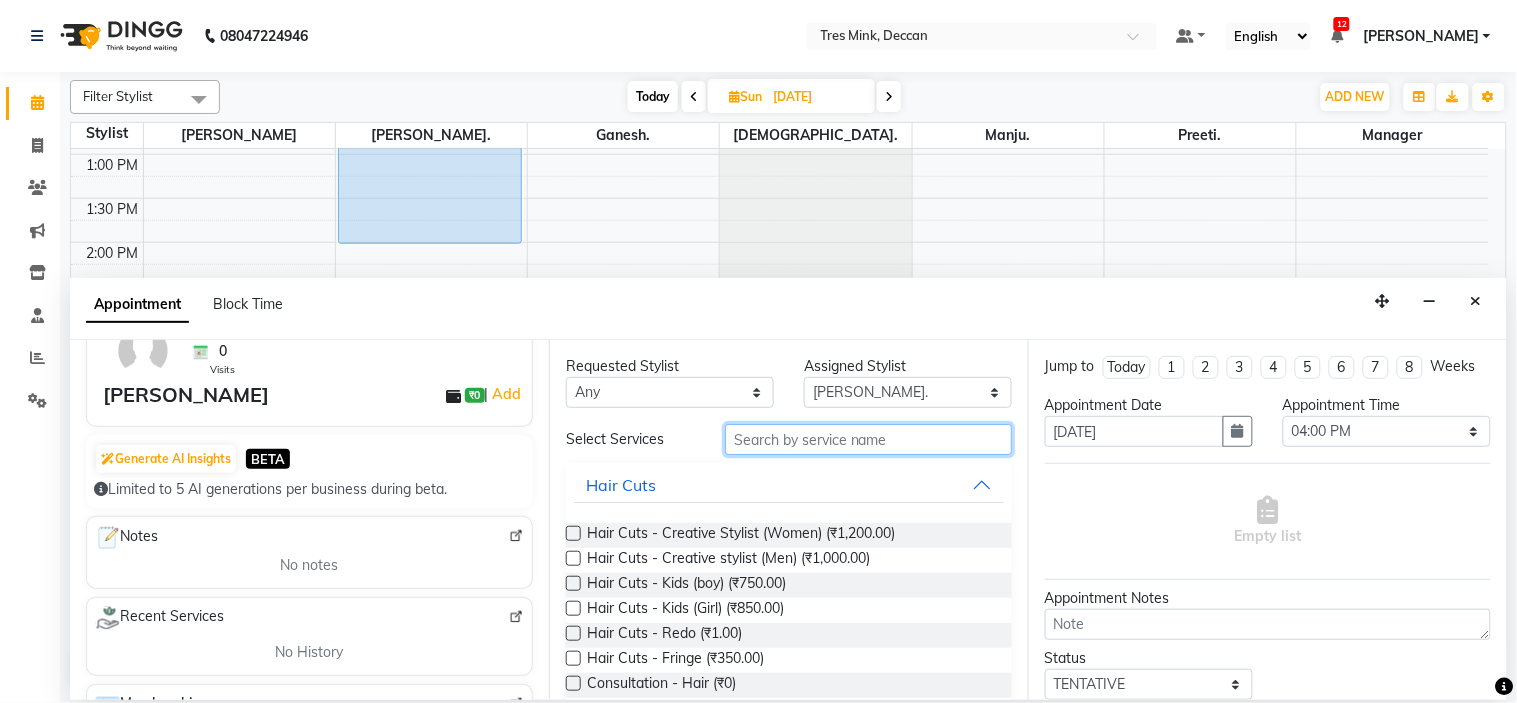 click at bounding box center (868, 439) 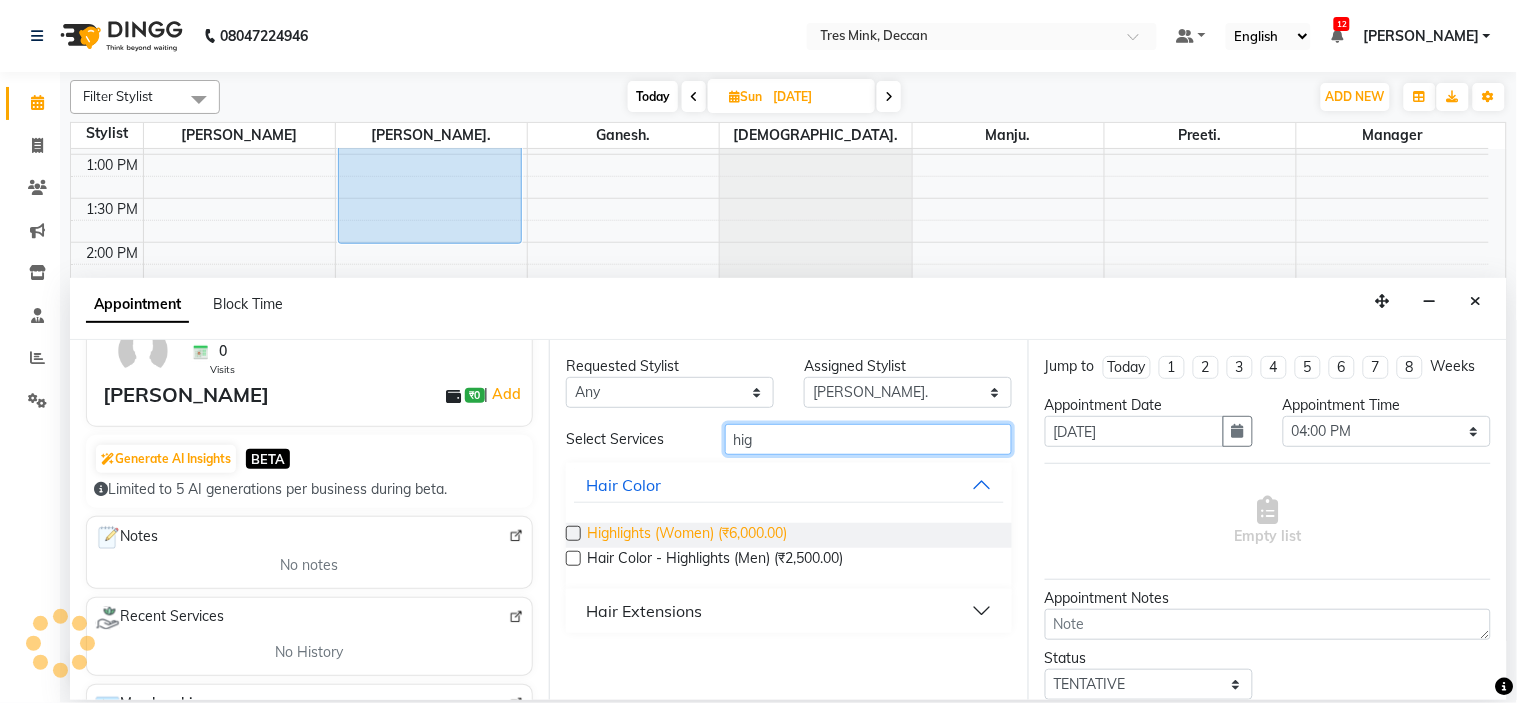 type on "hig" 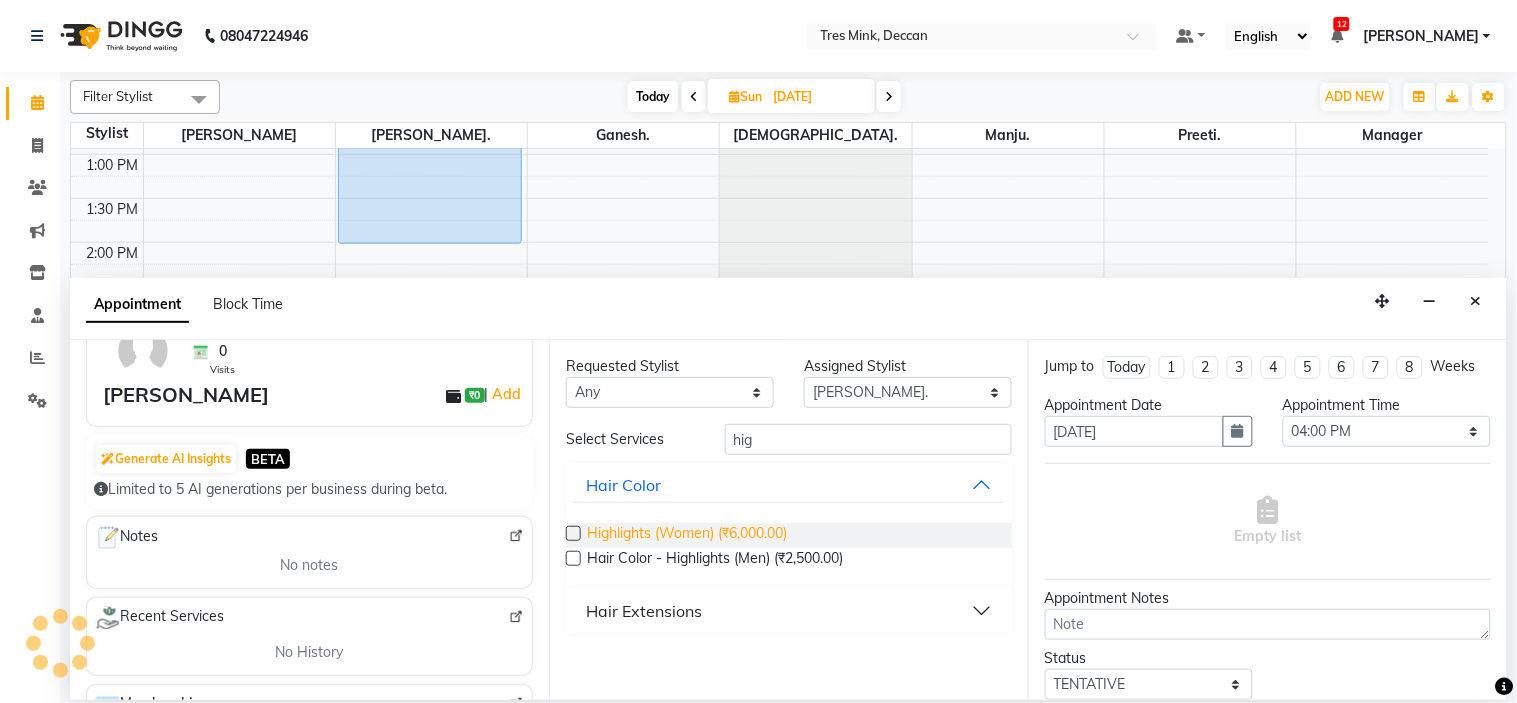 click on "Highlights (Women) (₹6,000.00)" at bounding box center (687, 535) 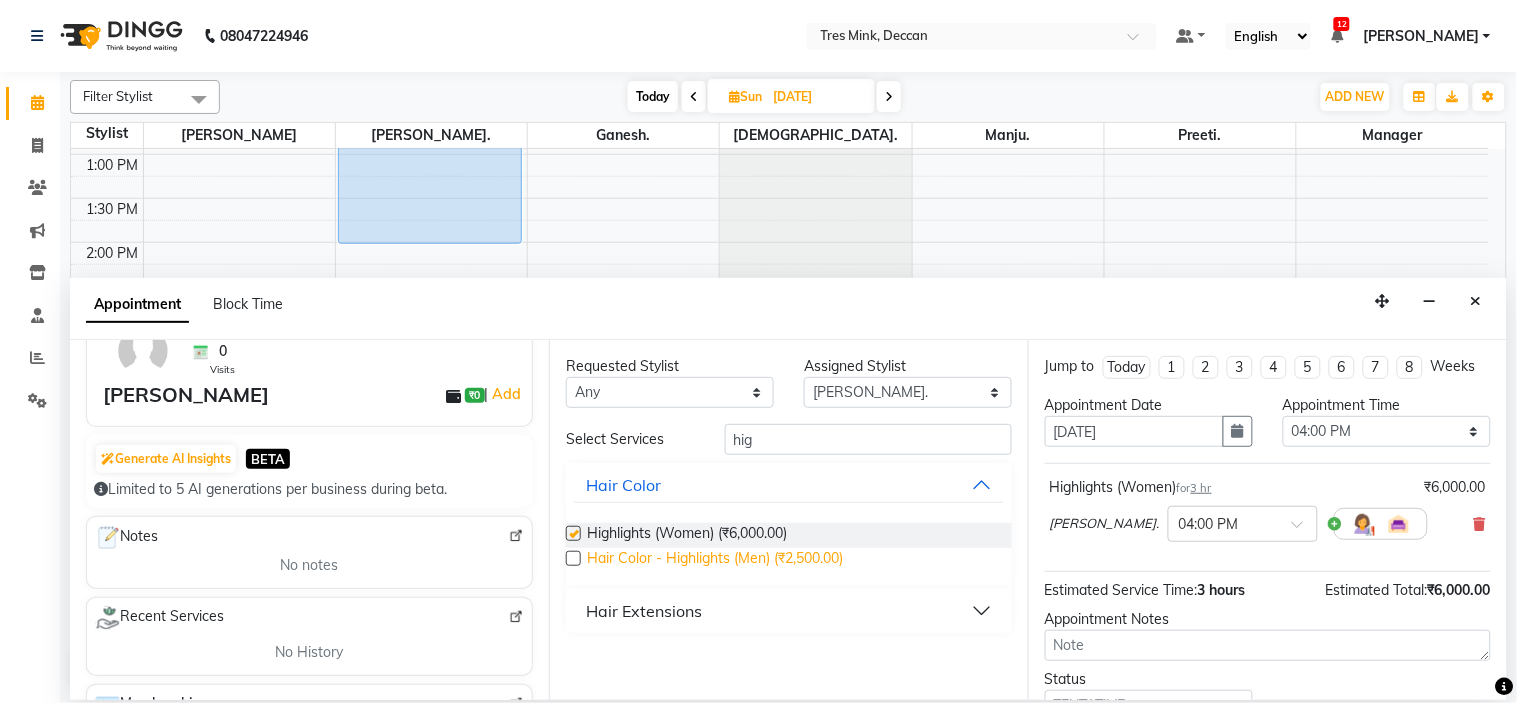 checkbox on "false" 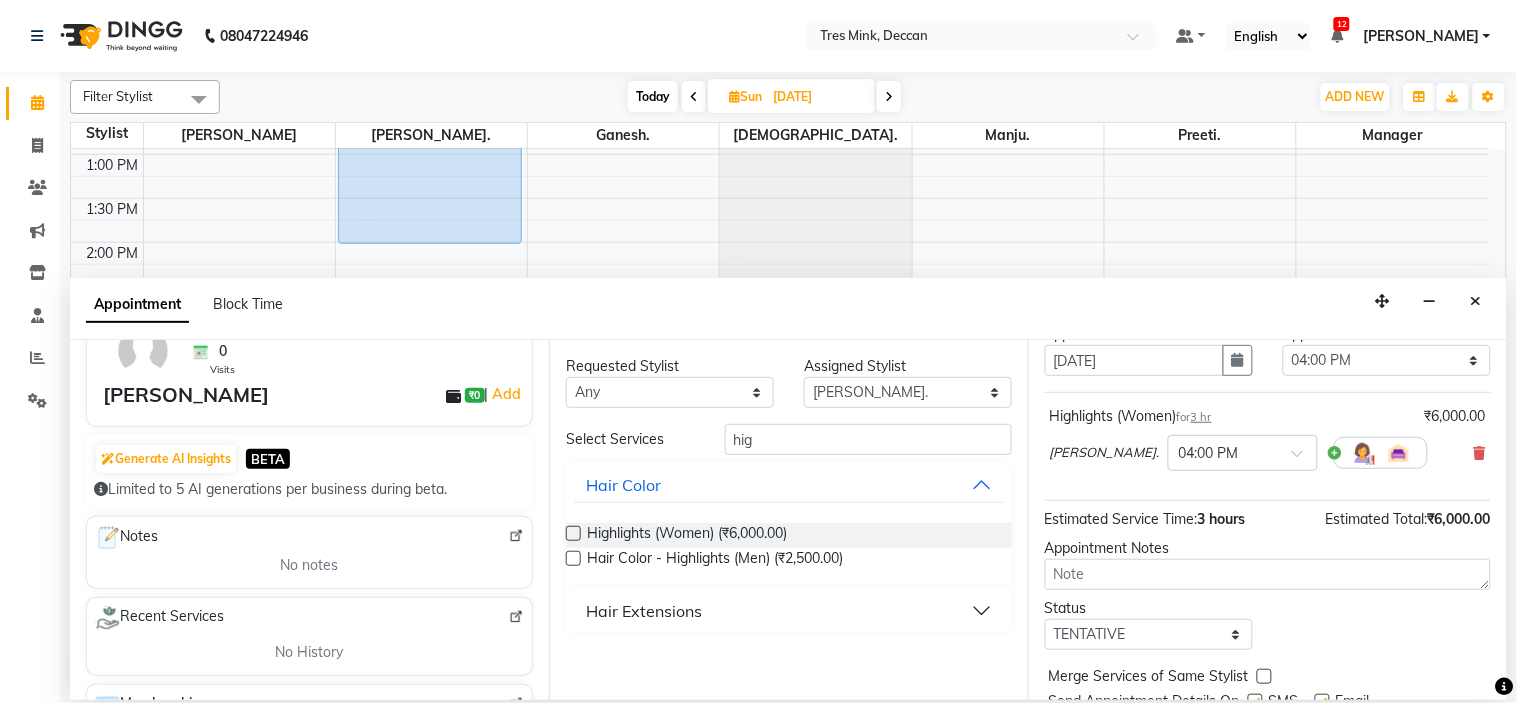 scroll, scrollTop: 111, scrollLeft: 0, axis: vertical 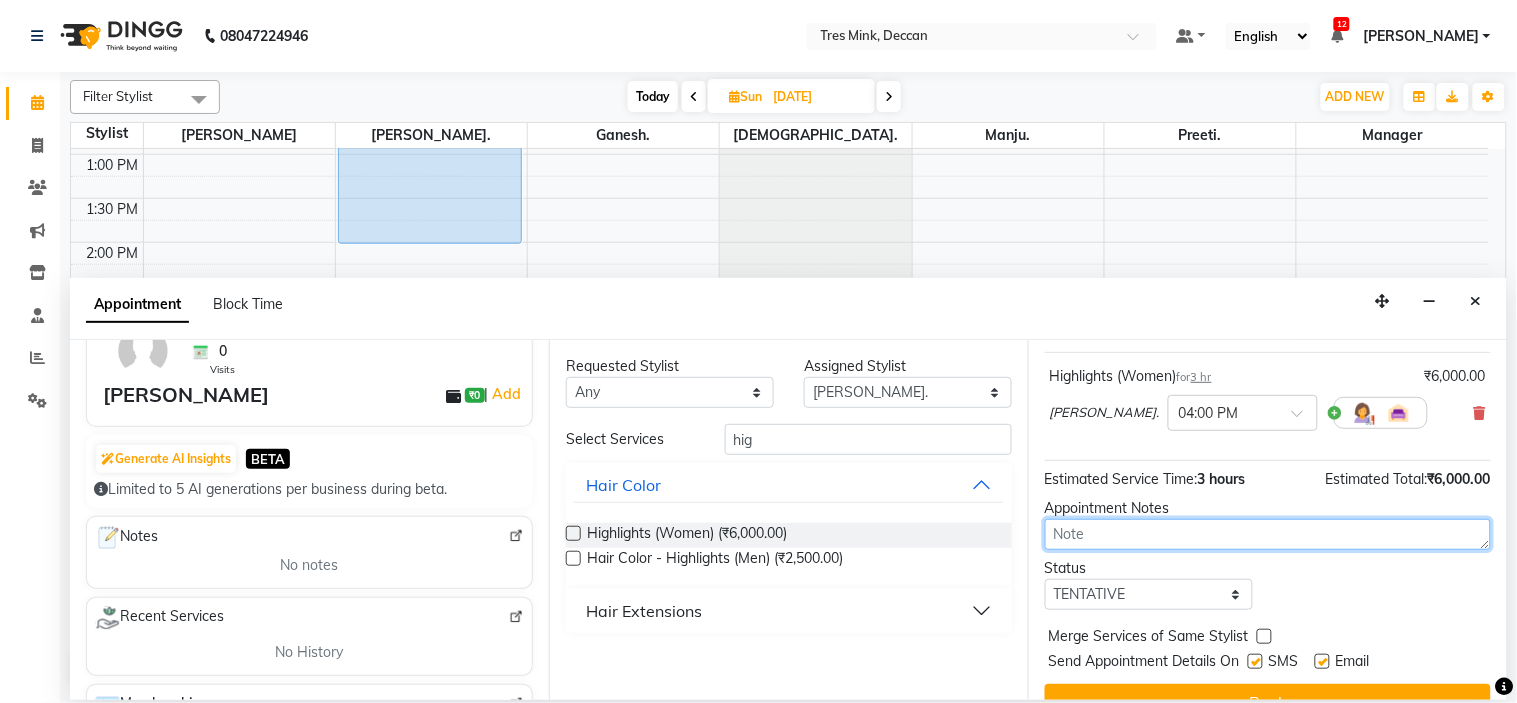 click at bounding box center (1268, 534) 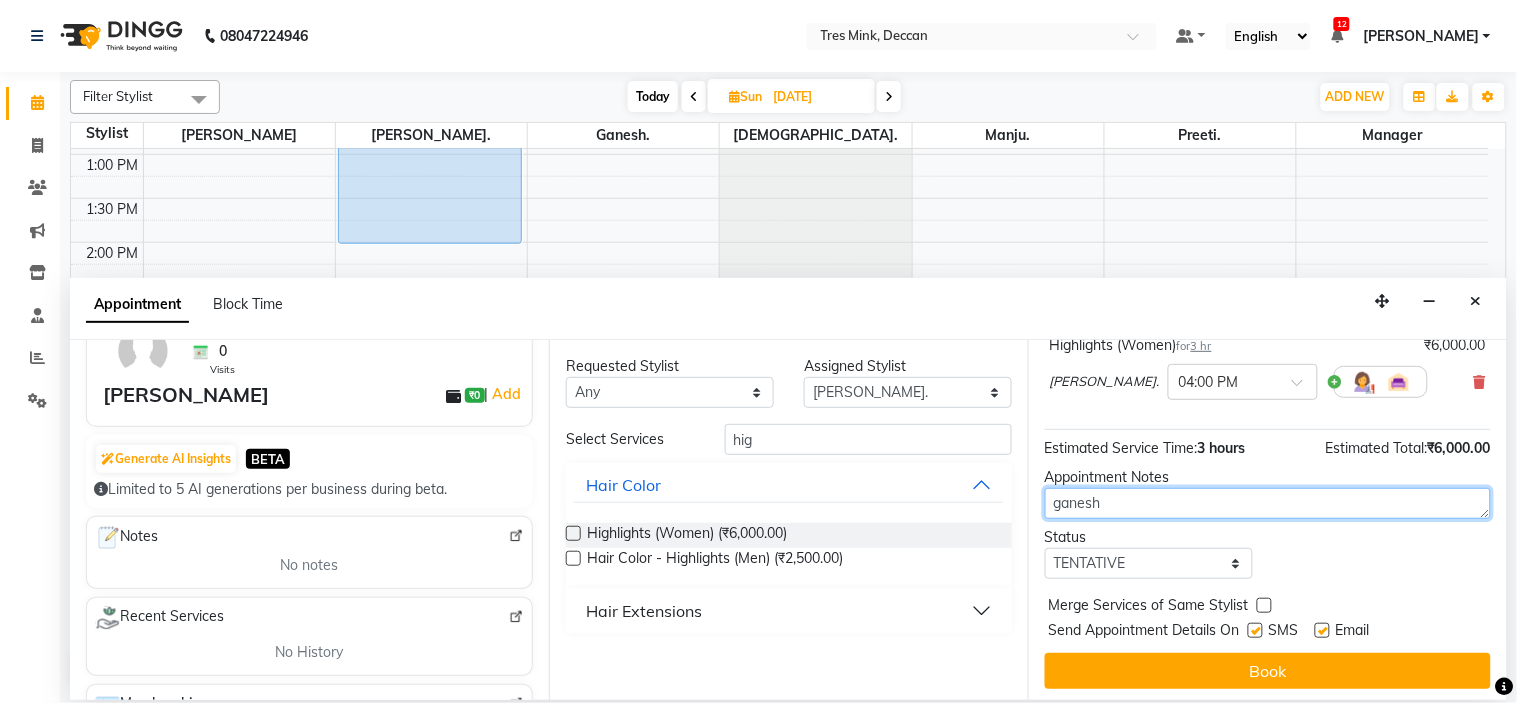 scroll, scrollTop: 166, scrollLeft: 0, axis: vertical 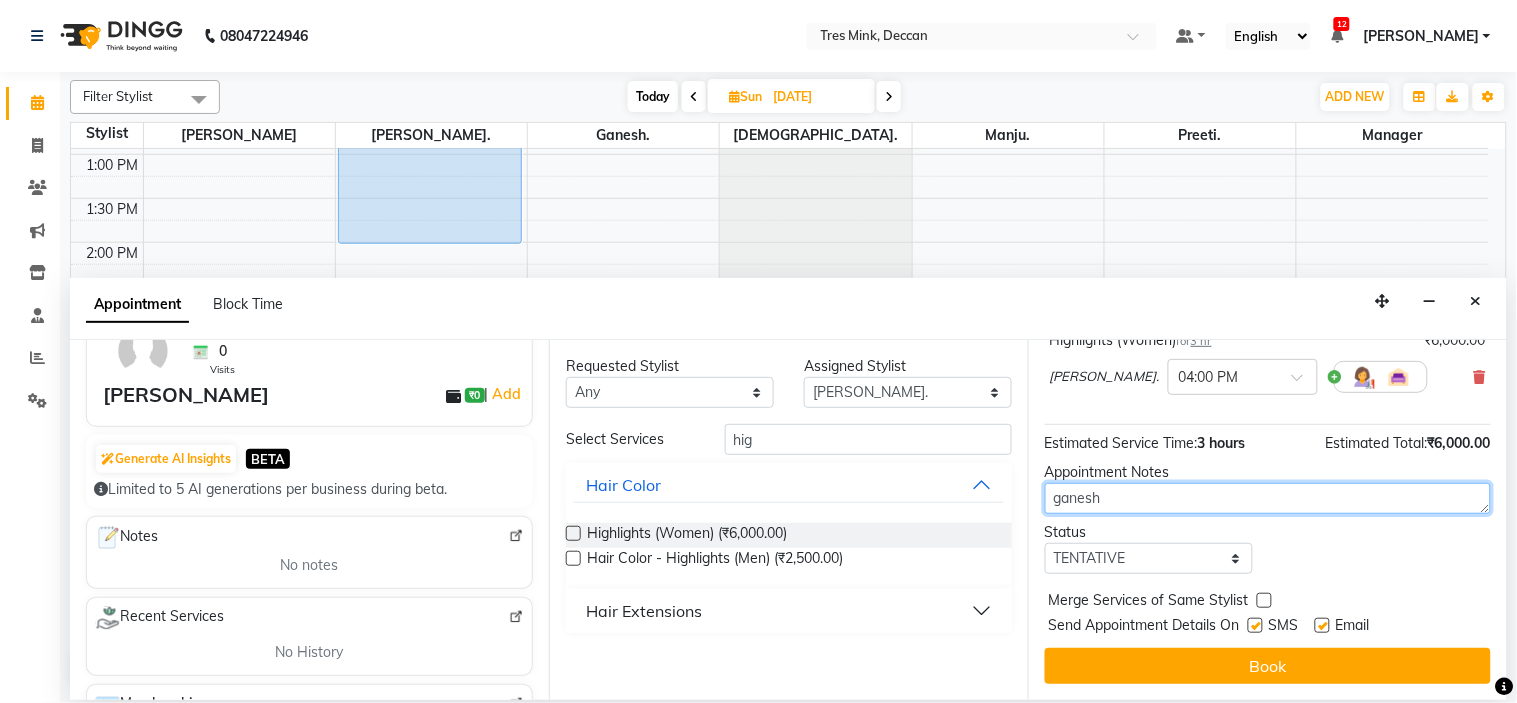 type on "ganesh" 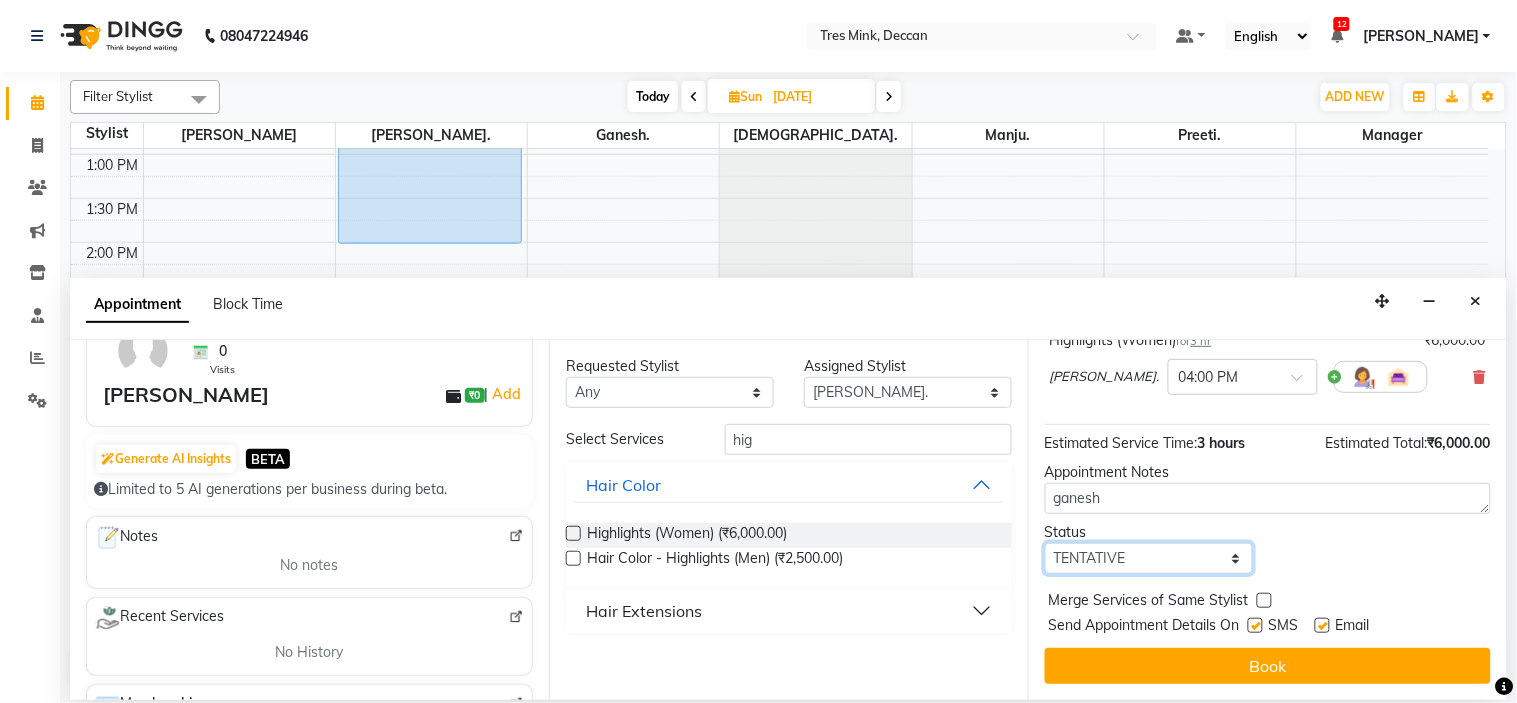 click on "Select TENTATIVE CONFIRM UPCOMING" at bounding box center (1149, 558) 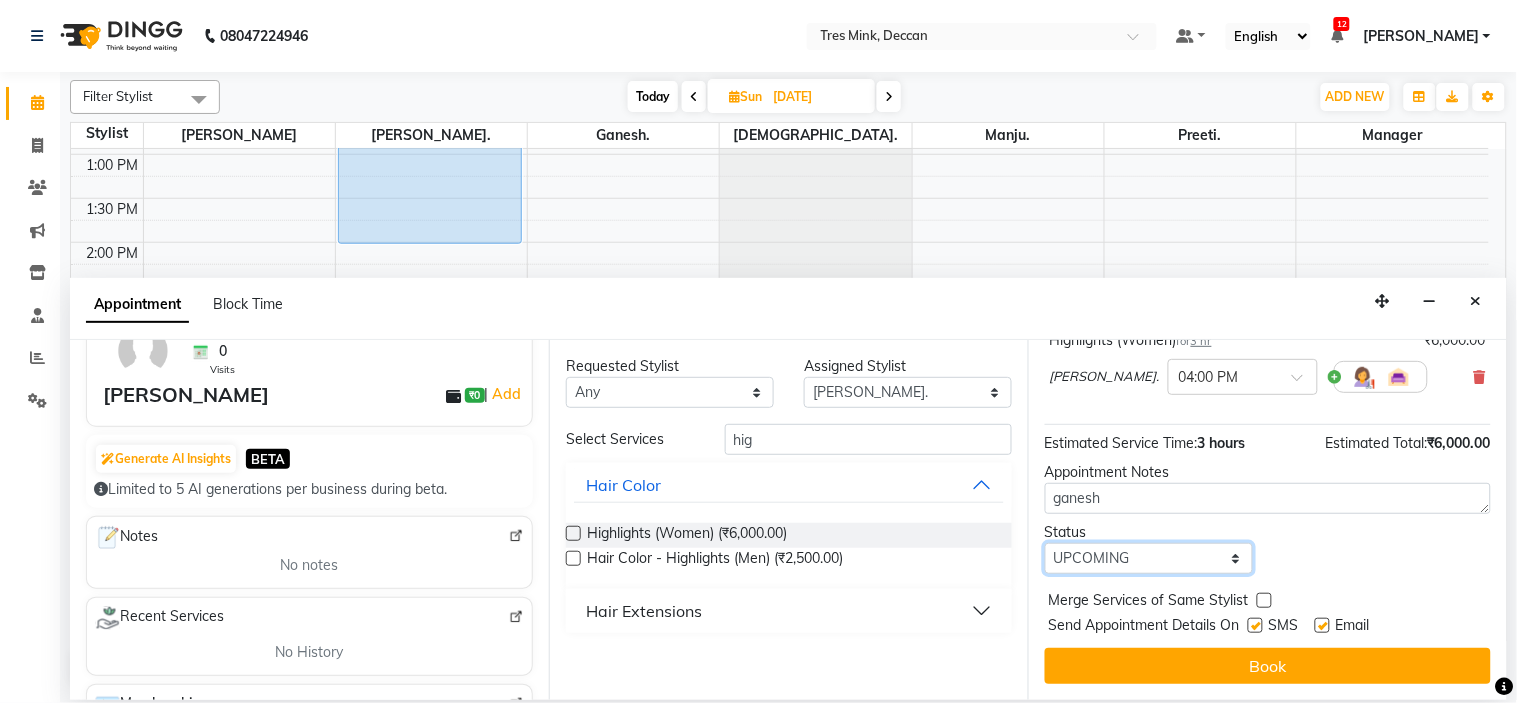 click on "Select TENTATIVE CONFIRM UPCOMING" at bounding box center (1149, 558) 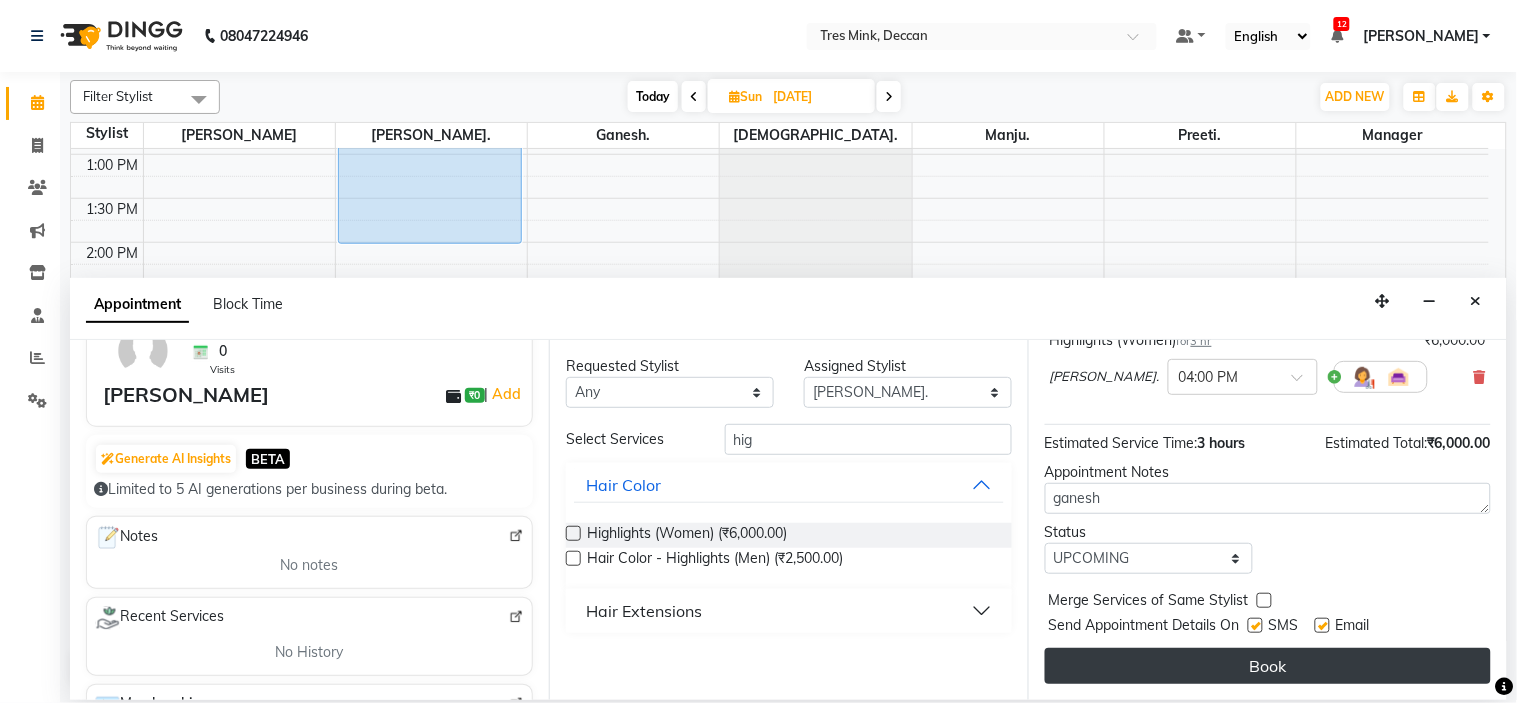 click on "Book" at bounding box center [1268, 666] 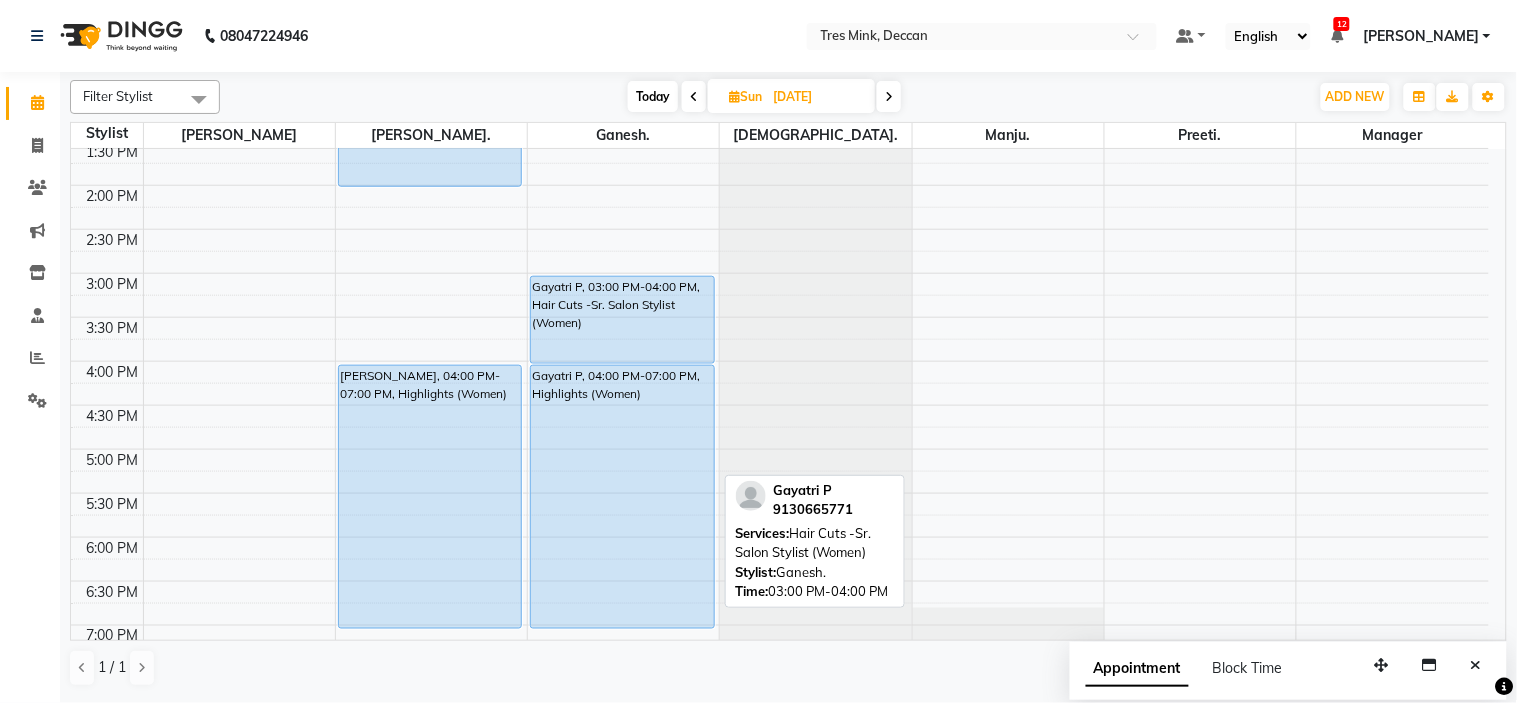 scroll, scrollTop: 545, scrollLeft: 0, axis: vertical 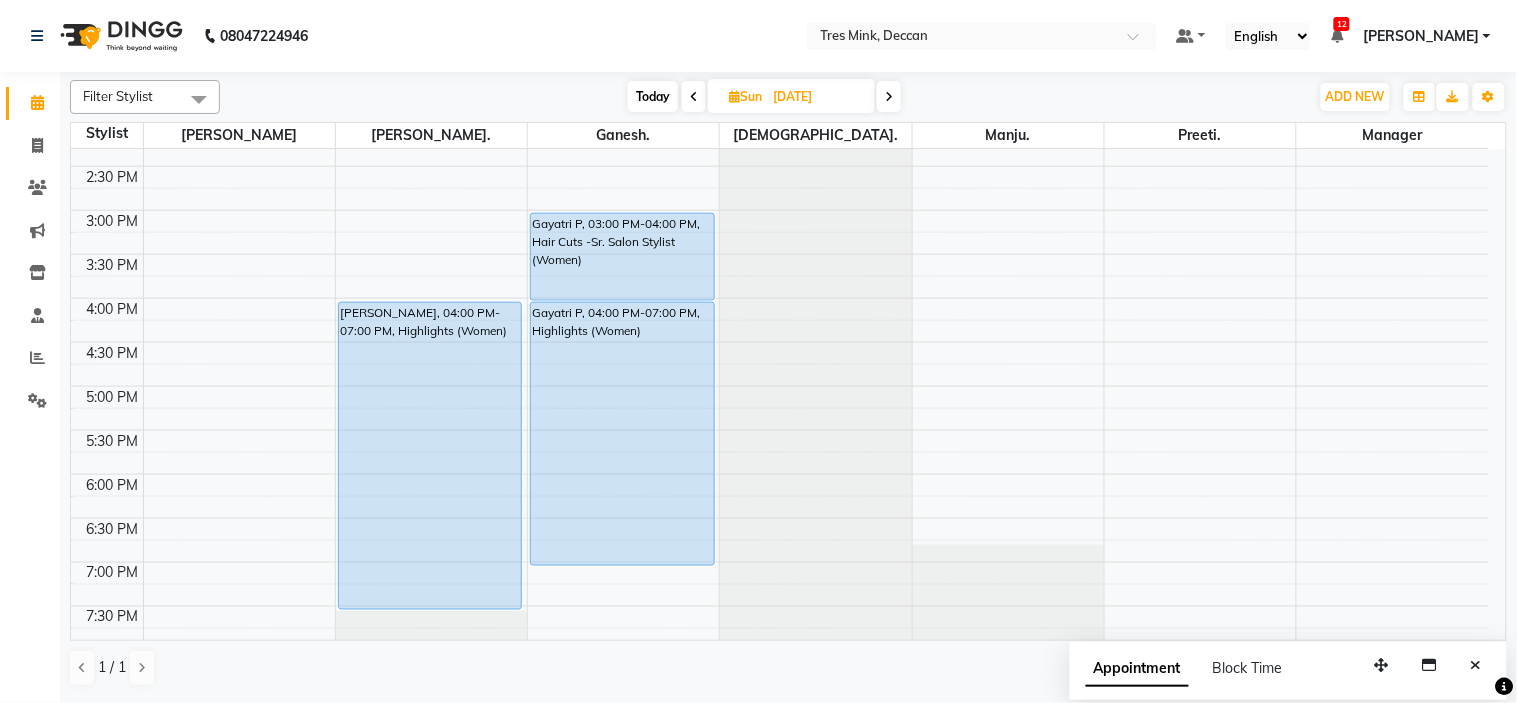 drag, startPoint x: 405, startPoint y: 573, endPoint x: 412, endPoint y: 604, distance: 31.780497 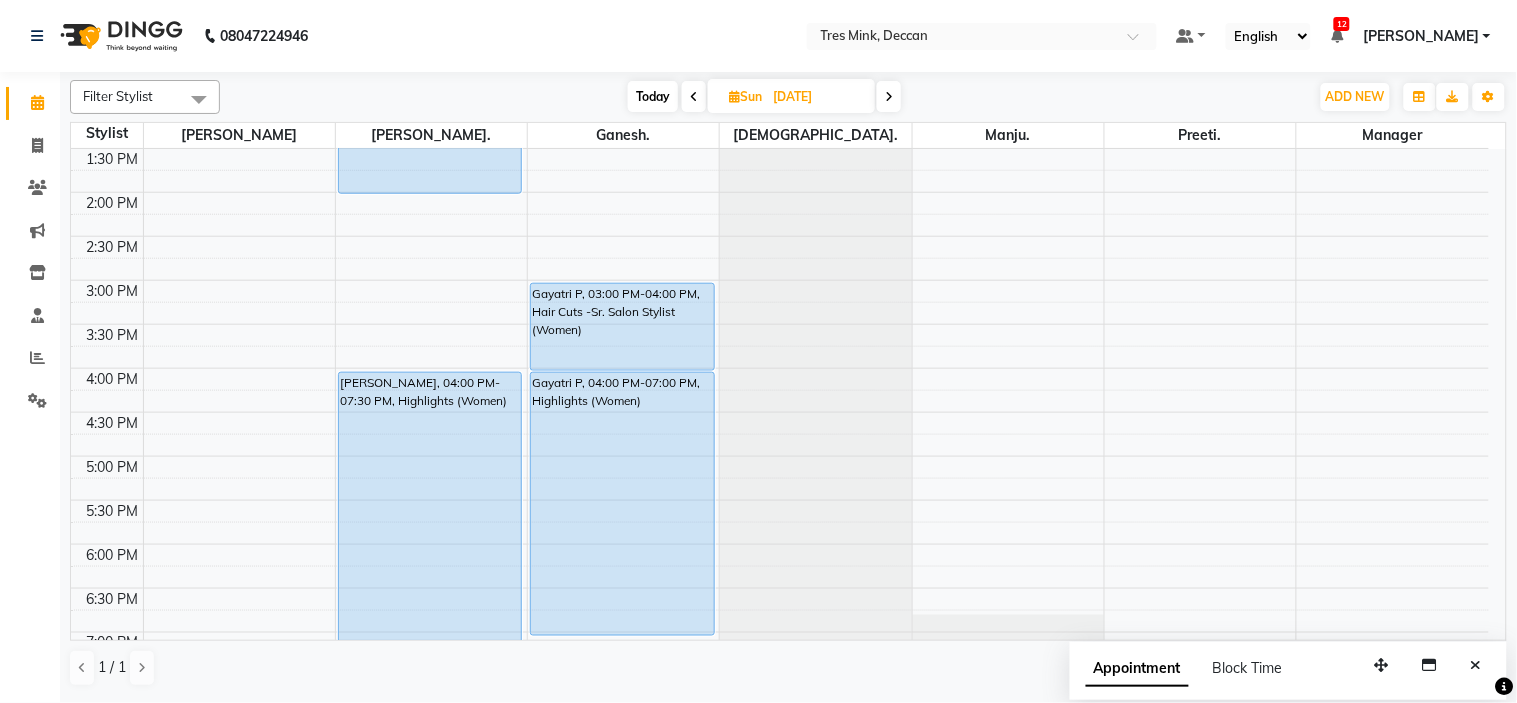 scroll, scrollTop: 323, scrollLeft: 0, axis: vertical 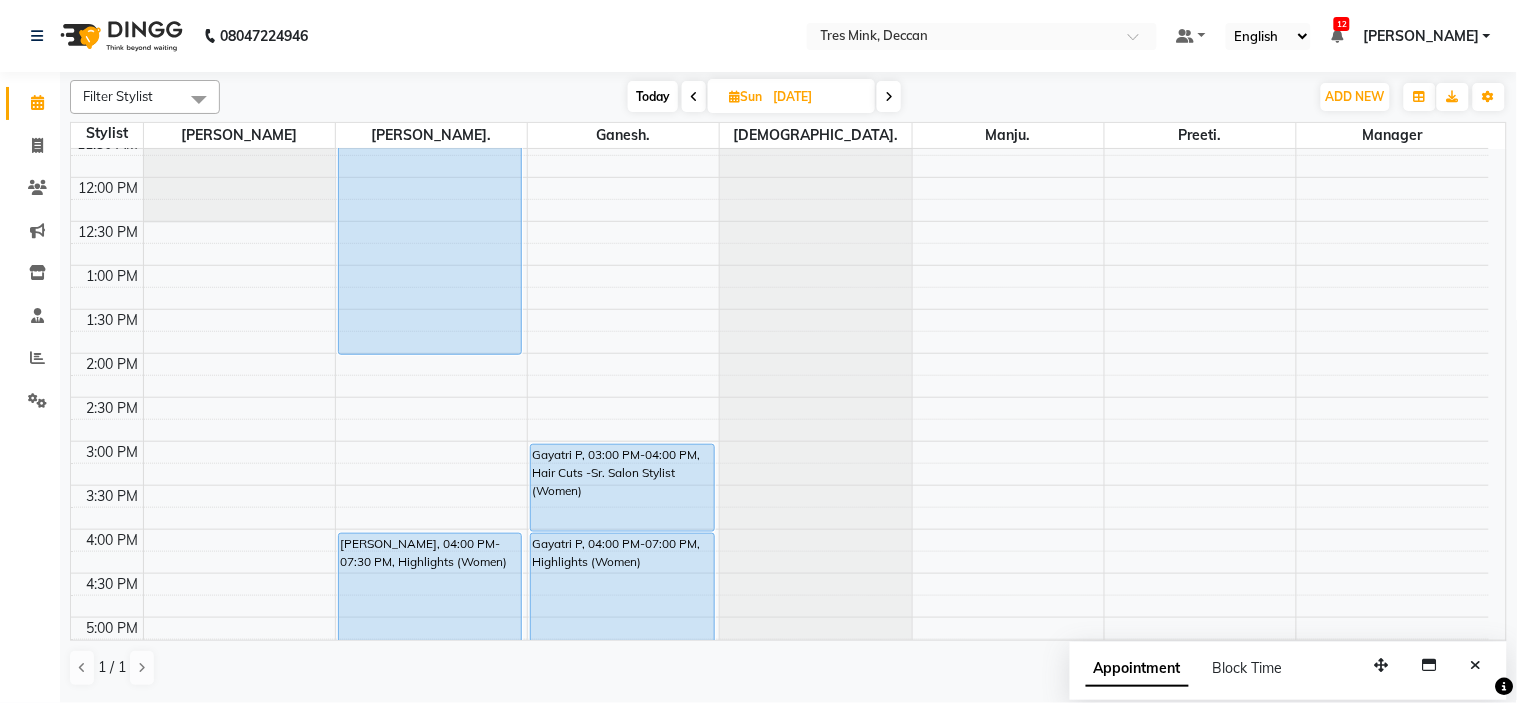 click on "Today" at bounding box center [653, 96] 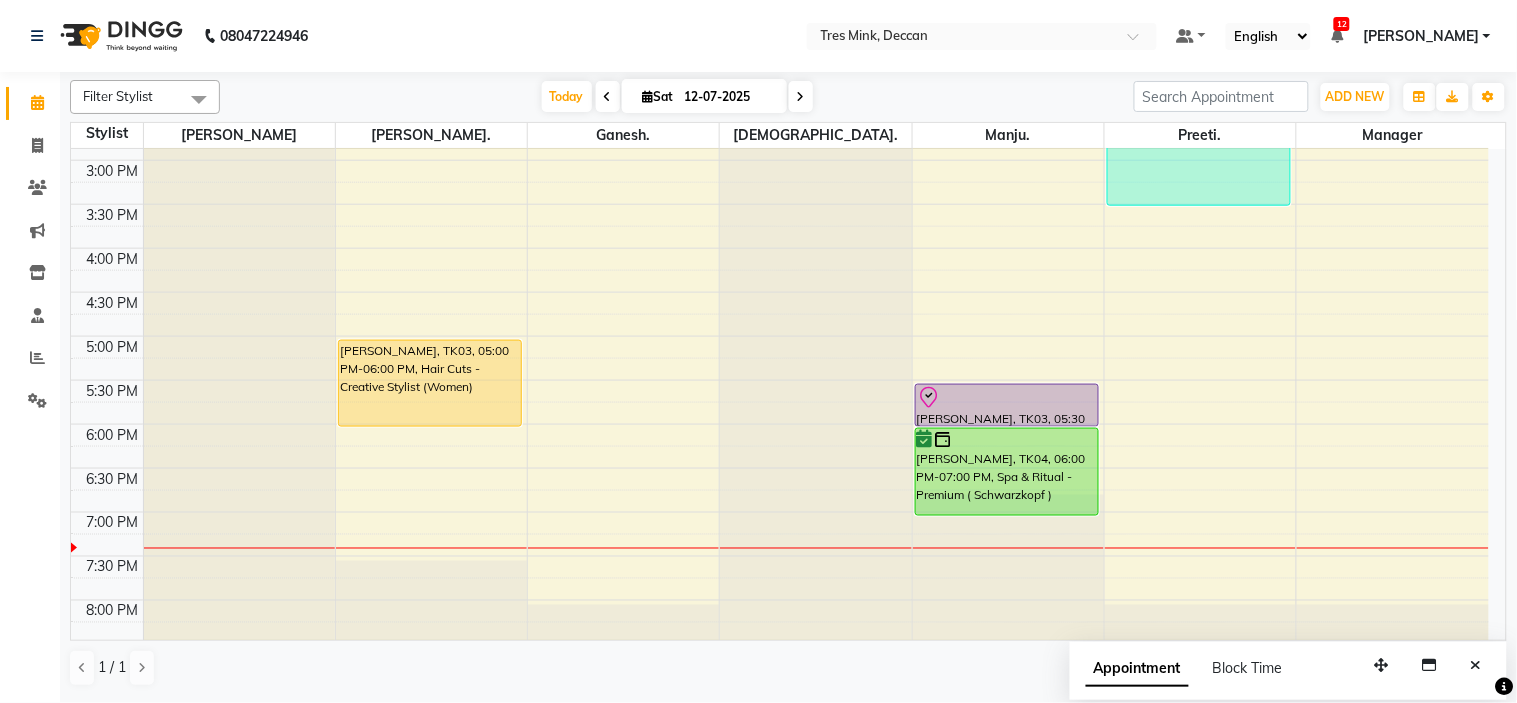 scroll, scrollTop: 656, scrollLeft: 0, axis: vertical 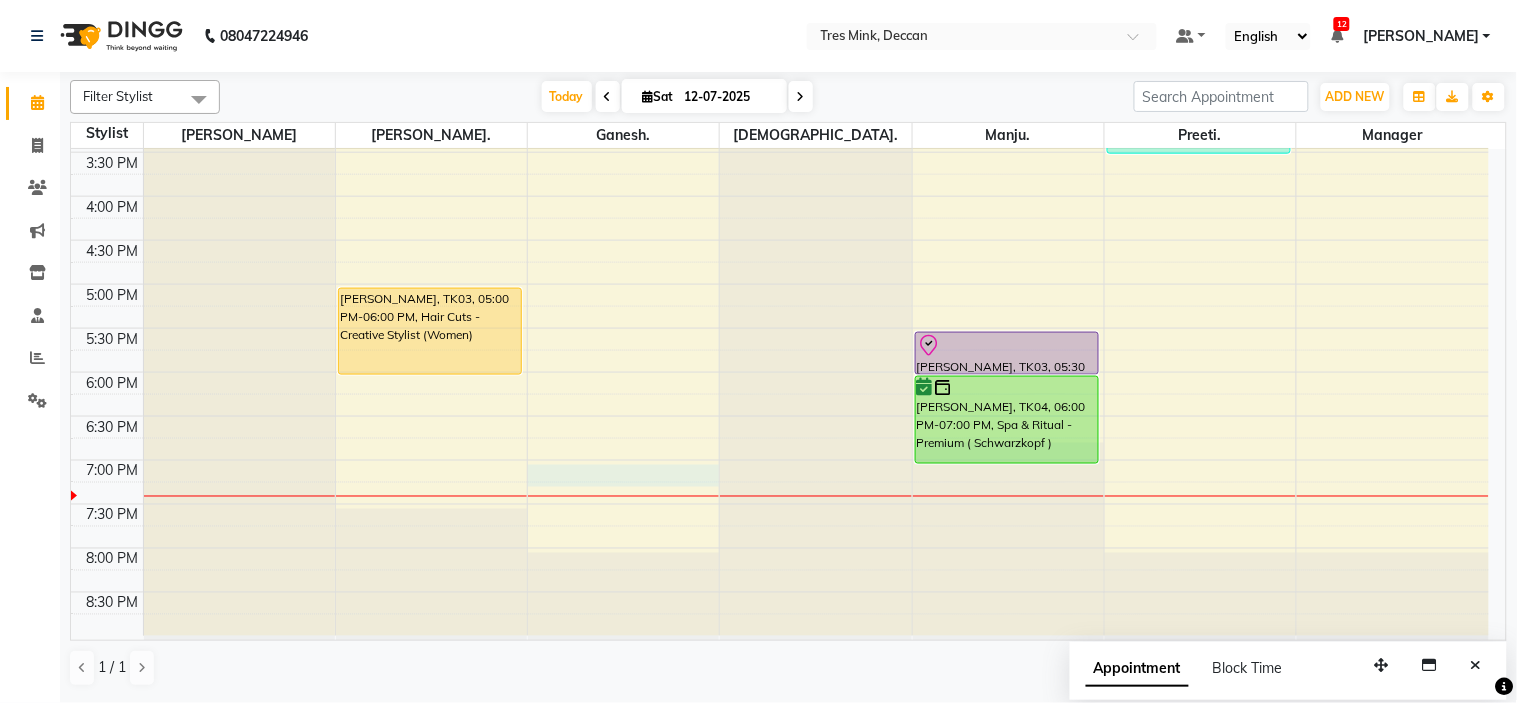 click on "8:00 AM 8:30 AM 9:00 AM 9:30 AM 10:00 AM 10:30 AM 11:00 AM 11:30 AM 12:00 PM 12:30 PM 1:00 PM 1:30 PM 2:00 PM 2:30 PM 3:00 PM 3:30 PM 4:00 PM 4:30 PM 5:00 PM 5:30 PM 6:00 PM 6:30 PM 7:00 PM 7:30 PM 8:00 PM 8:30 PM     [PERSON_NAME], TK01, 11:00 AM-01:15 PM, Hair Color - Root Touch Up (Women)     [PERSON_NAME], TK01, 11:00 AM-01:00 PM, Hair Color - Global (Women)    [PERSON_NAME], TK03, 05:00 PM-06:00 PM, Hair Cuts - Creative Stylist (Women)     [PERSON_NAME], TK05, 10:30 AM-10:45 AM, Consultation - Hair     [PERSON_NAME], TK02, 12:00 PM-12:15 PM, Hydrating Facial
[PERSON_NAME], TK03, 05:30 PM-06:00 PM, Threading - Eyebrows (Women)     [PERSON_NAME], TK04, 06:00 PM-07:00 PM, Spa & Ritual - Premium ( Schwarzkopf )     [PERSON_NAME], TK01, 11:00 AM-12:30 PM, Hydrating Facial     [PERSON_NAME], TK01, 01:00 PM-03:30 PM, Luminance Ritual Facial,Collegen Boost mask,Styling - shampo and conditioner" at bounding box center [780, 64] 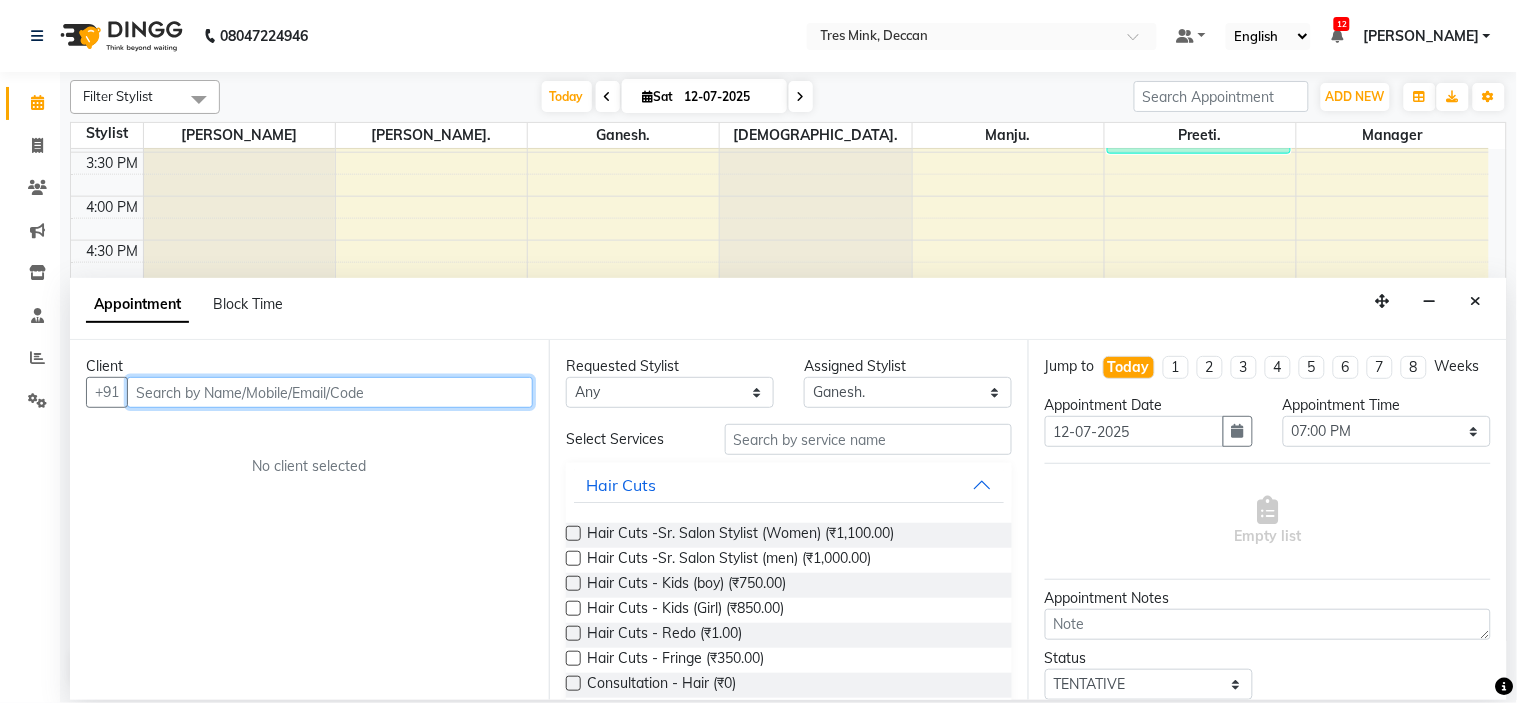 drag, startPoint x: 194, startPoint y: 401, endPoint x: 191, endPoint y: 390, distance: 11.401754 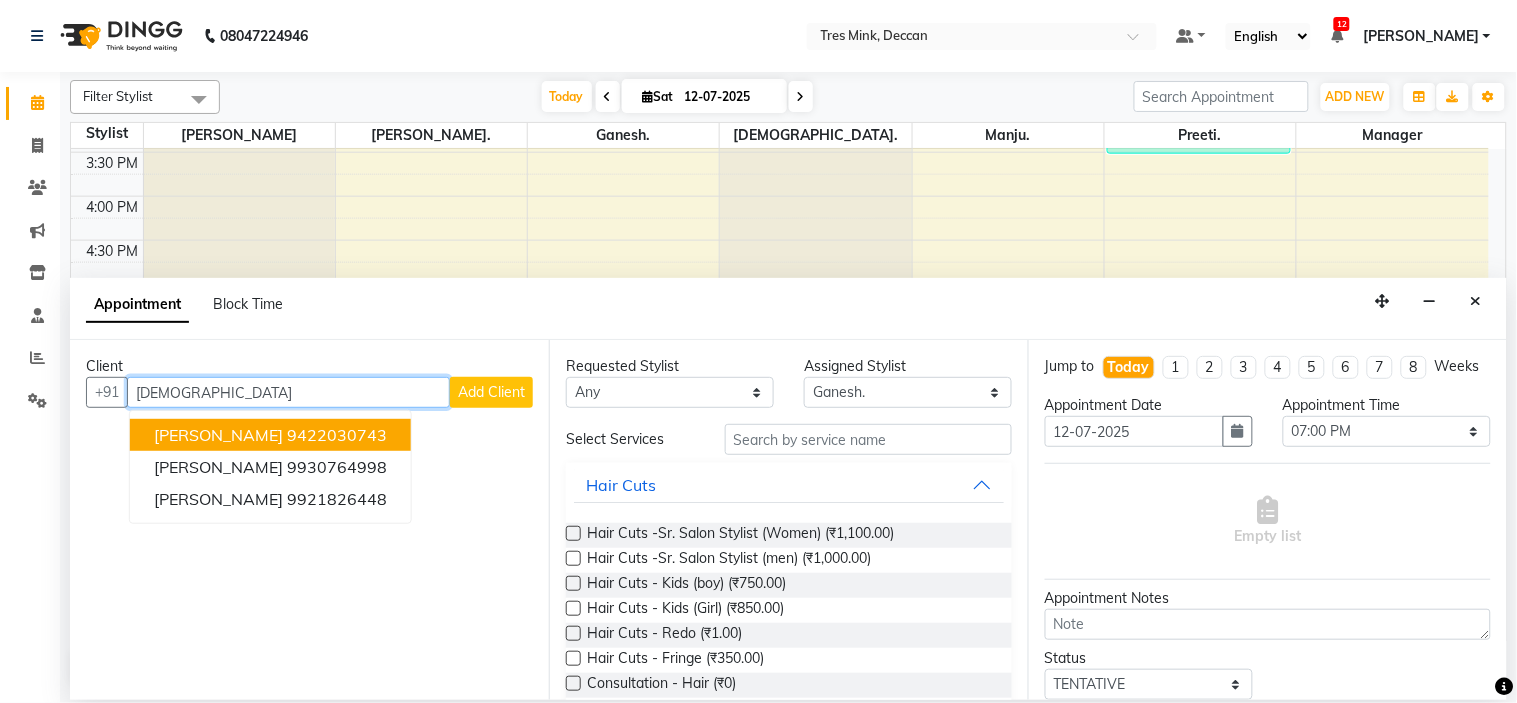 click on "[PERSON_NAME]" at bounding box center (218, 435) 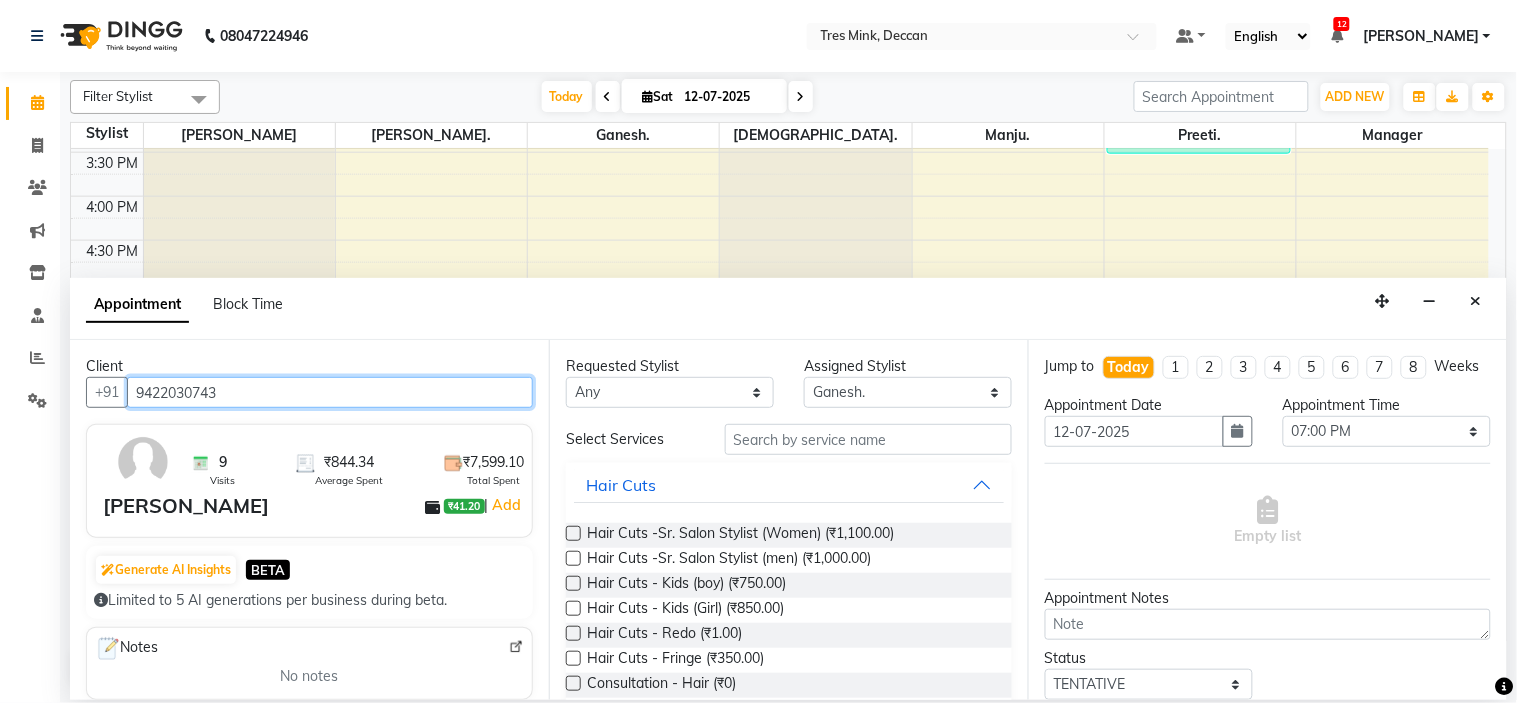 type on "9422030743" 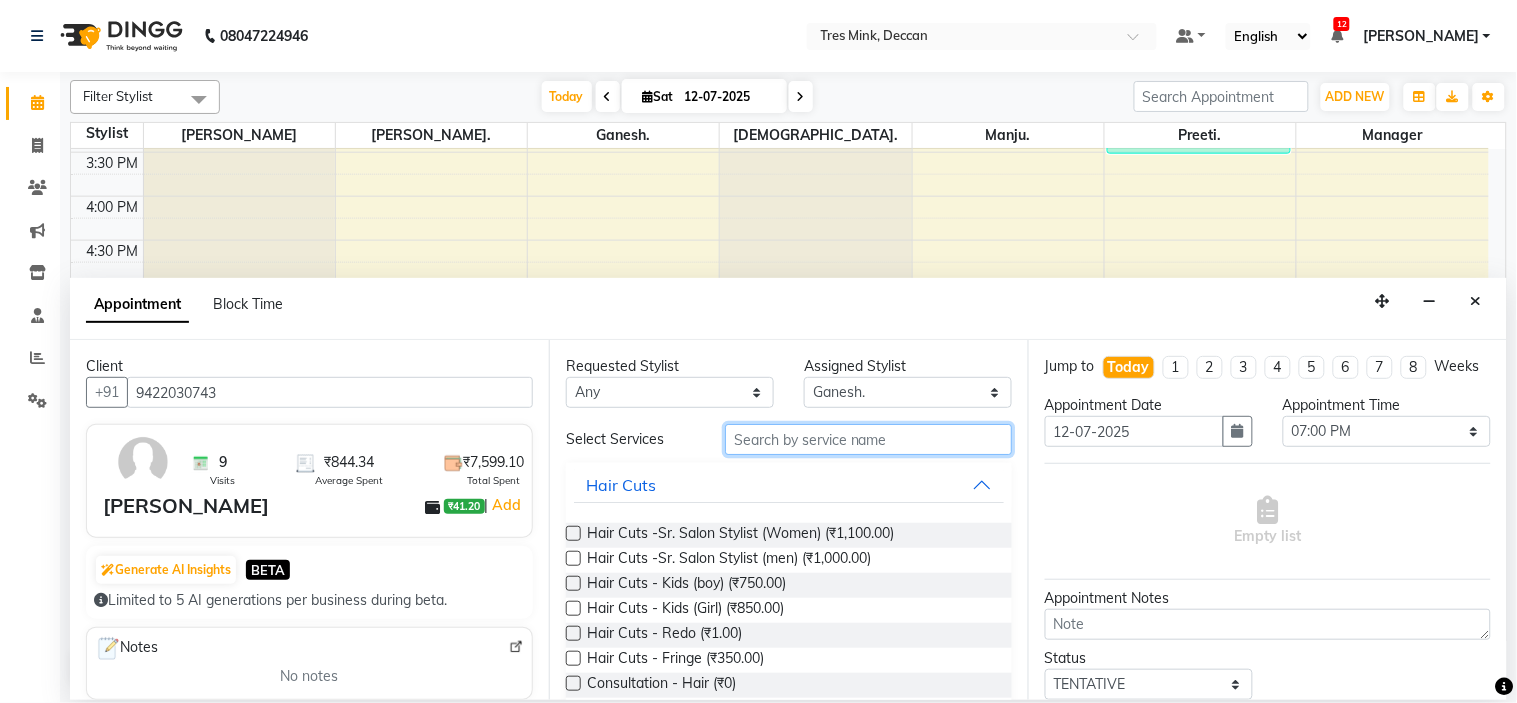 click at bounding box center [868, 439] 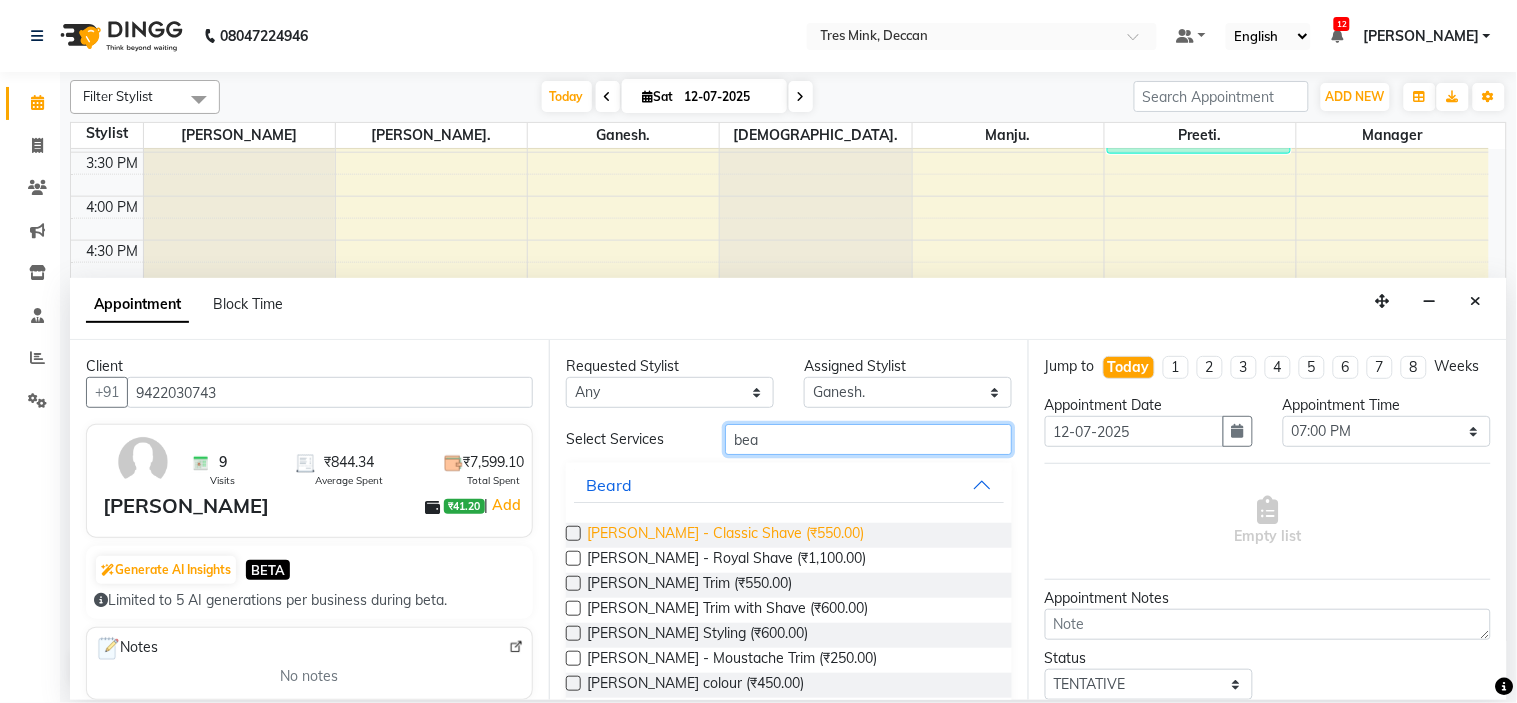 type on "bea" 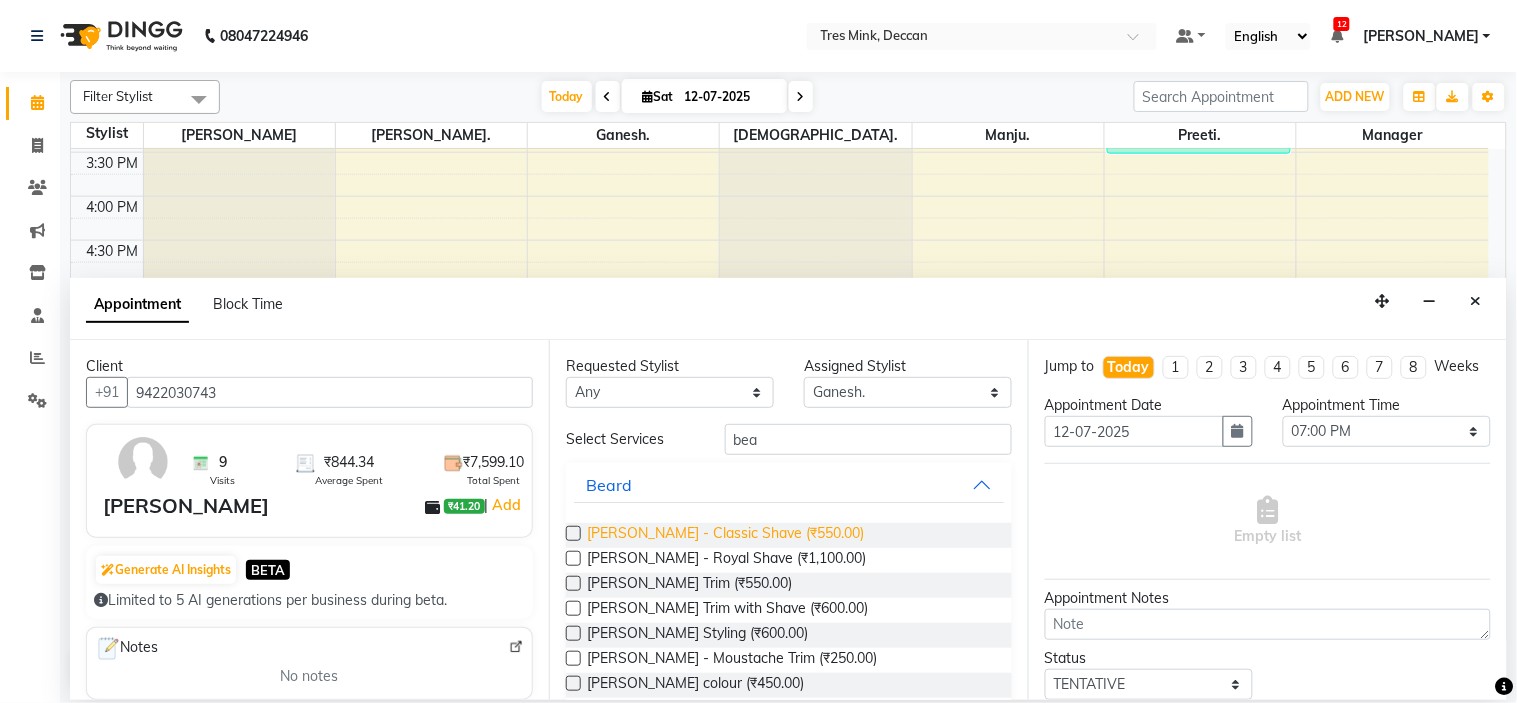 click on "[PERSON_NAME] - Classic Shave (₹550.00)" at bounding box center [725, 535] 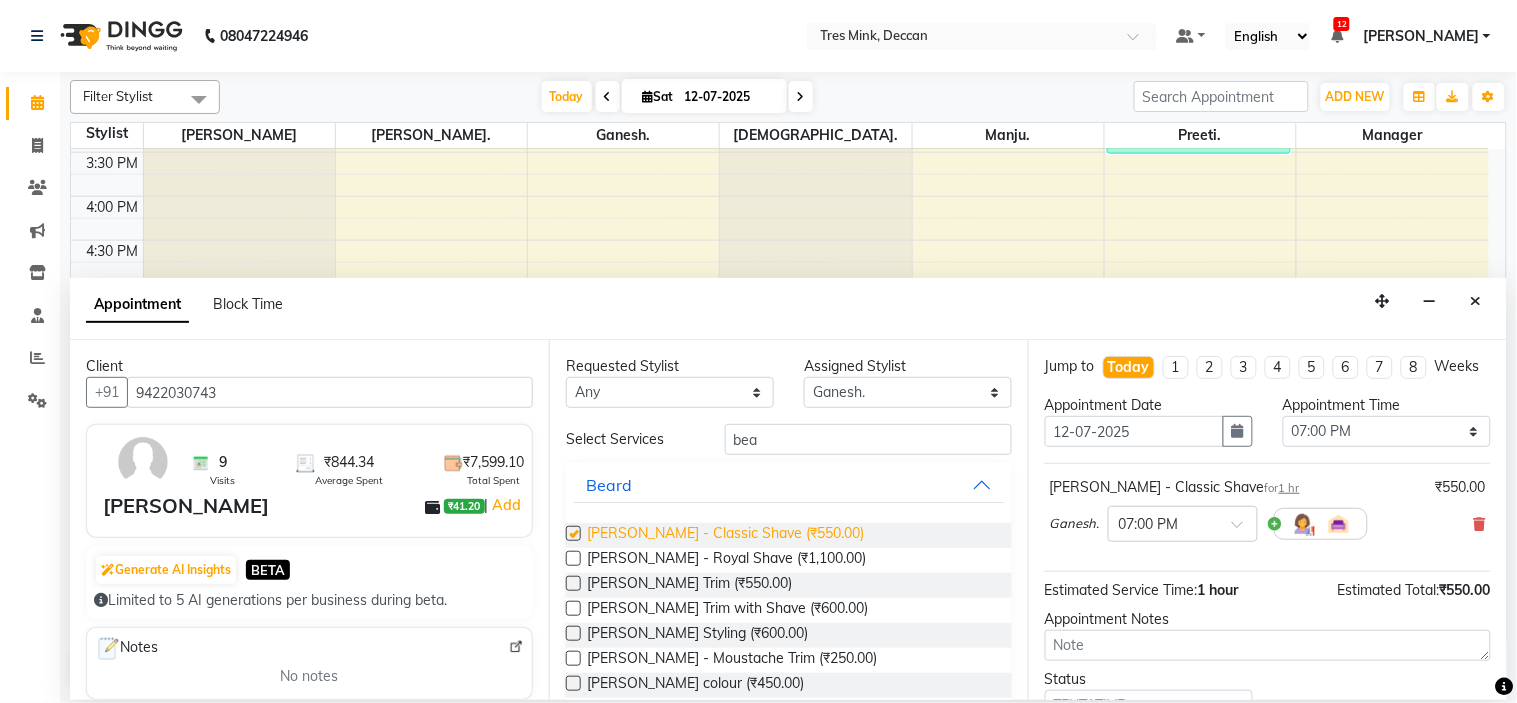 checkbox on "false" 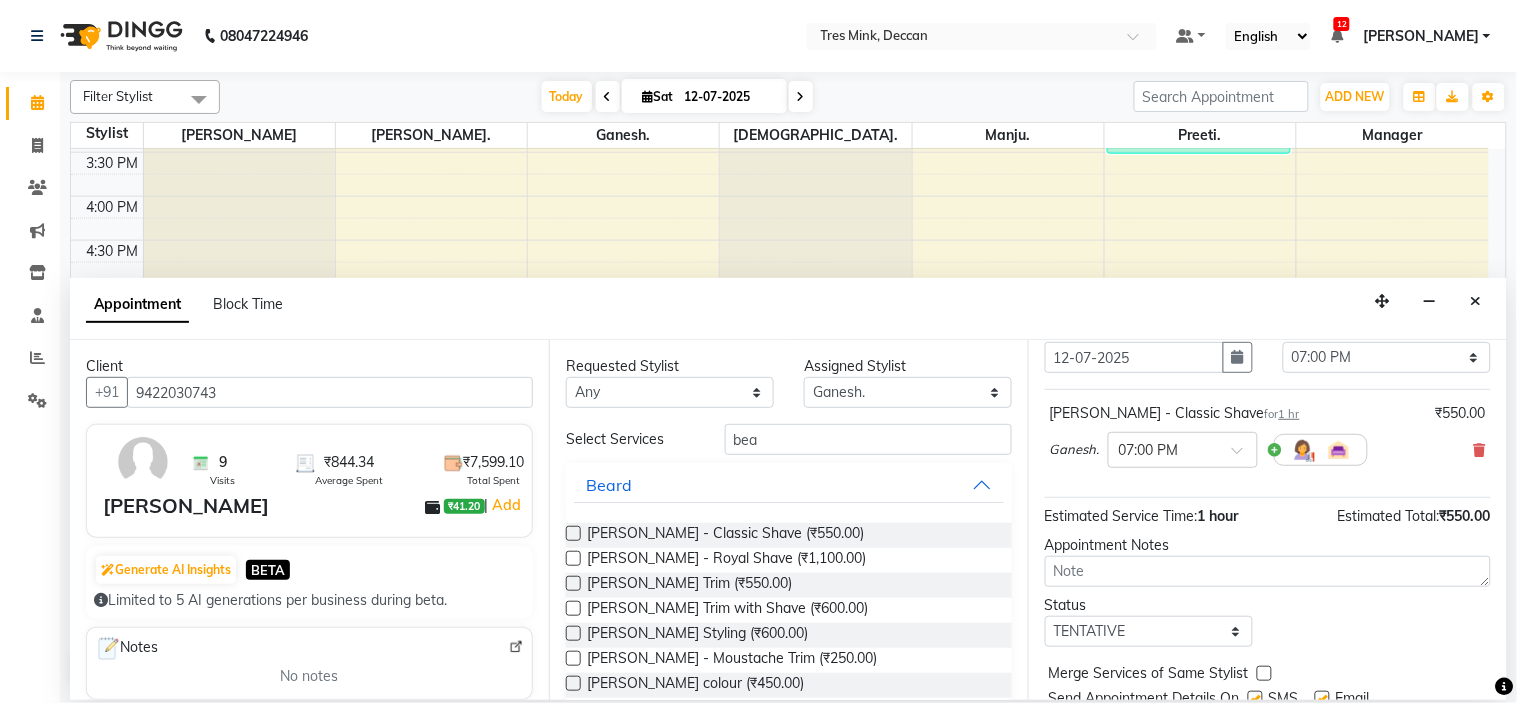 scroll, scrollTop: 166, scrollLeft: 0, axis: vertical 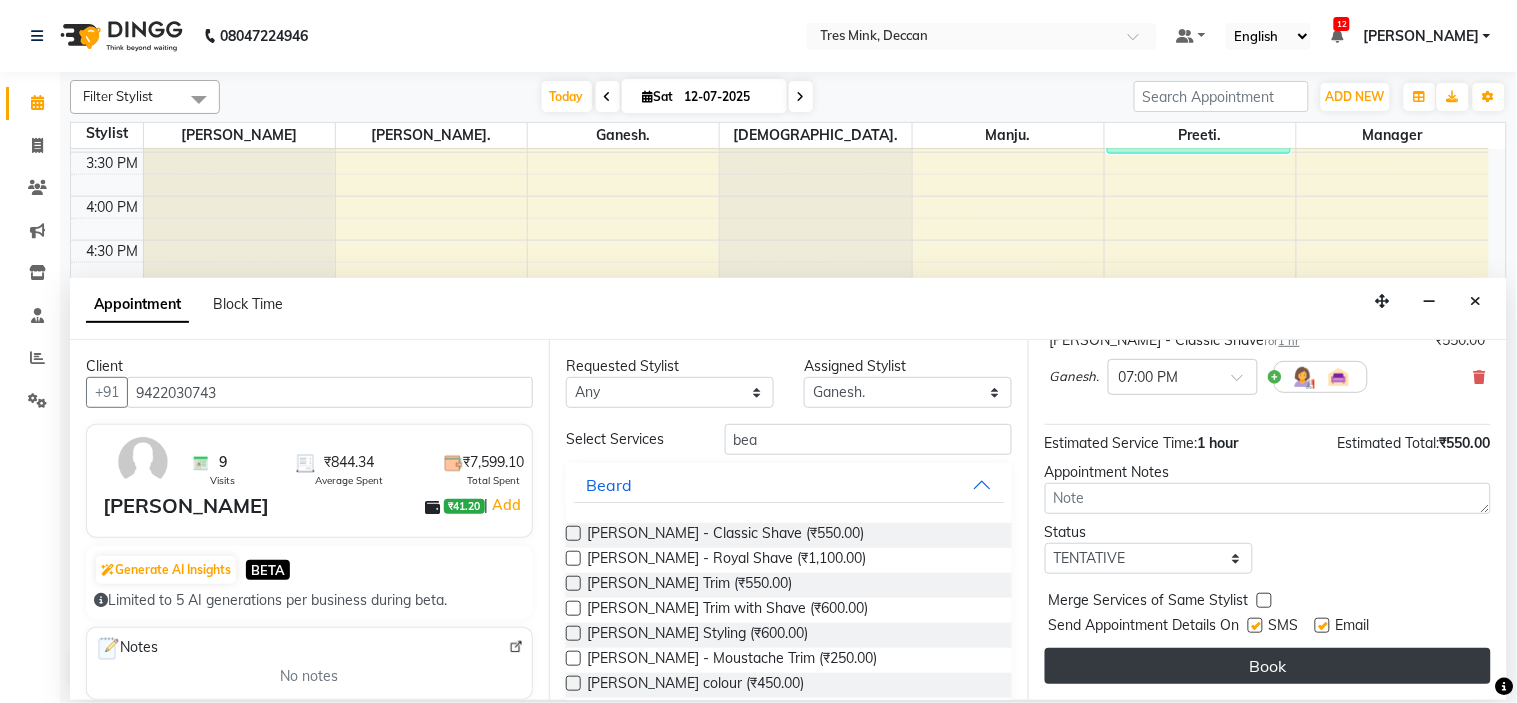 click on "Book" at bounding box center [1268, 666] 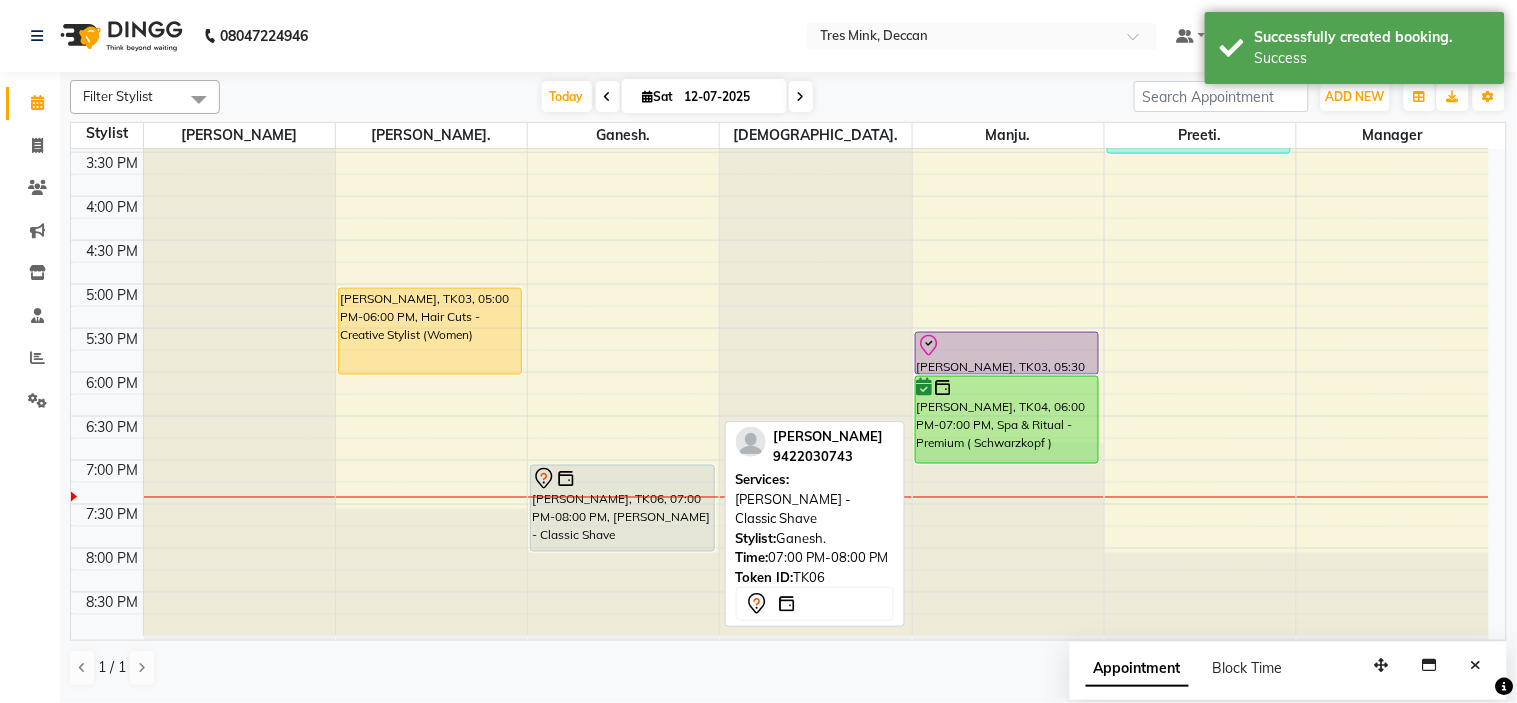 click at bounding box center (622, 479) 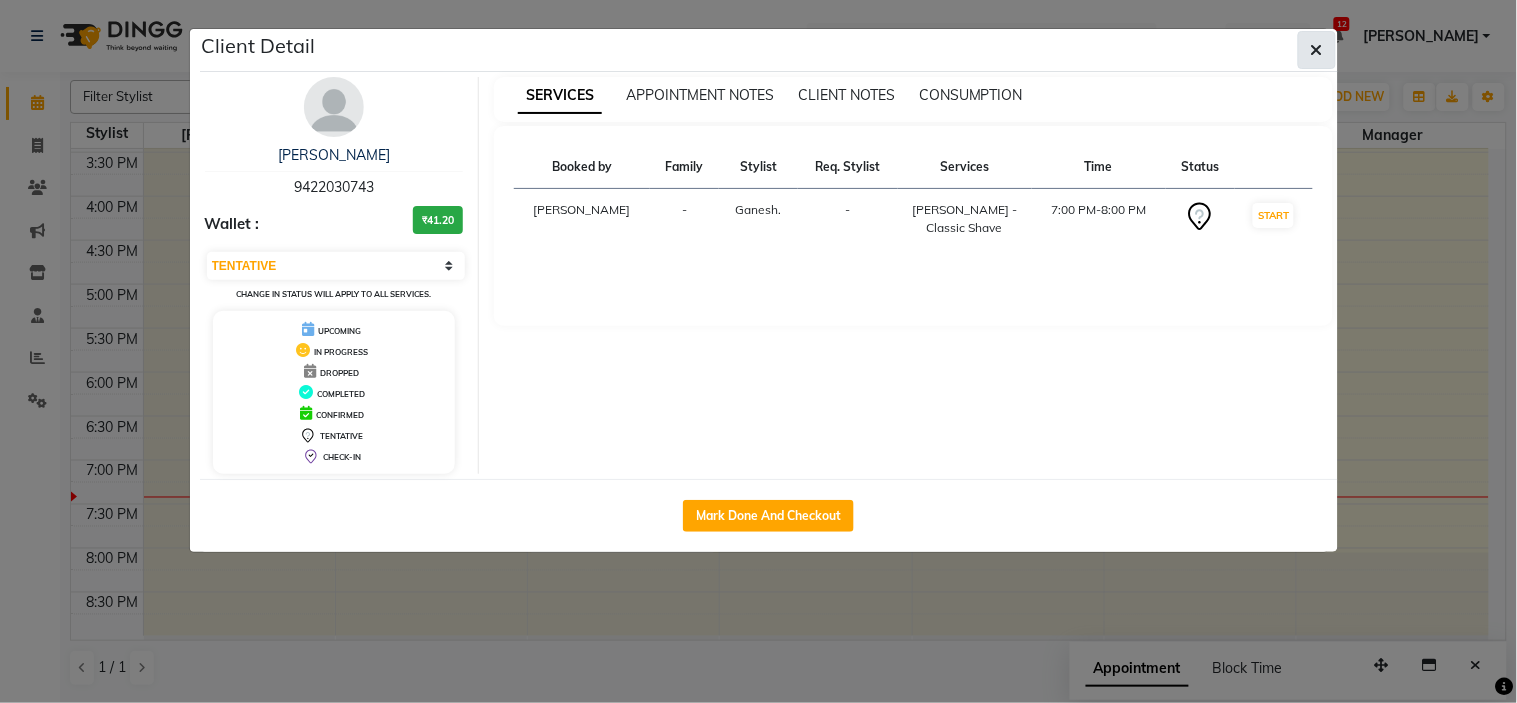 click 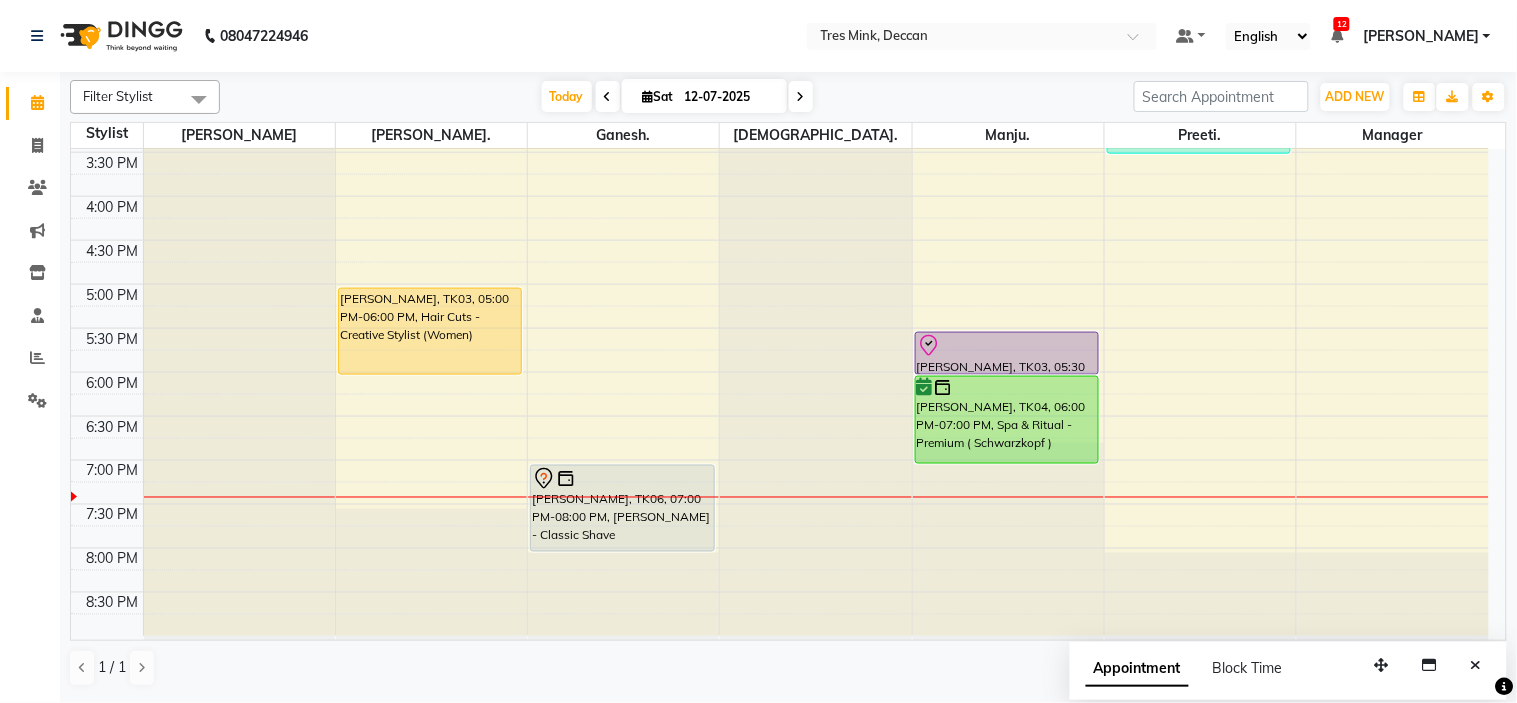 click at bounding box center (801, 97) 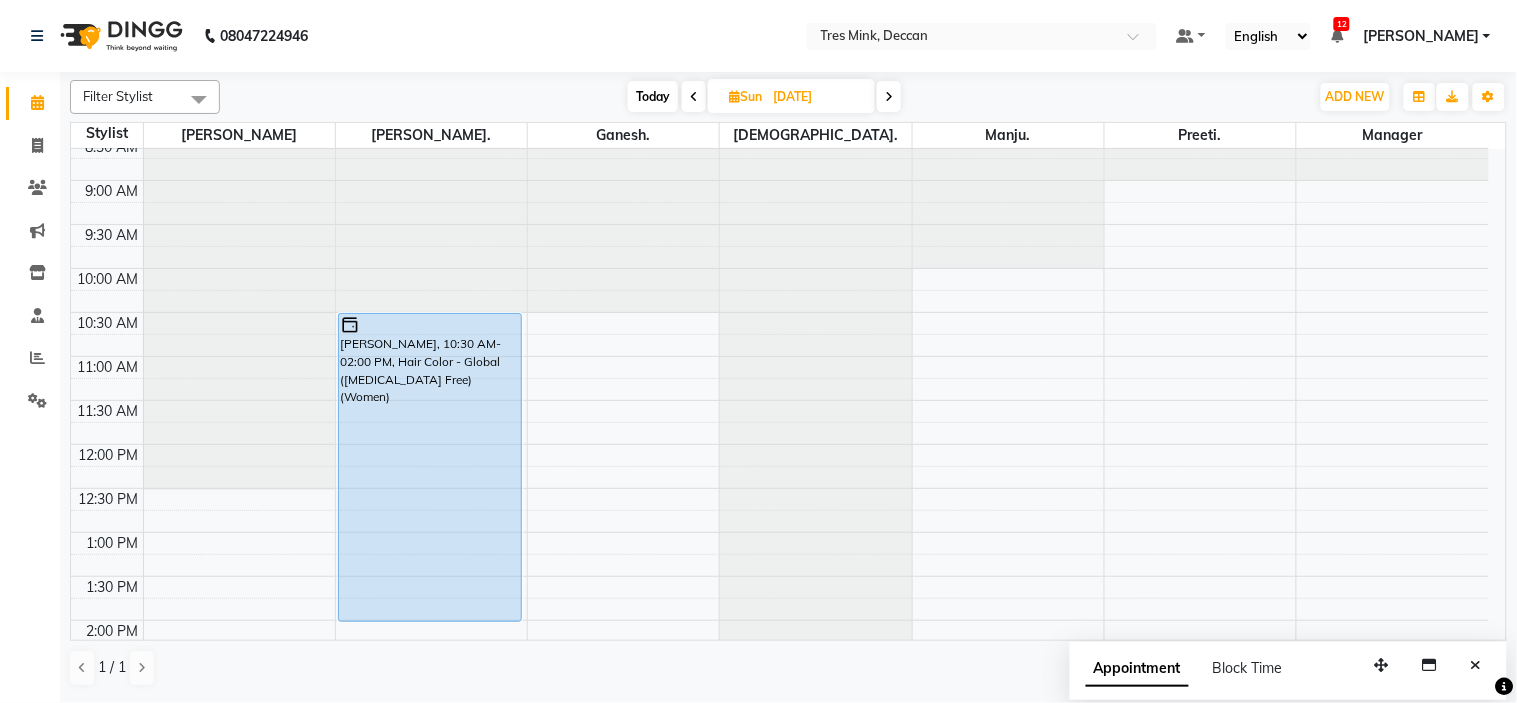 scroll, scrollTop: 111, scrollLeft: 0, axis: vertical 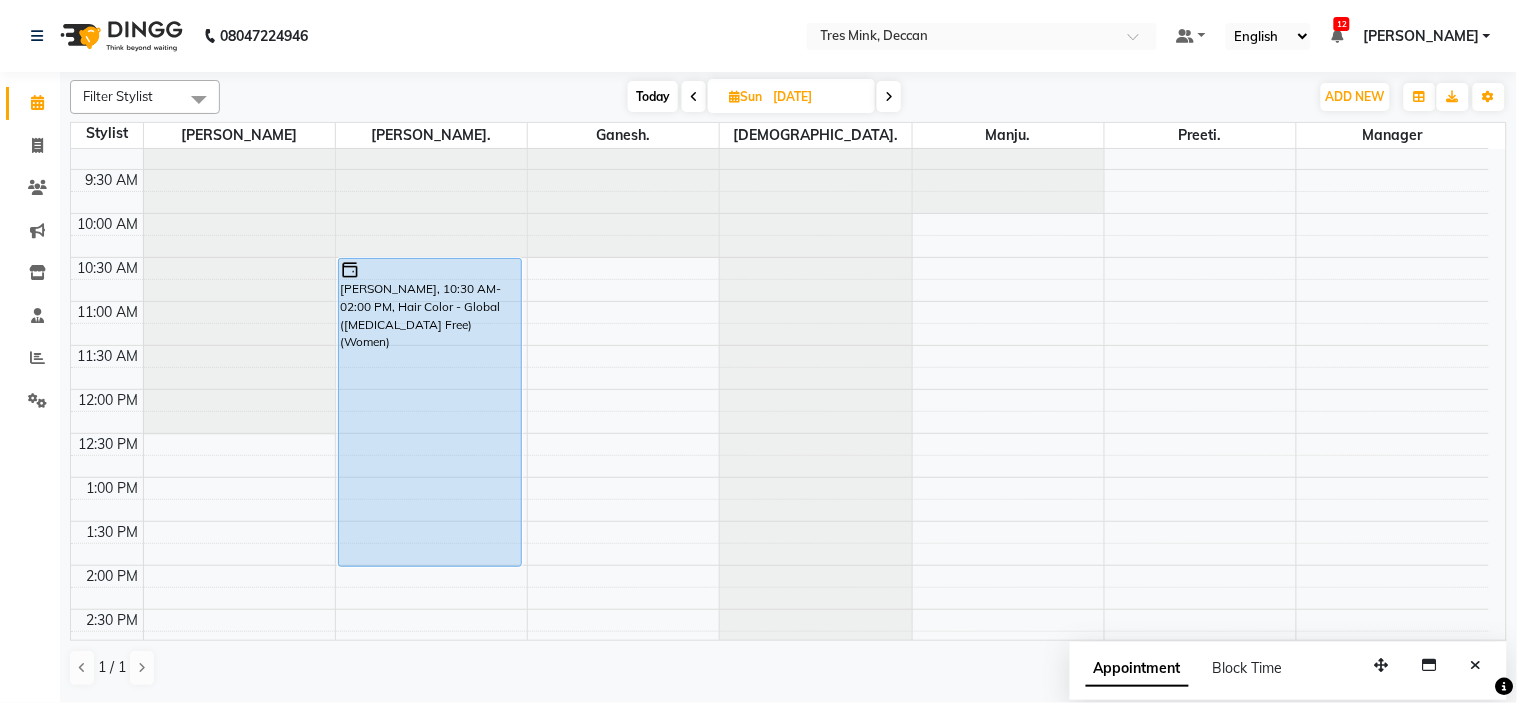 click on "8:00 AM 8:30 AM 9:00 AM 9:30 AM 10:00 AM 10:30 AM 11:00 AM 11:30 AM 12:00 PM 12:30 PM 1:00 PM 1:30 PM 2:00 PM 2:30 PM 3:00 PM 3:30 PM 4:00 PM 4:30 PM 5:00 PM 5:30 PM 6:00 PM 6:30 PM 7:00 PM 7:30 PM 8:00 PM 8:30 PM     [PERSON_NAME], 10:30 AM-02:00 PM, Hair Color - Global ([MEDICAL_DATA] Free) (Women)    [PERSON_NAME], 04:00 PM-07:30 PM, Highlights (Women)    Gayatri P, 03:00 PM-04:00 PM, Hair Cuts -Sr. Salon Stylist (Women)    Gayatri P, 04:00 PM-07:00 PM, Highlights (Women)" at bounding box center [780, 609] 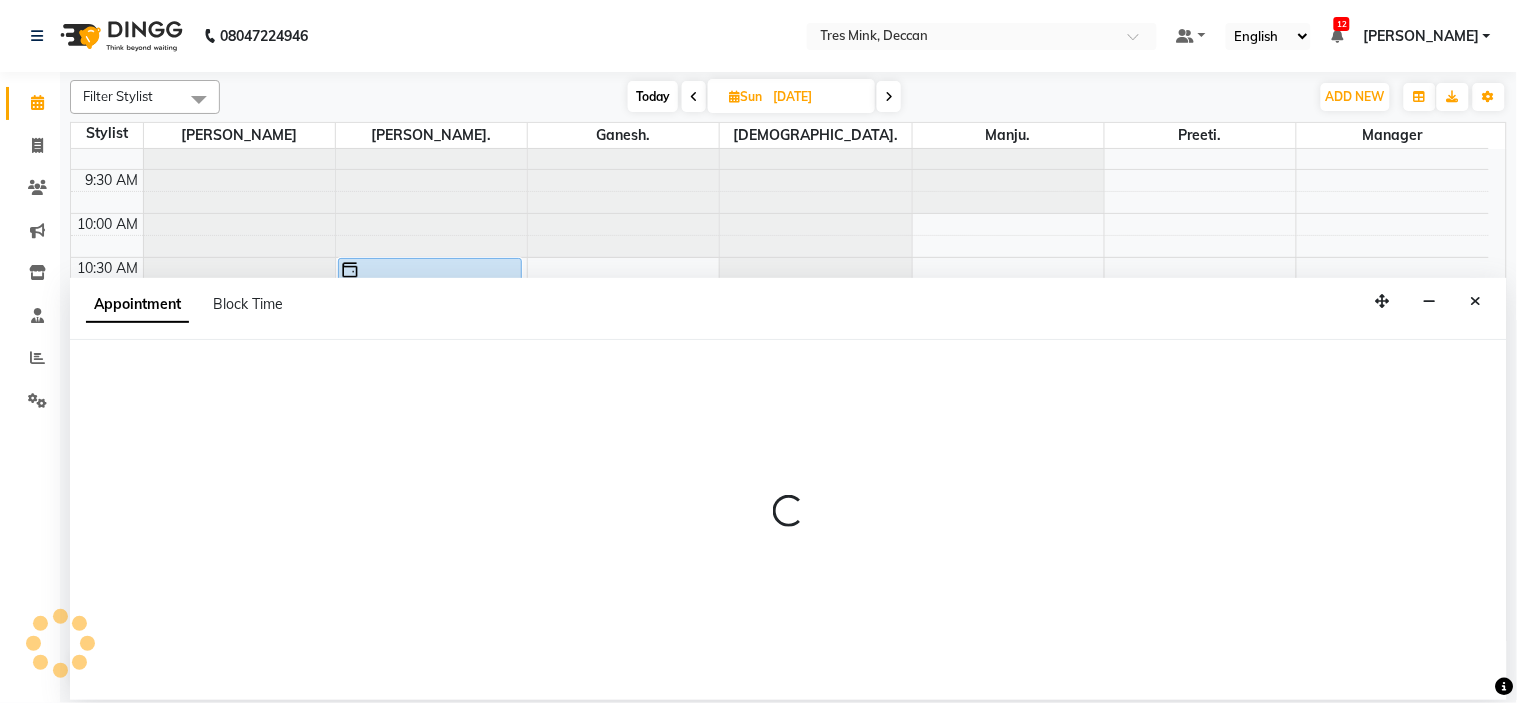select on "59501" 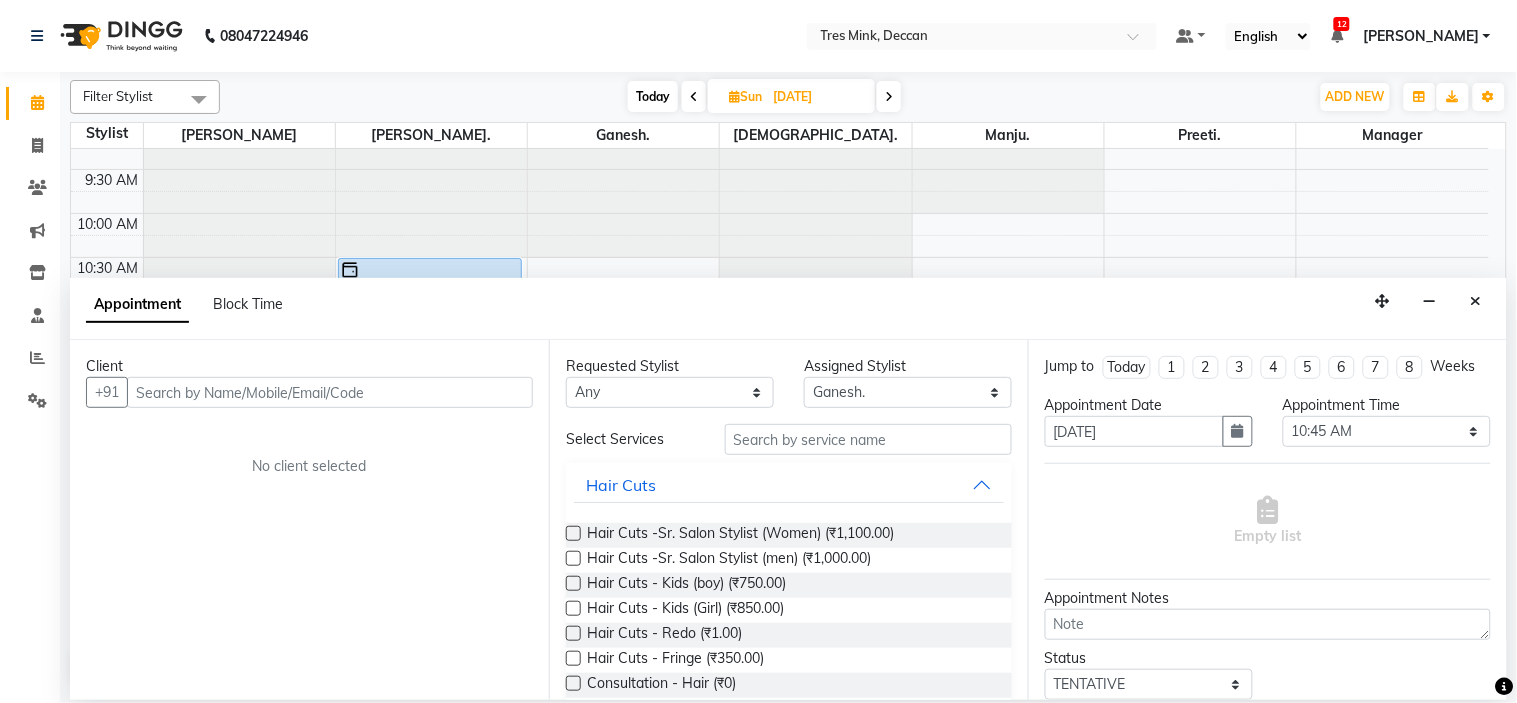 click at bounding box center [330, 392] 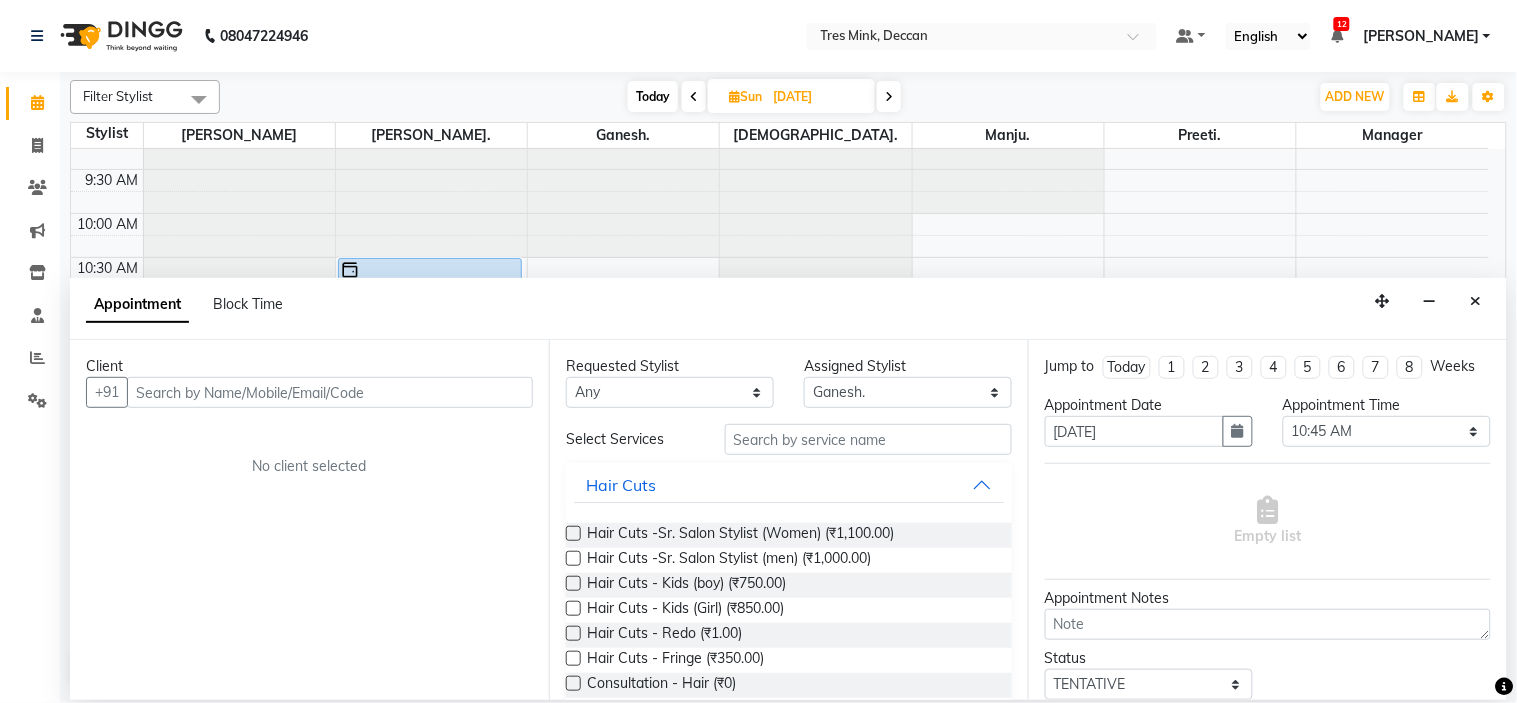 click at bounding box center (1476, 301) 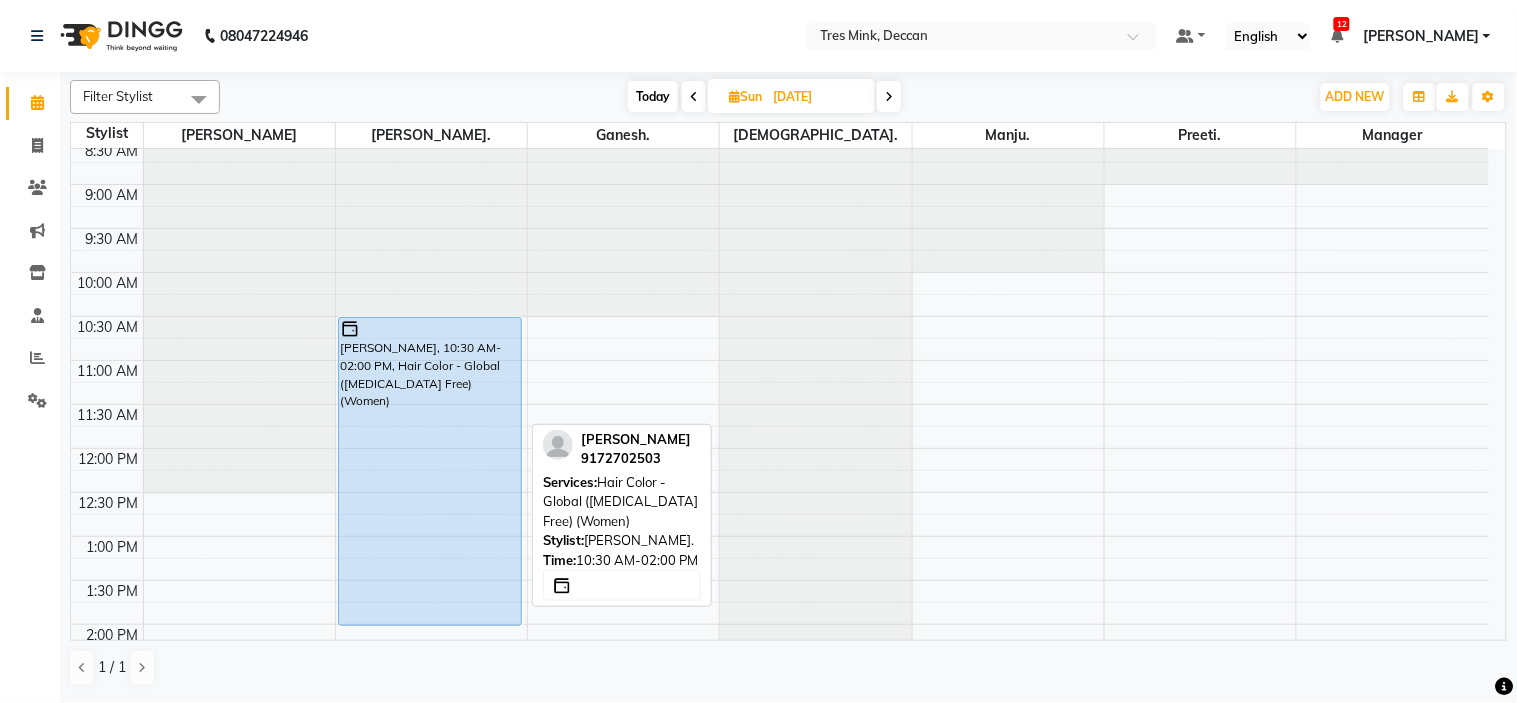 scroll, scrollTop: 0, scrollLeft: 0, axis: both 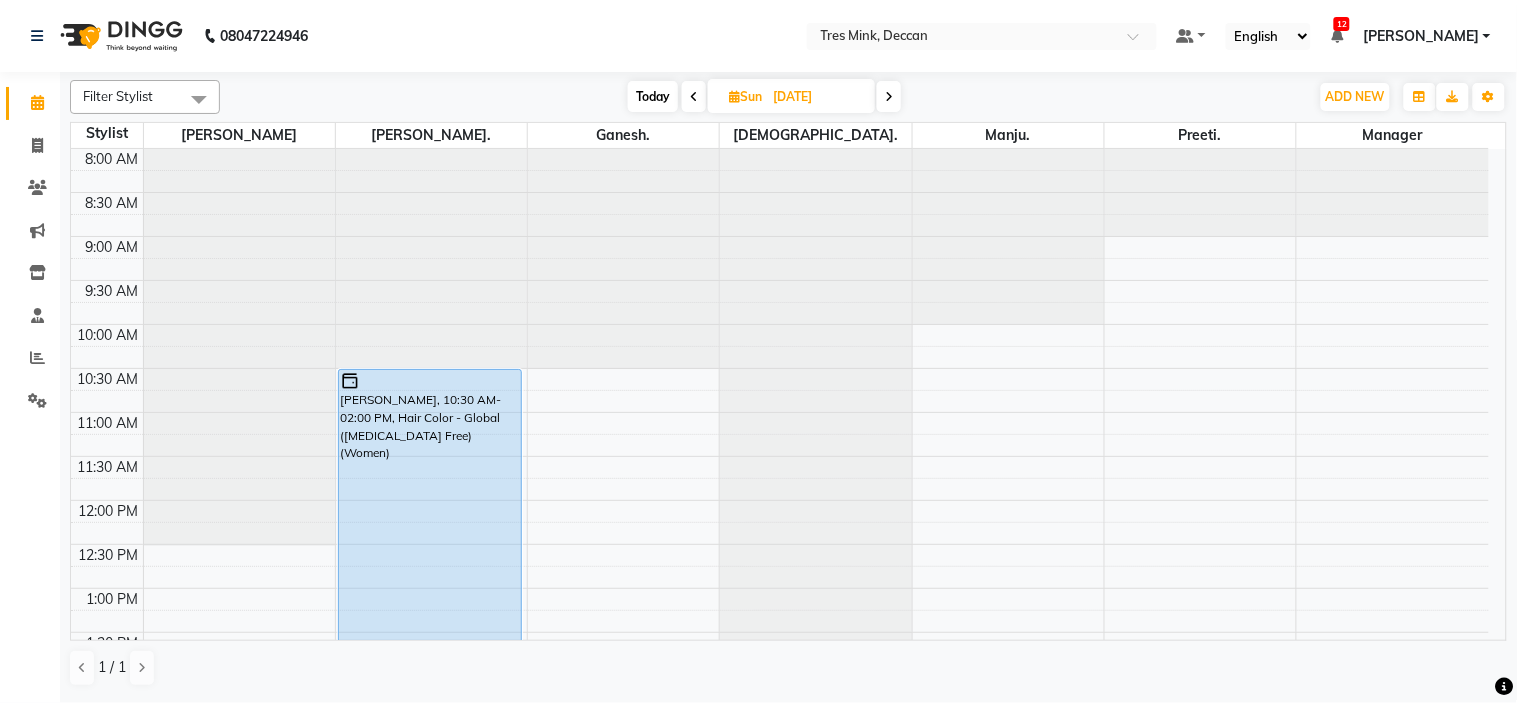 click on "Today" at bounding box center [653, 96] 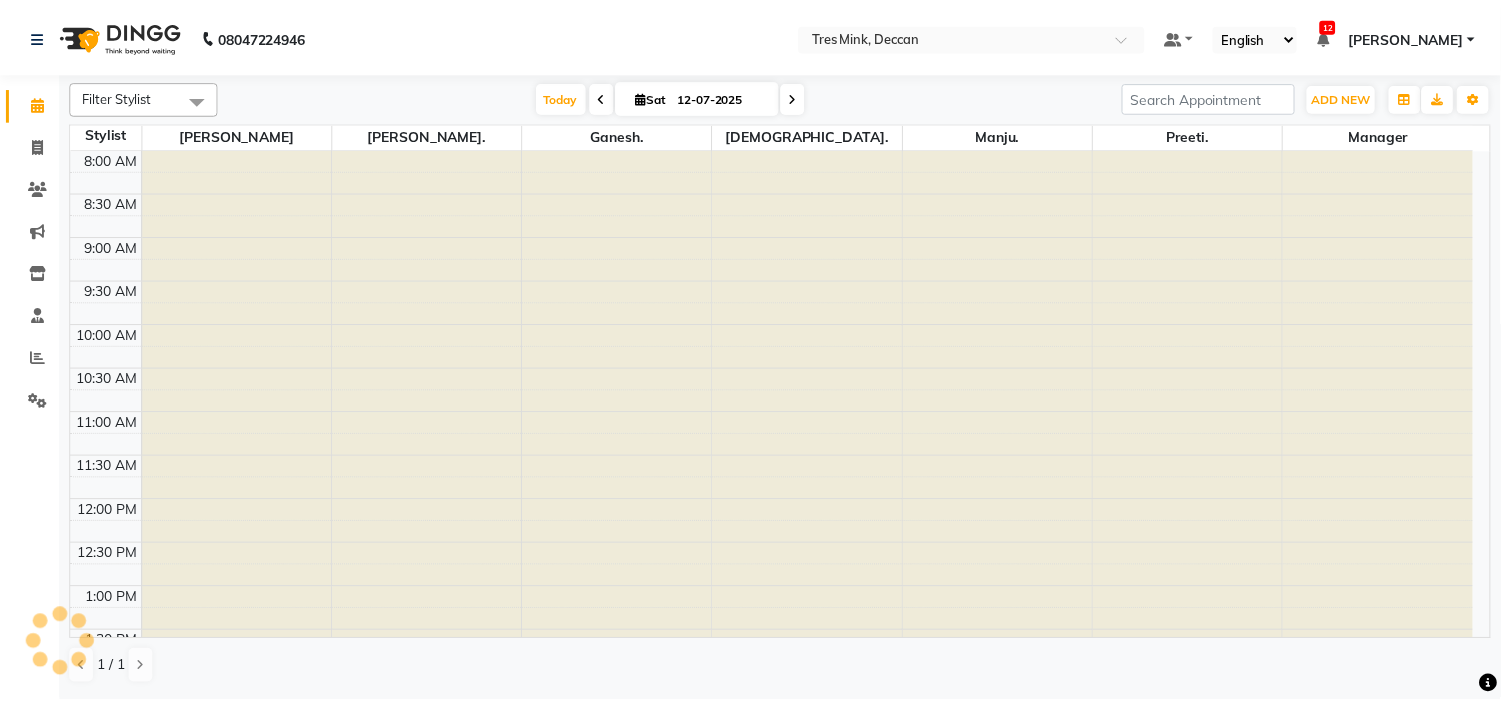scroll, scrollTop: 656, scrollLeft: 0, axis: vertical 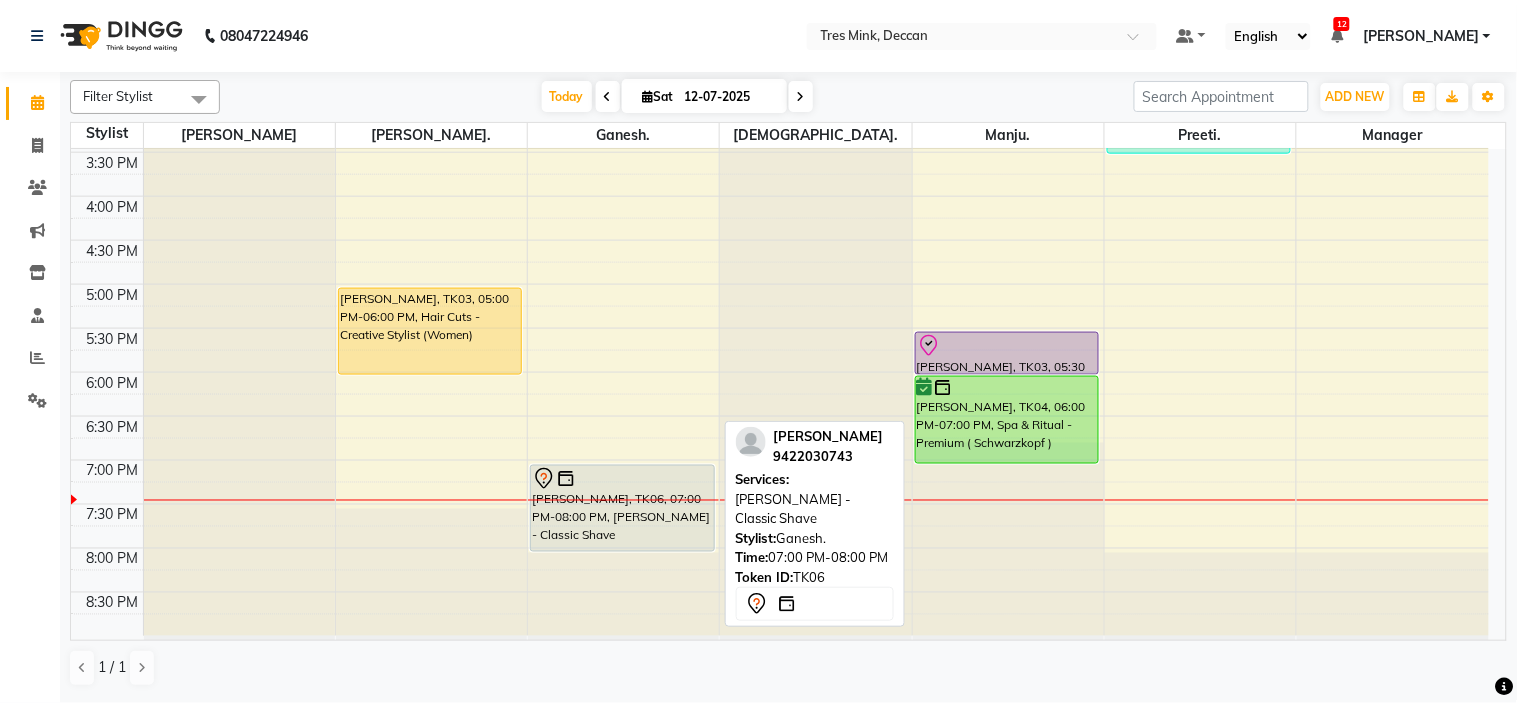 click at bounding box center [622, 479] 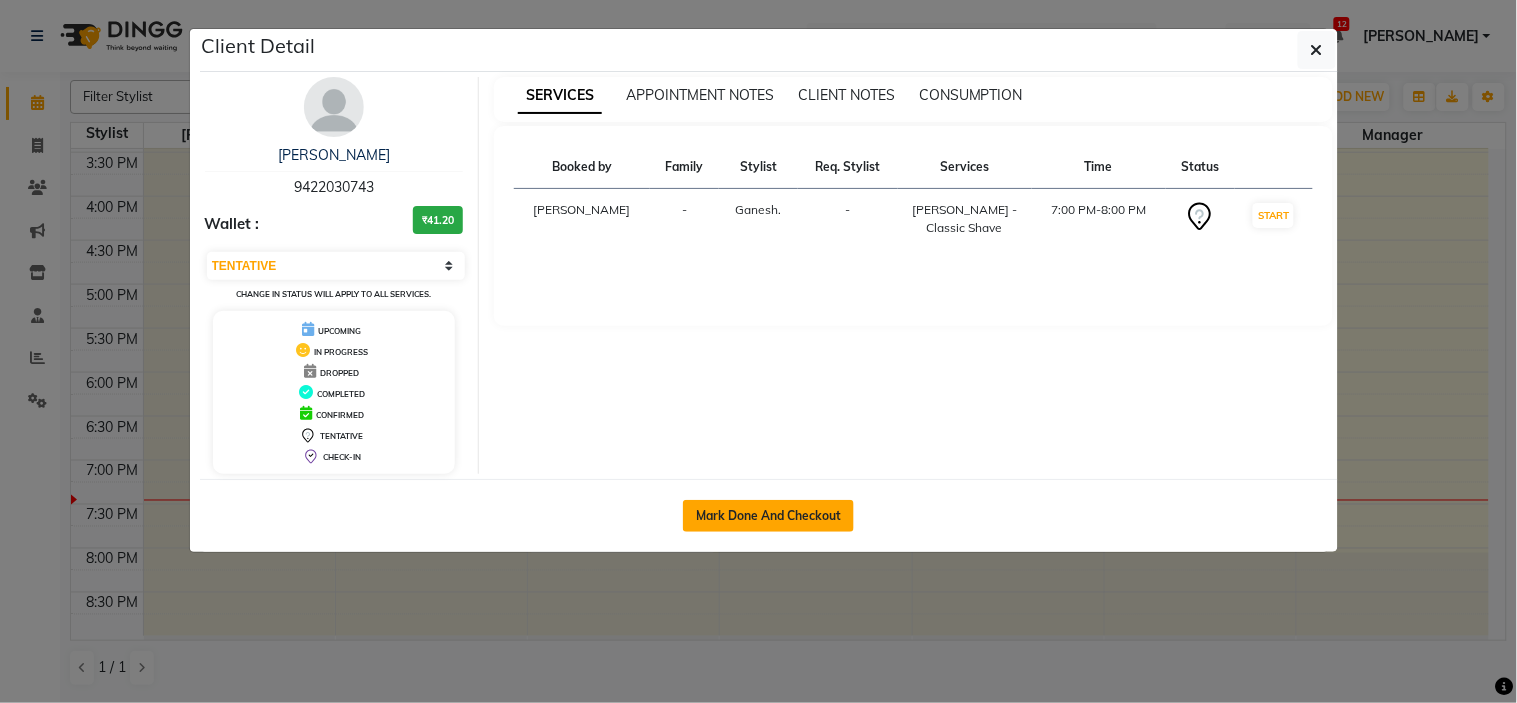 click on "Mark Done And Checkout" 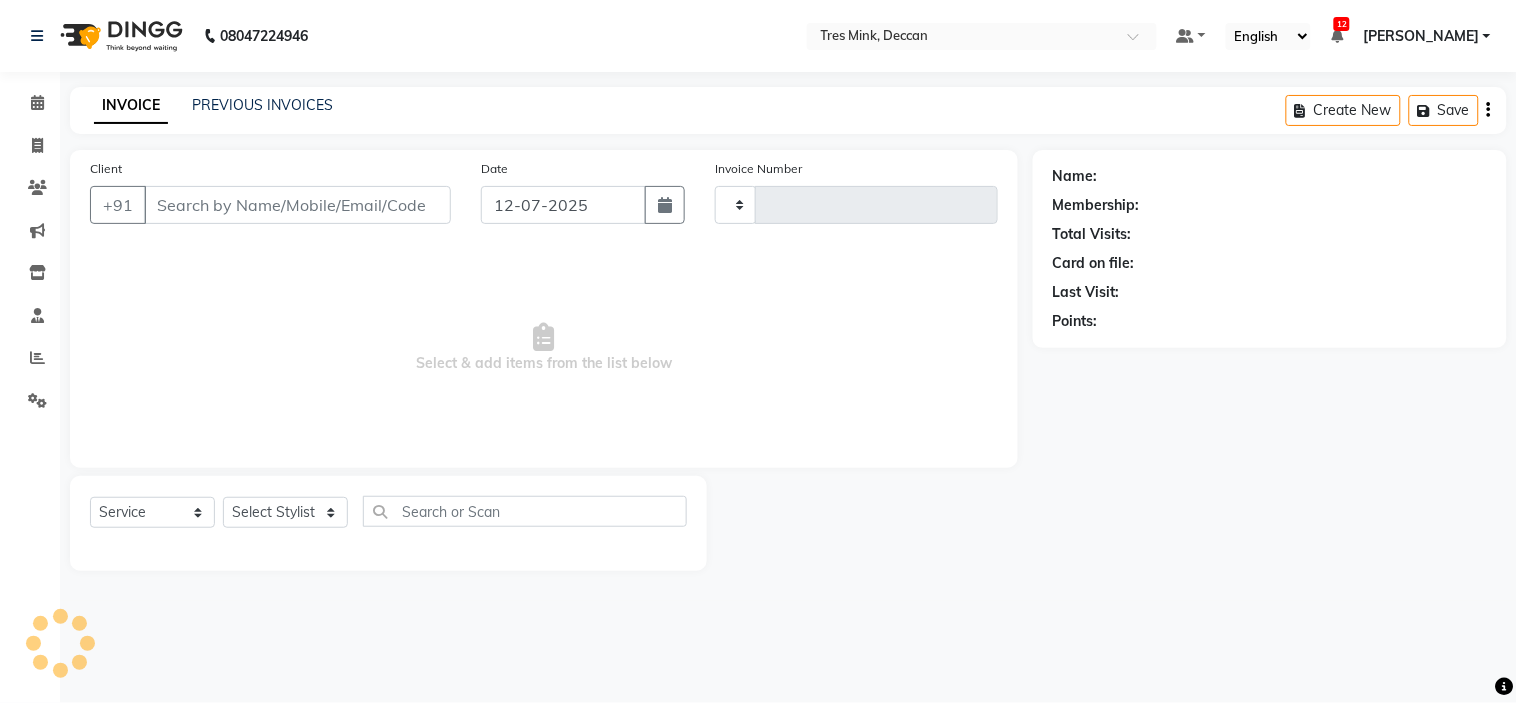 type on "0643" 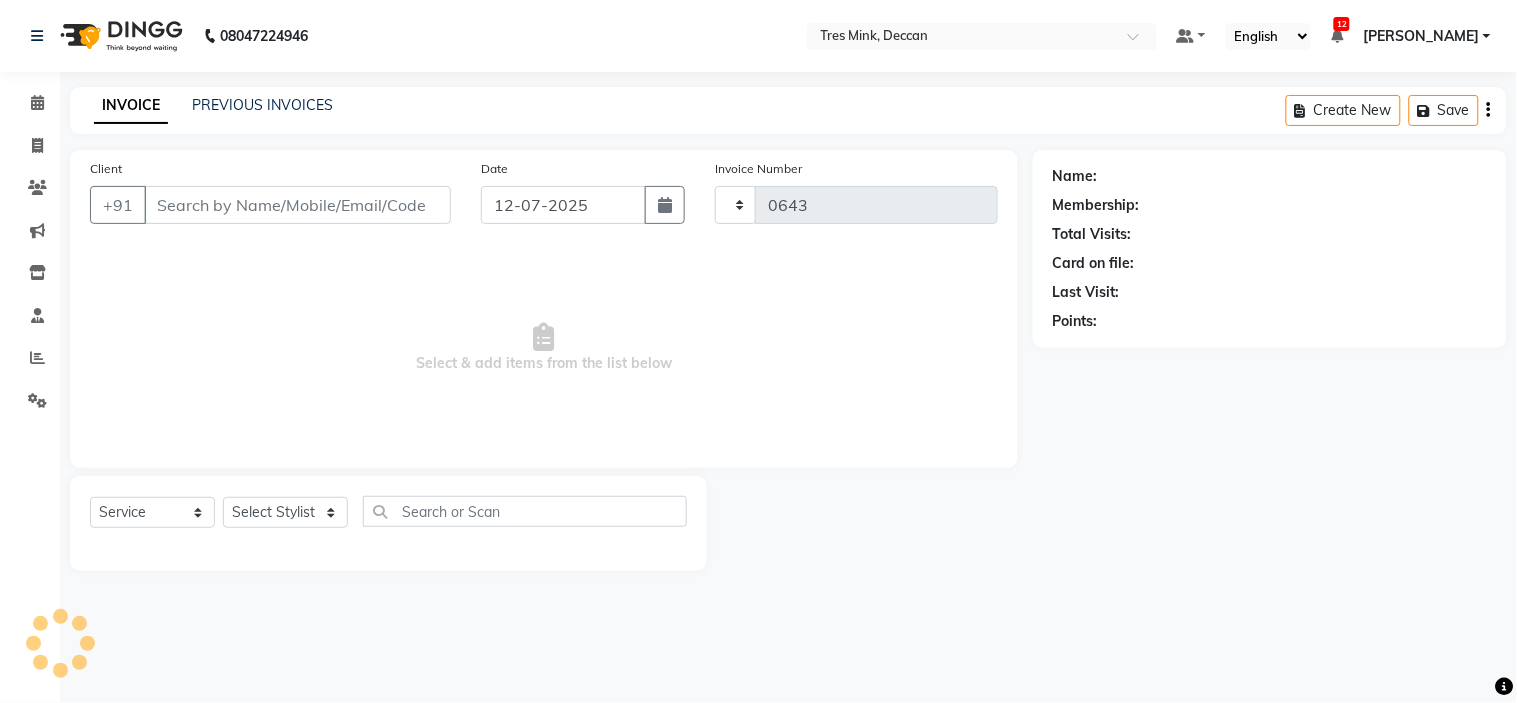 select on "3" 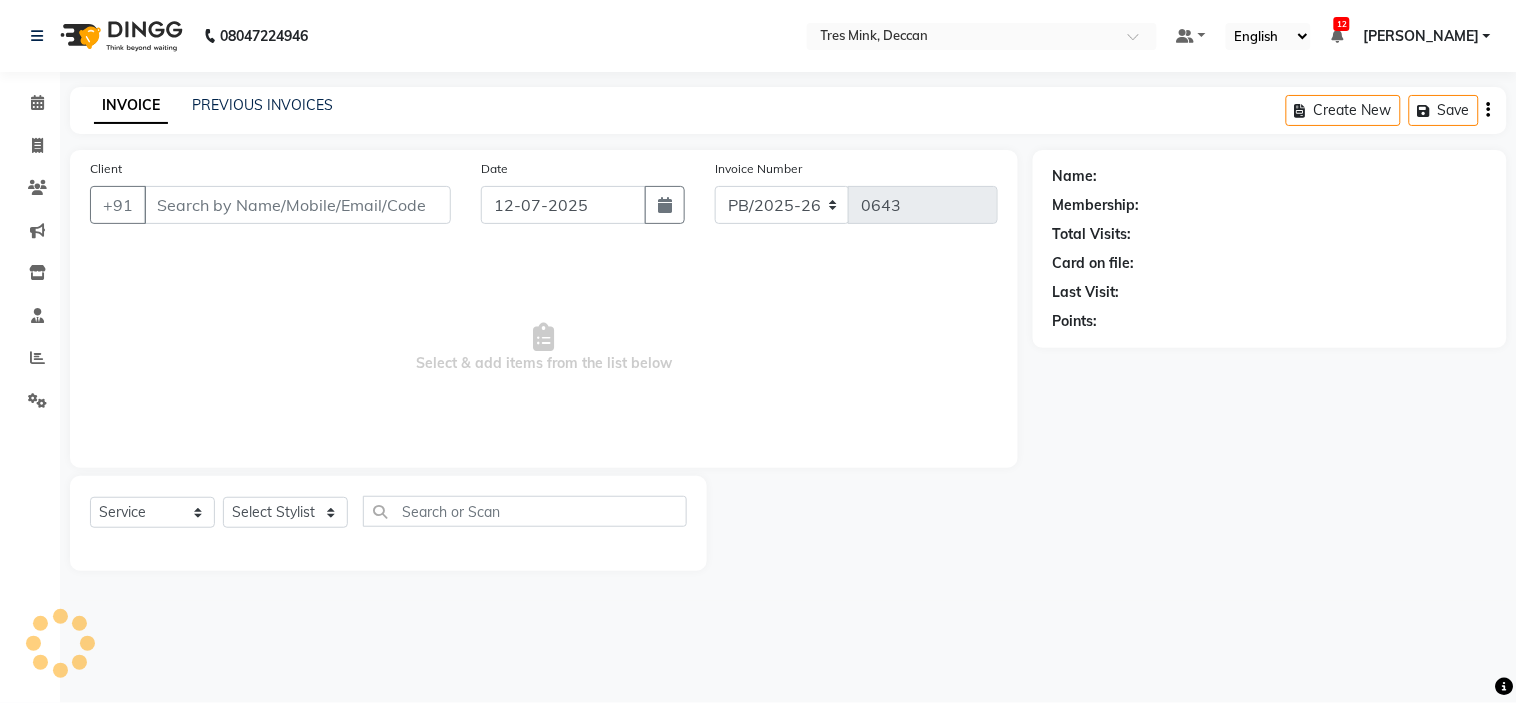 type on "9422030743" 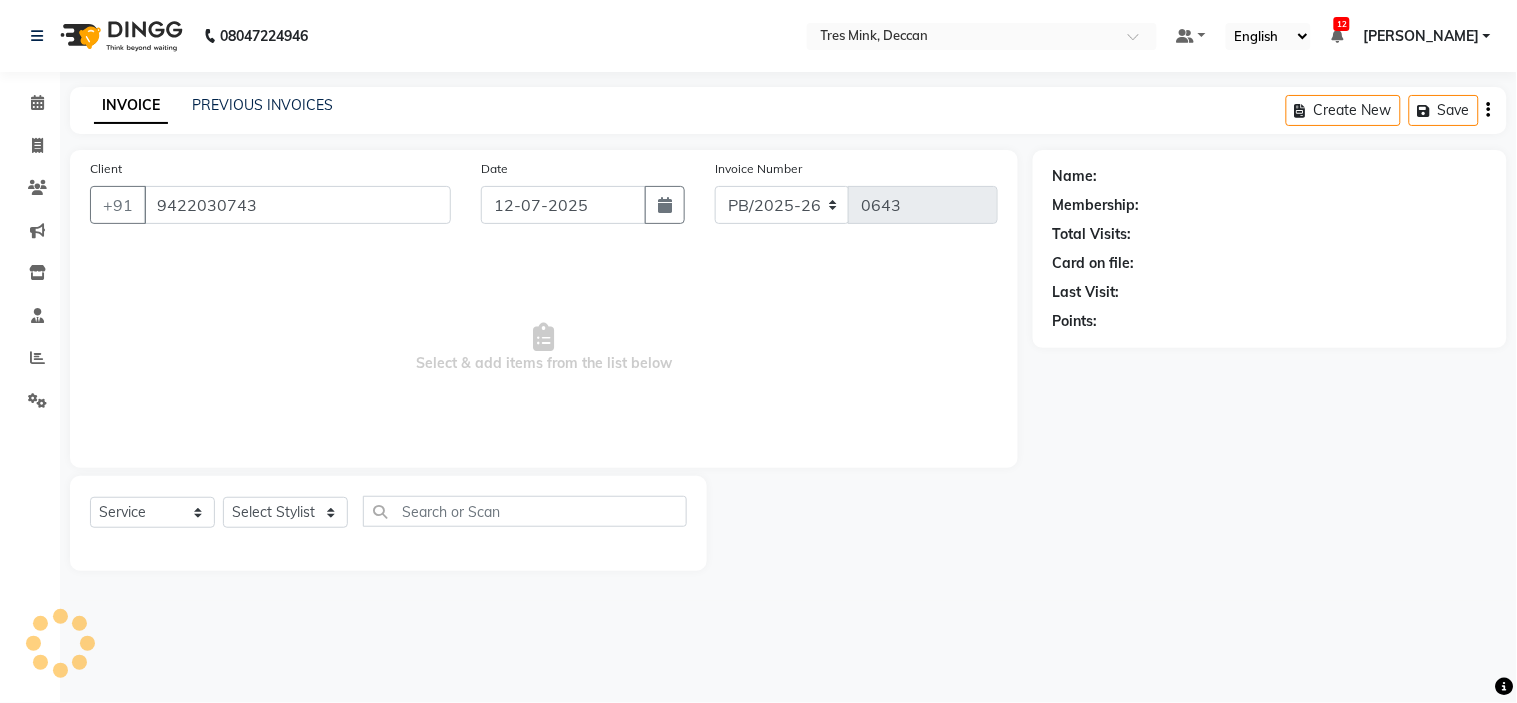 select on "59501" 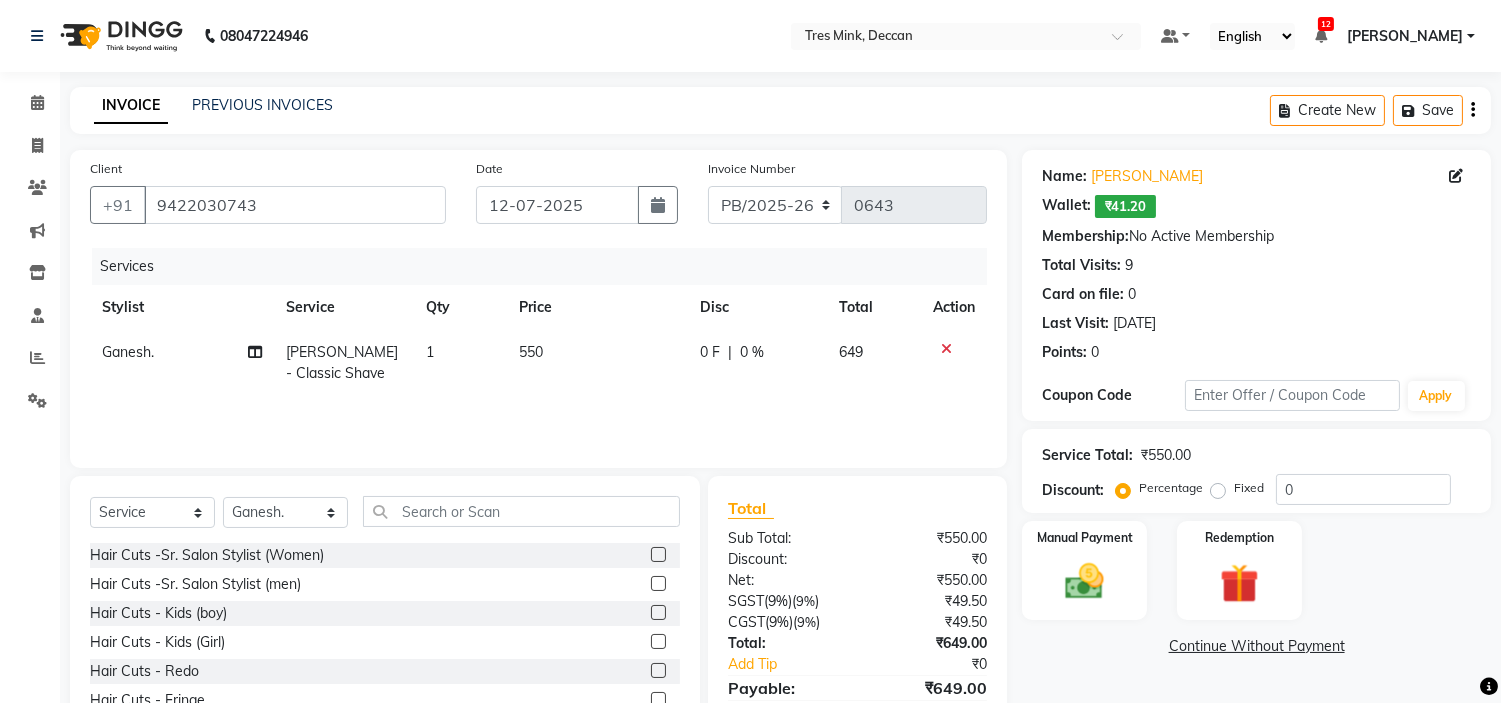 scroll, scrollTop: 97, scrollLeft: 0, axis: vertical 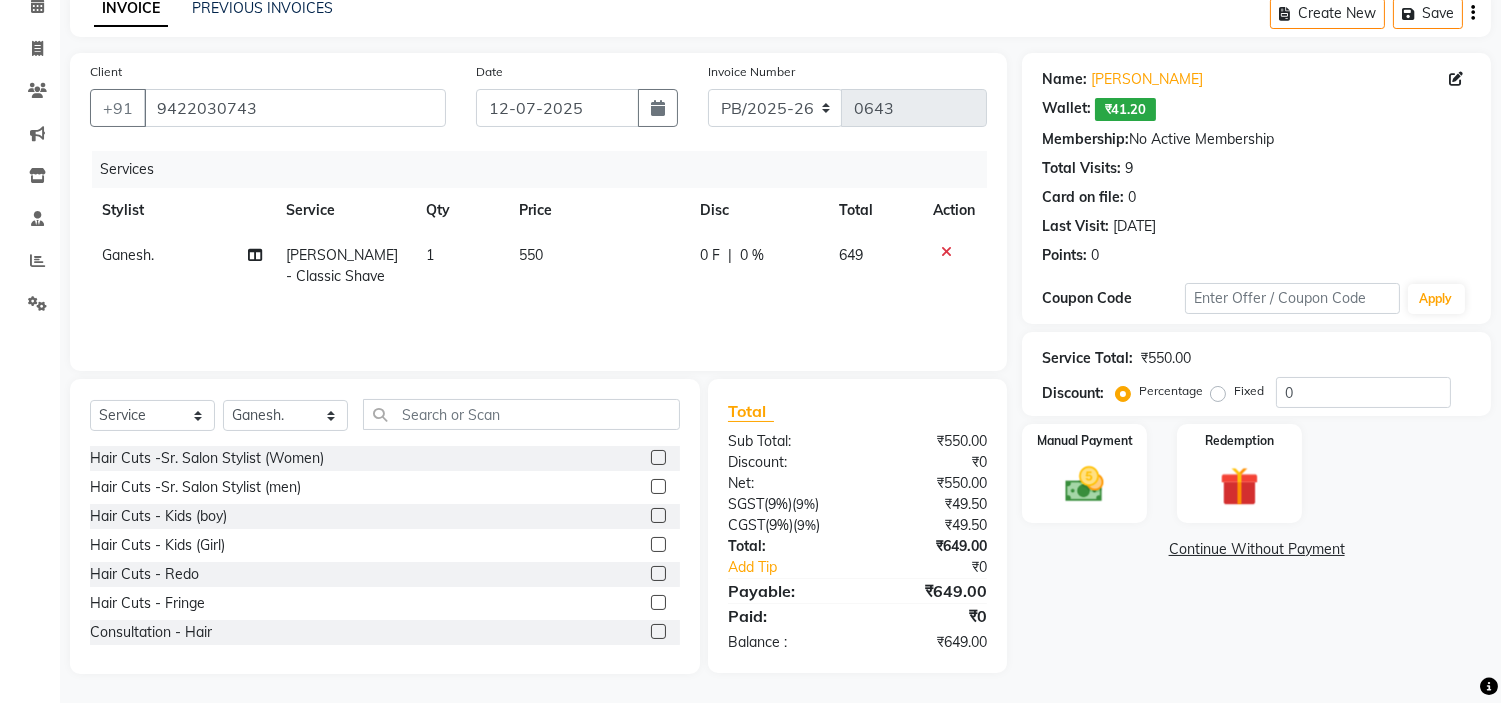 click on "Manual Payment Redemption" 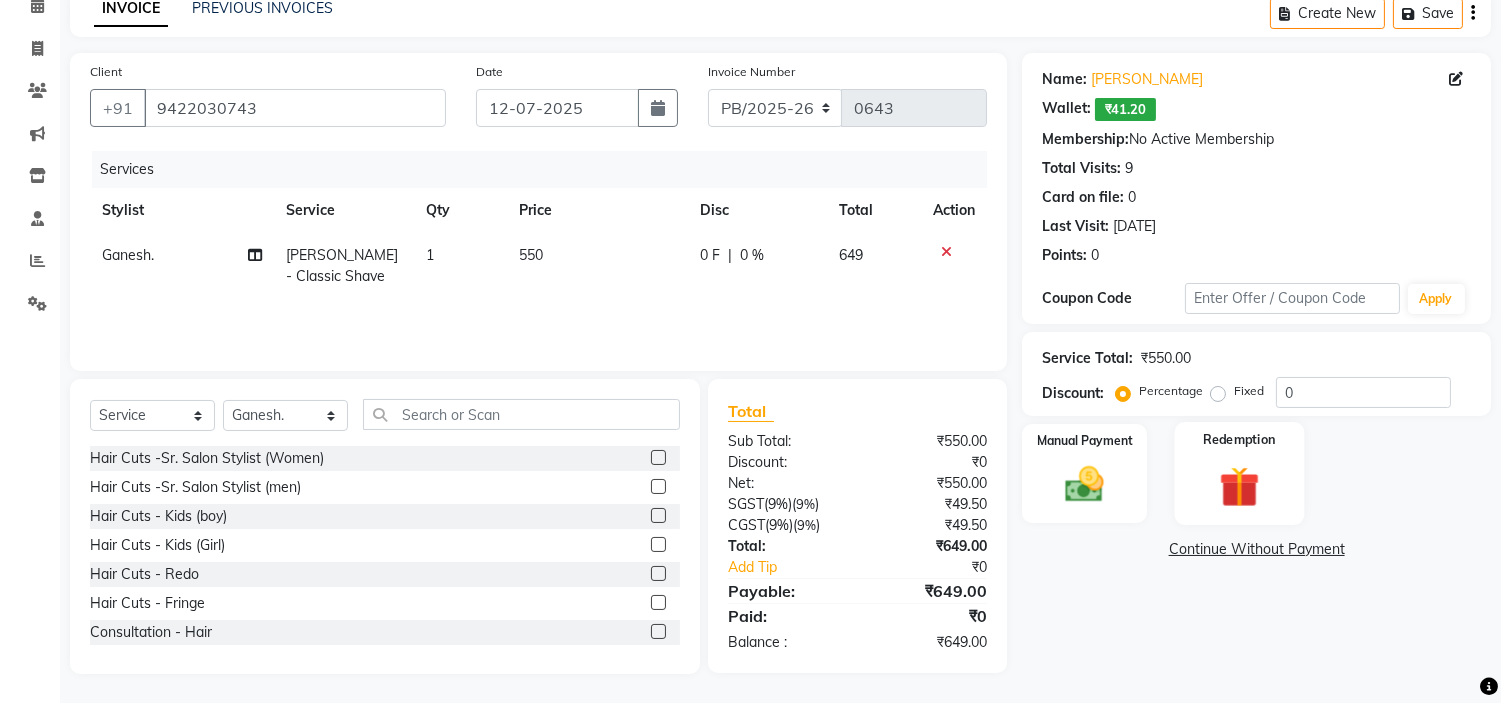 click 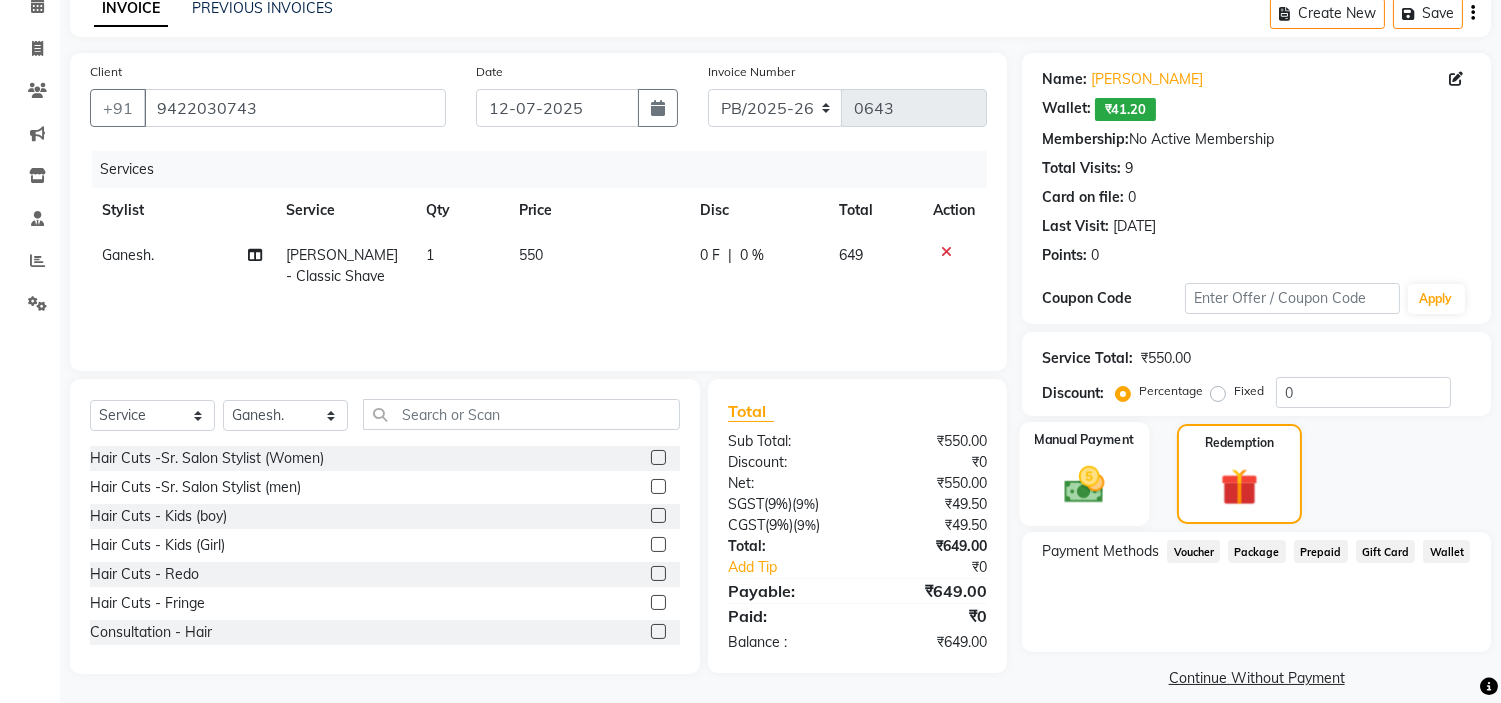 click 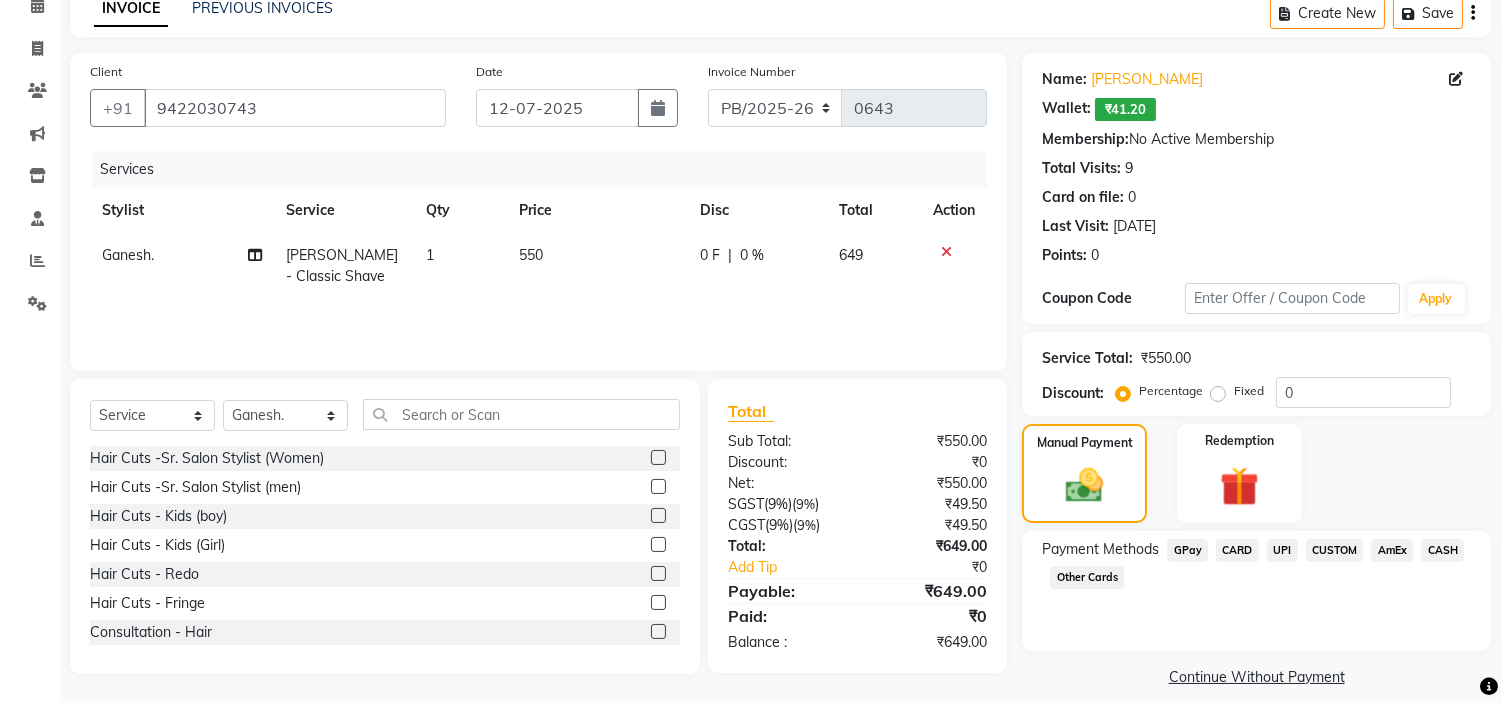 click on "CUSTOM" 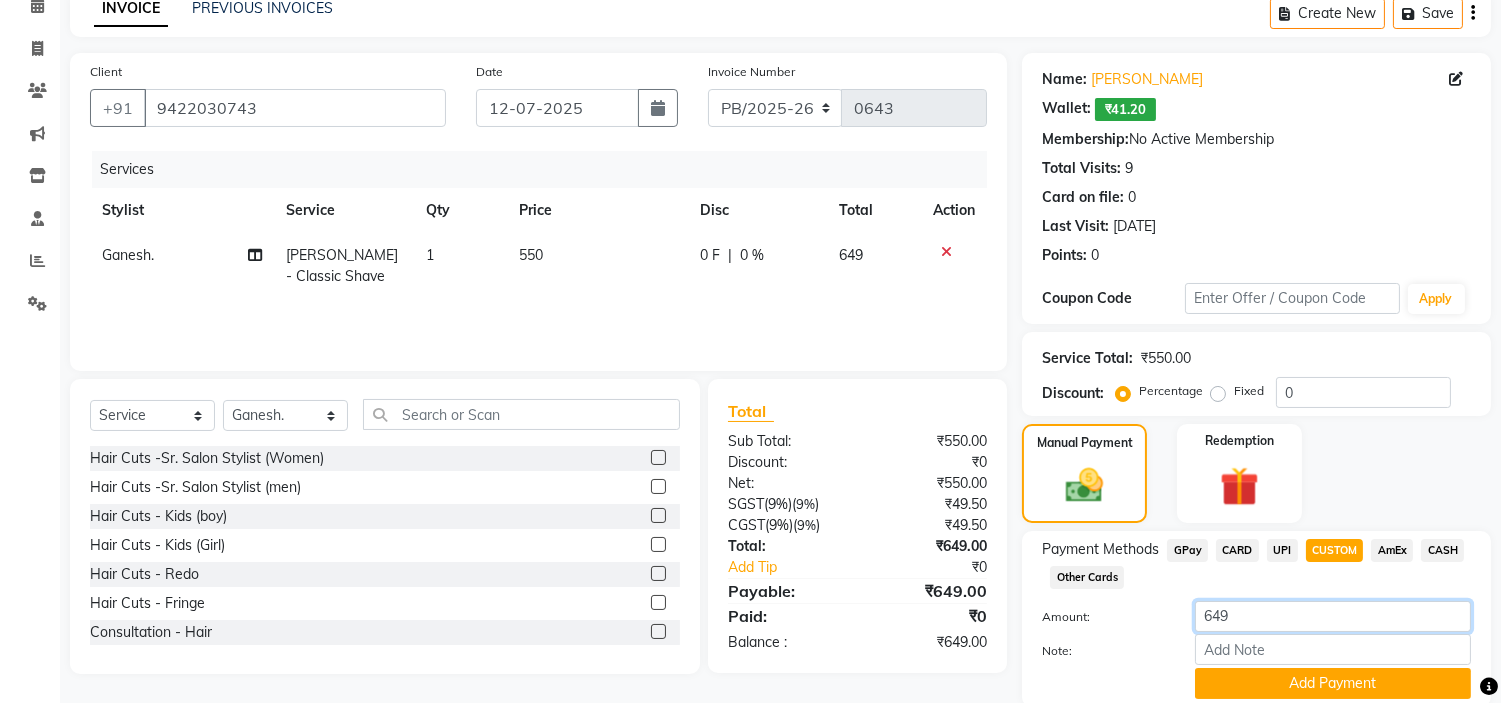 drag, startPoint x: 1243, startPoint y: 611, endPoint x: 1141, endPoint y: 616, distance: 102.122475 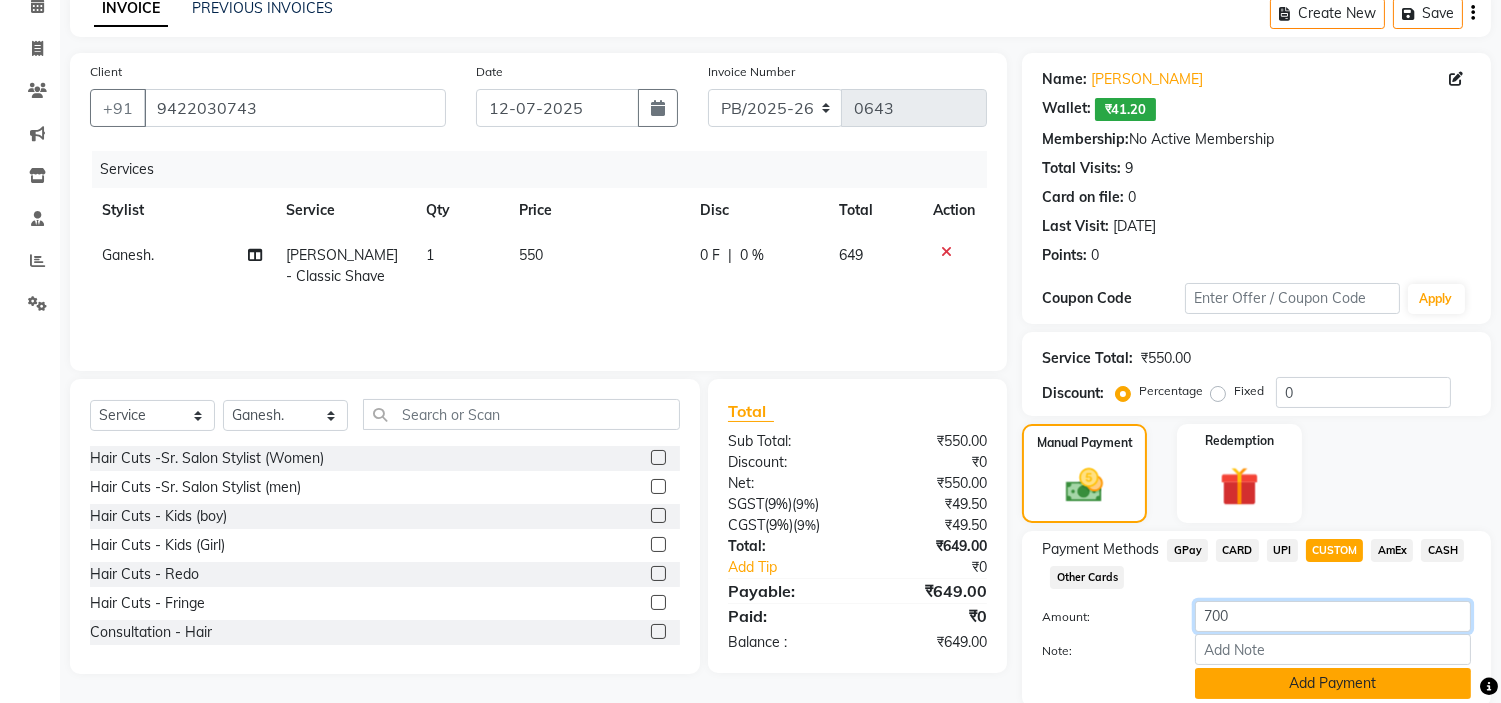 type on "700" 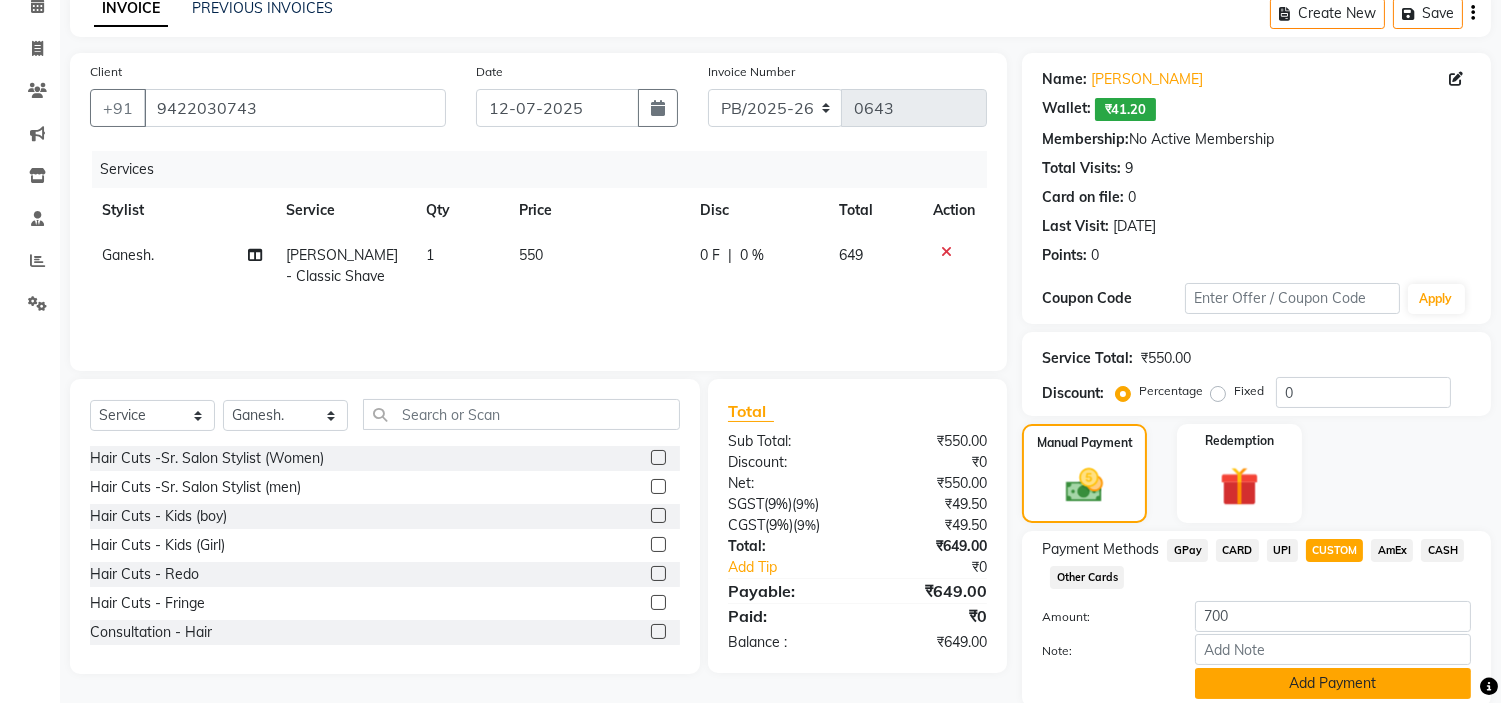 click on "Add Payment" 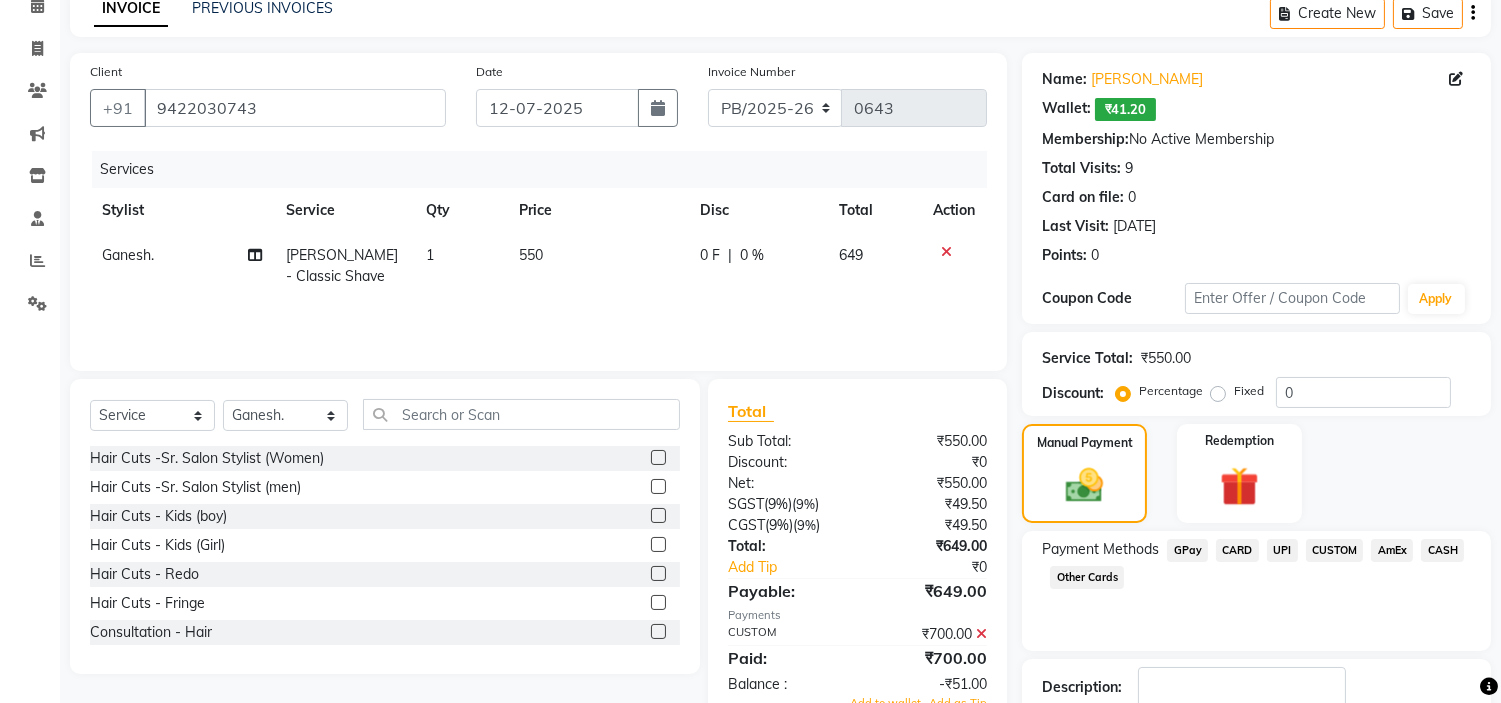 scroll, scrollTop: 227, scrollLeft: 0, axis: vertical 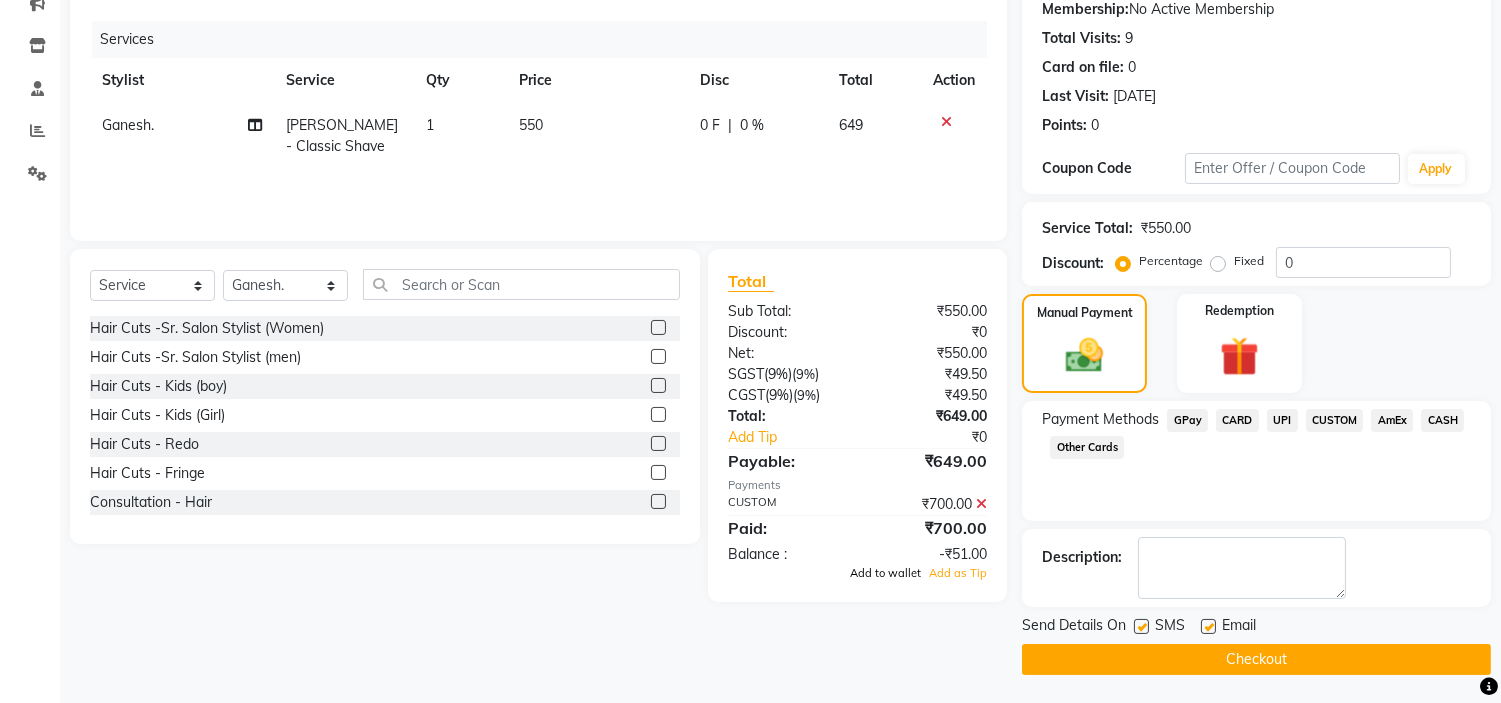 click on "Add to wallet" 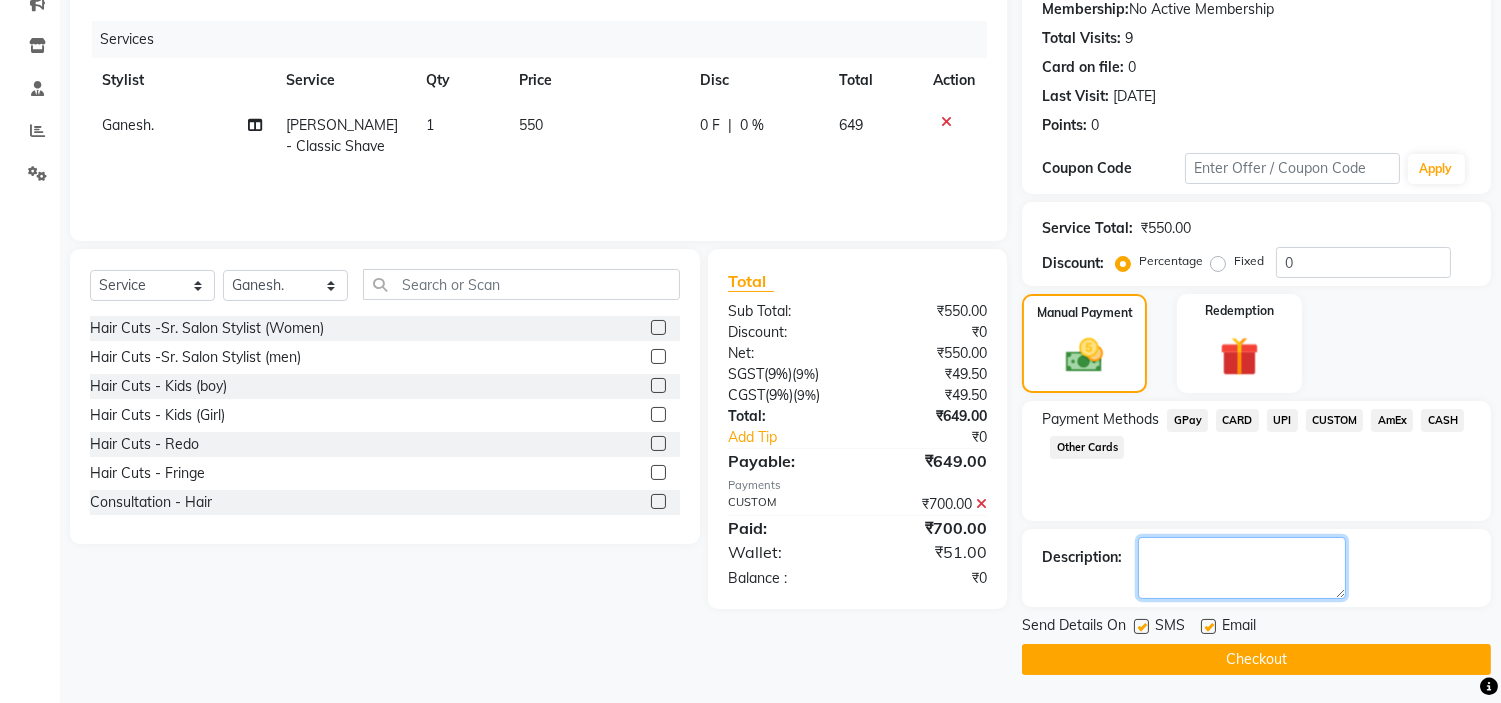 click 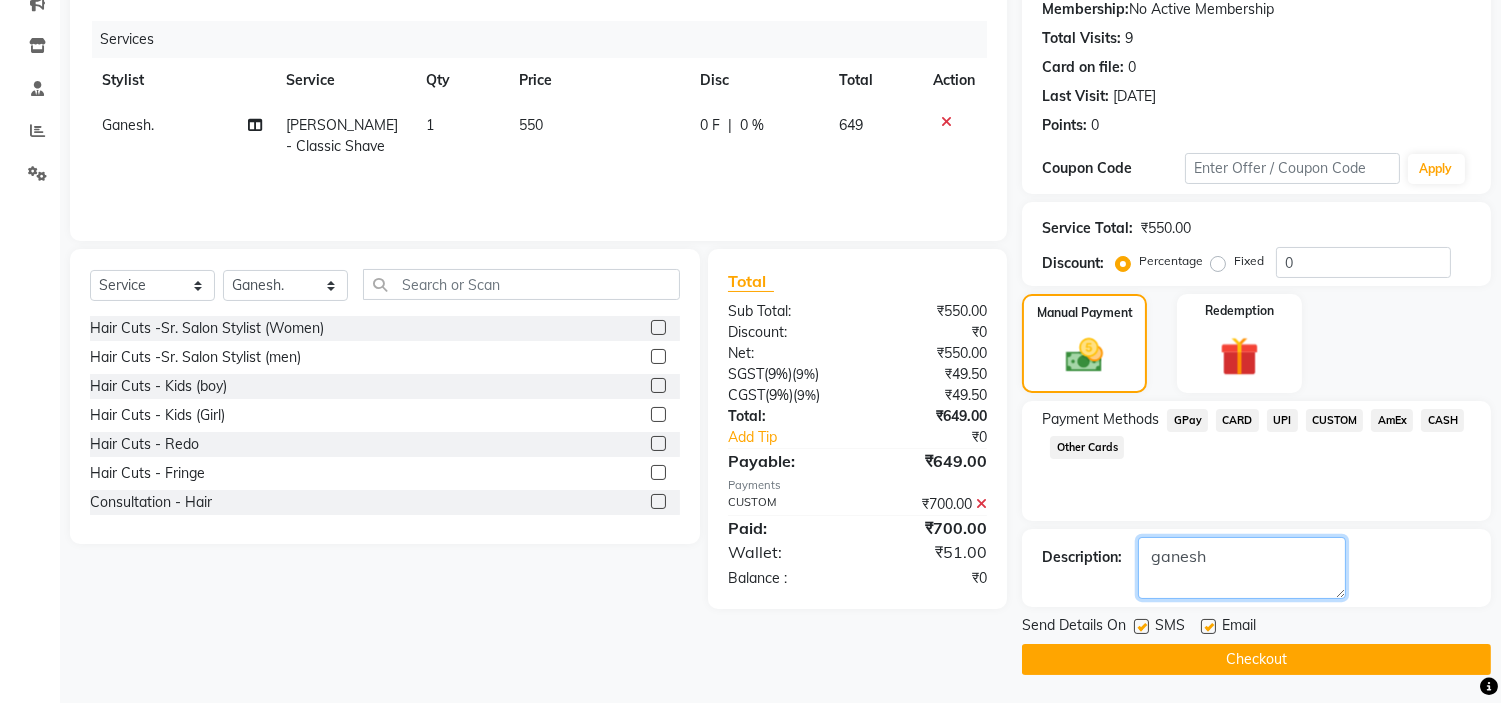 type on "ganesh" 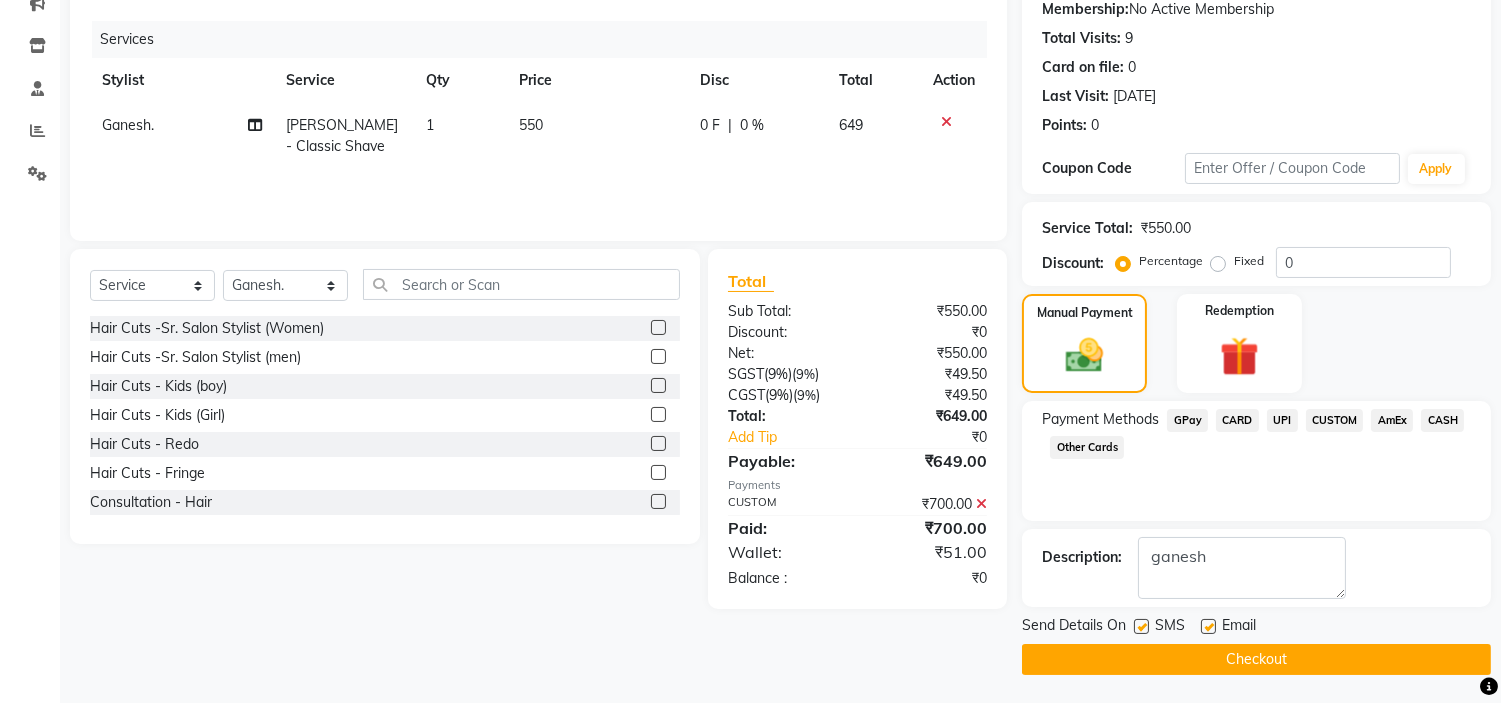 drag, startPoint x: 1178, startPoint y: 658, endPoint x: 1147, endPoint y: 755, distance: 101.8332 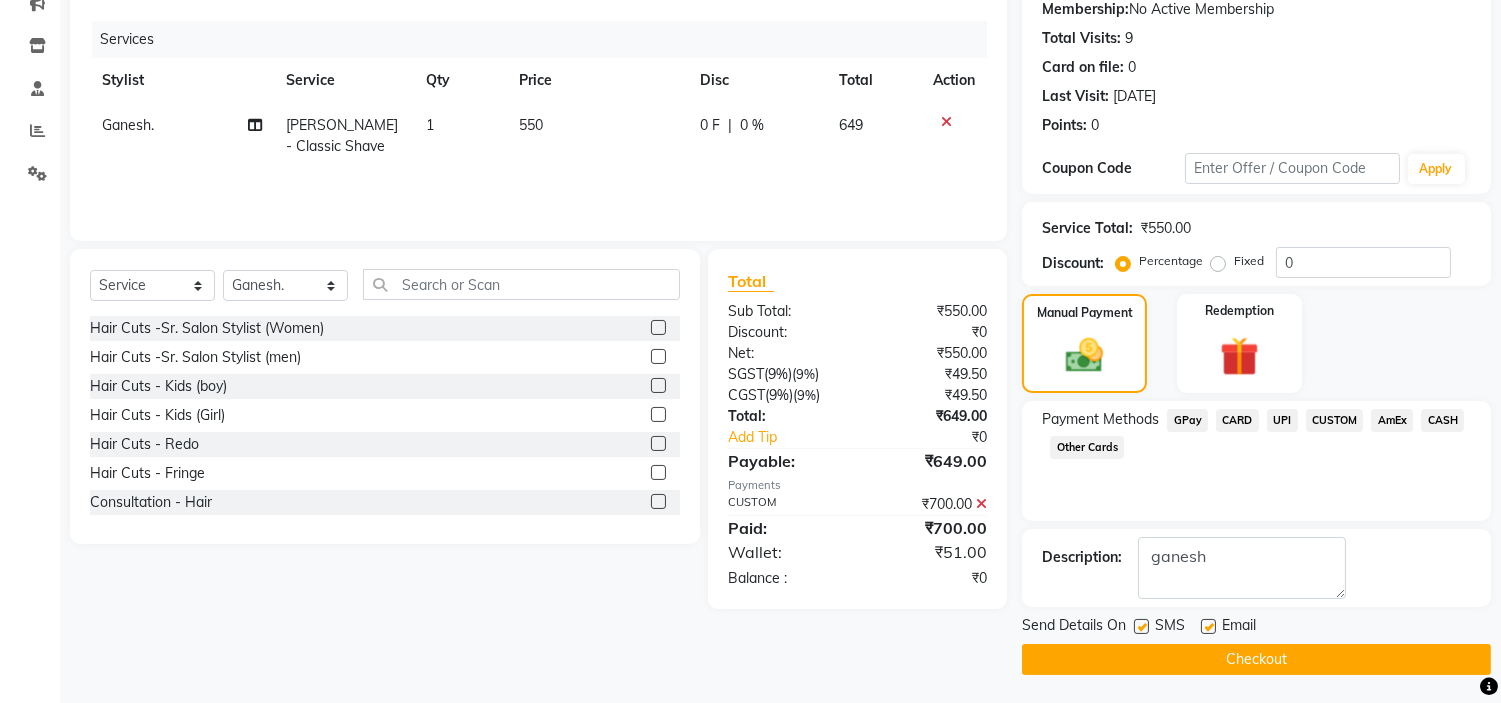 click on "Checkout" 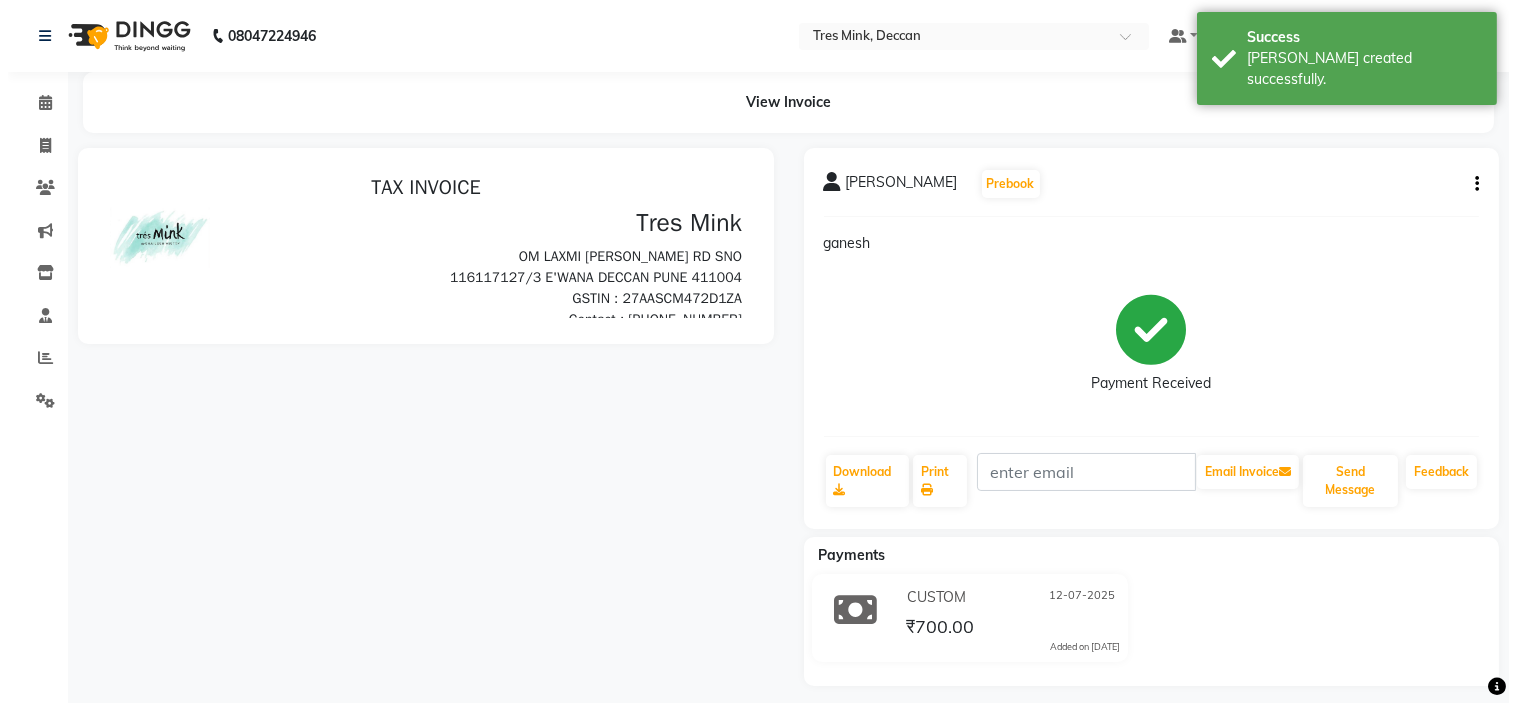 scroll, scrollTop: 0, scrollLeft: 0, axis: both 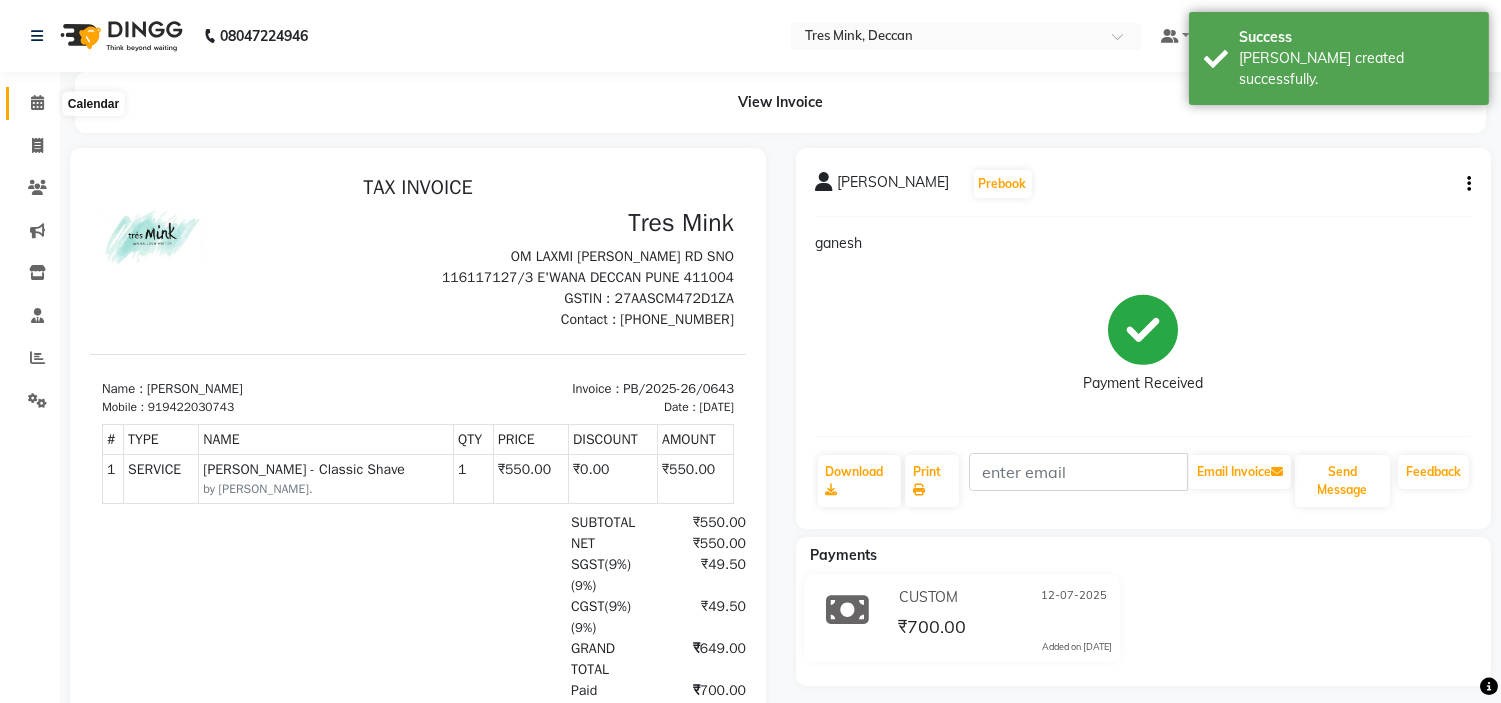click 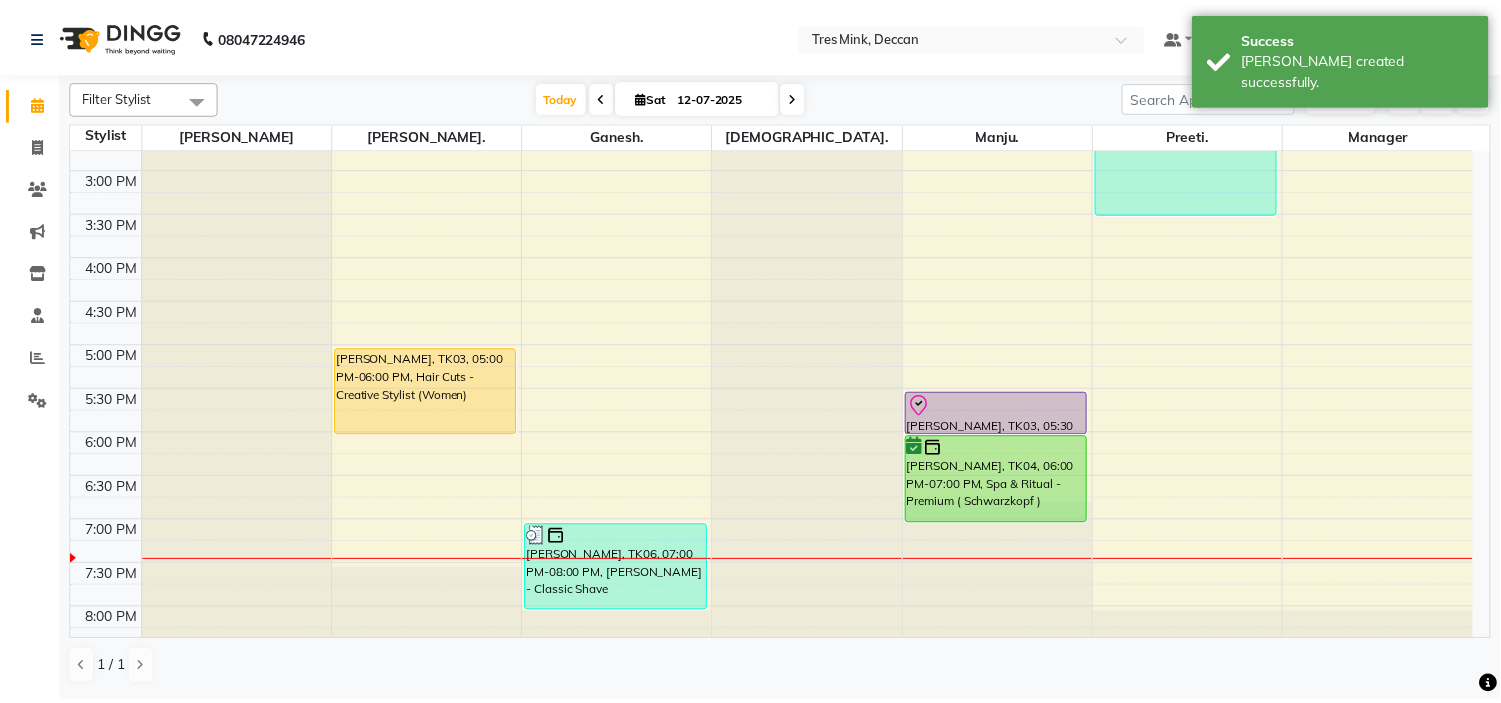 scroll, scrollTop: 434, scrollLeft: 0, axis: vertical 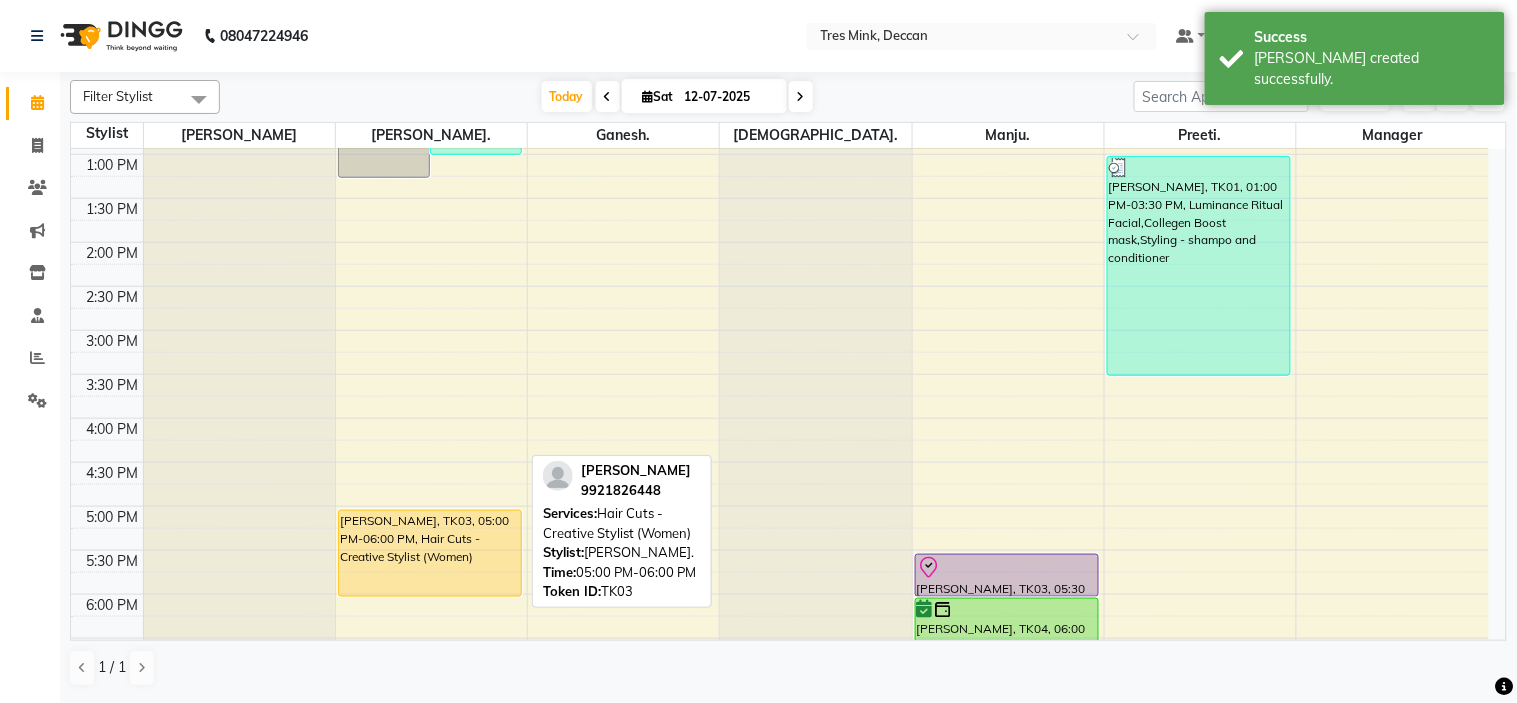 click on "[PERSON_NAME], TK03, 05:00 PM-06:00 PM, Hair Cuts - Creative Stylist (Women)" at bounding box center (430, 553) 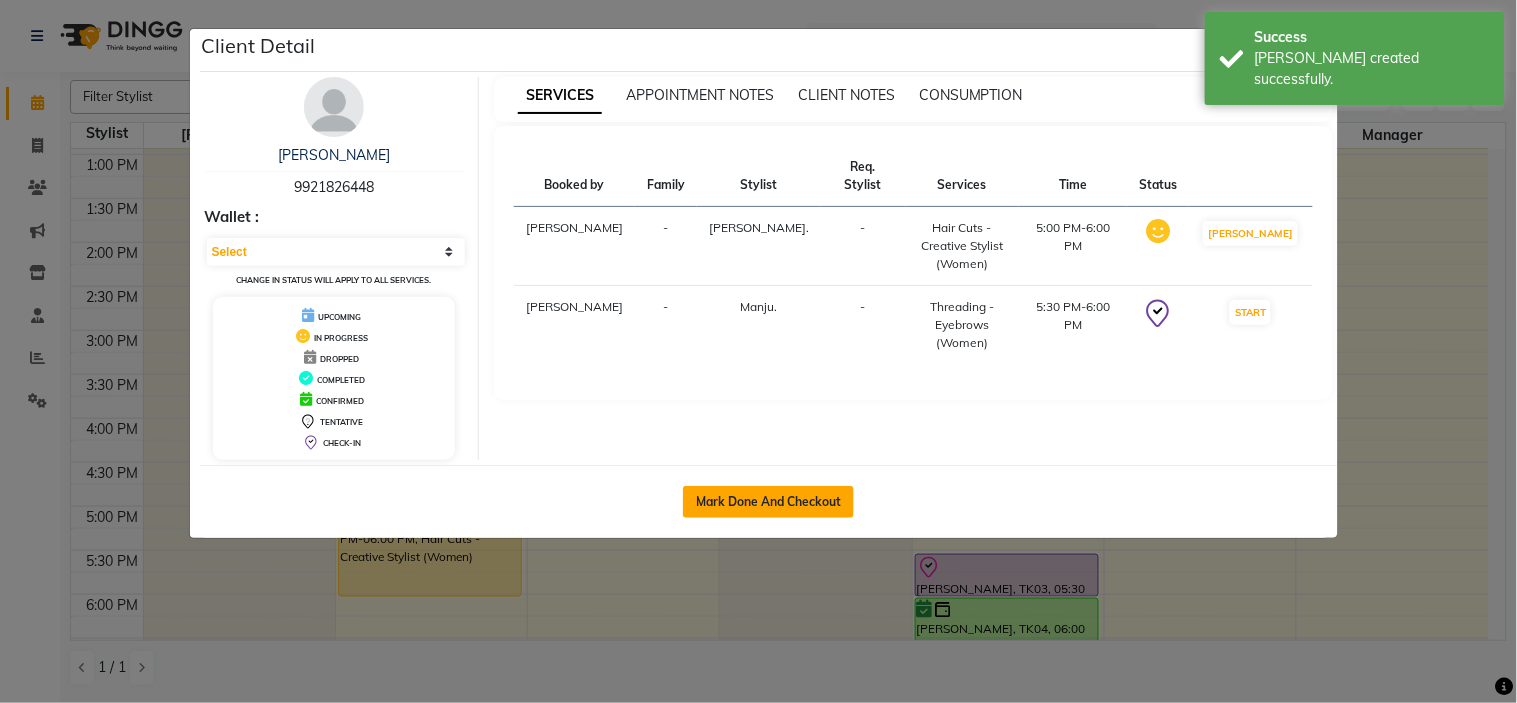 click on "Mark Done And Checkout" 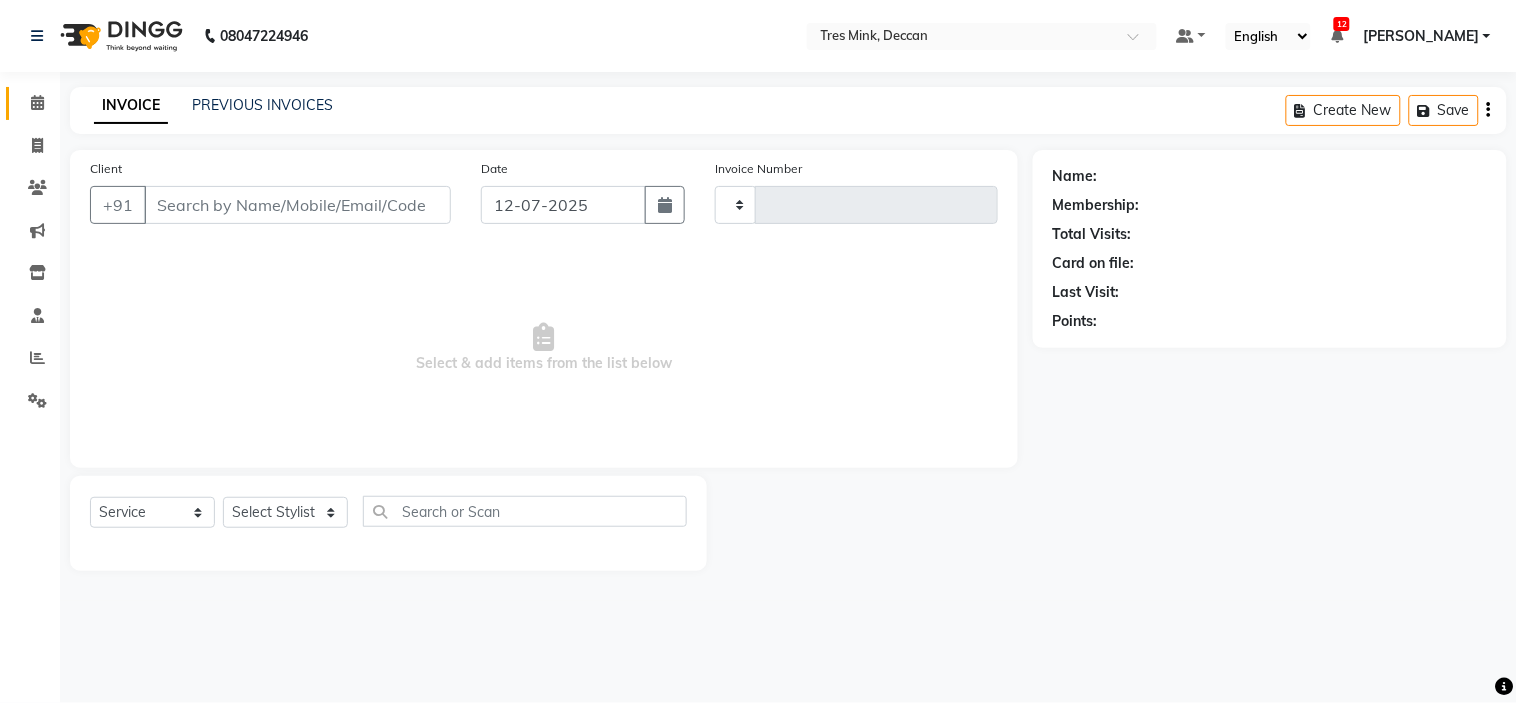 type on "0644" 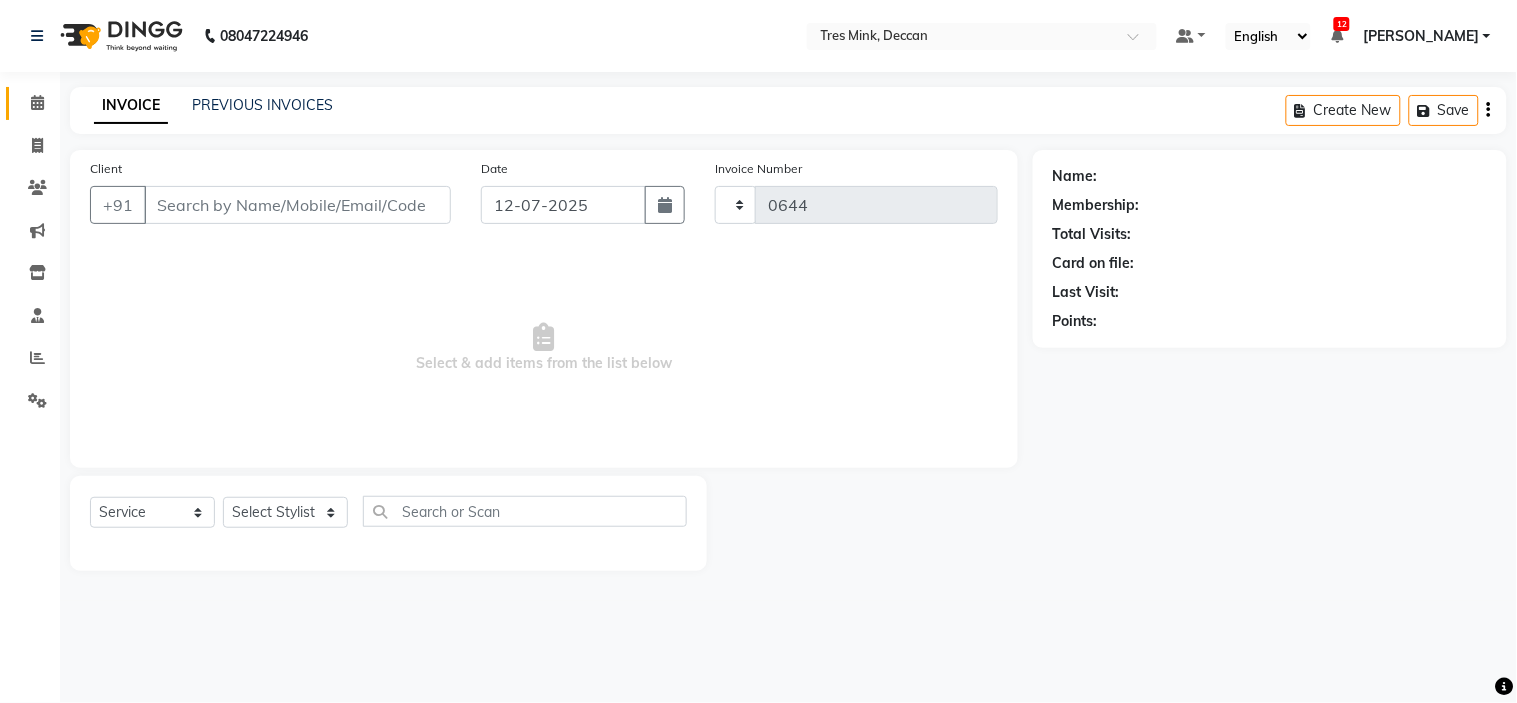 select on "3" 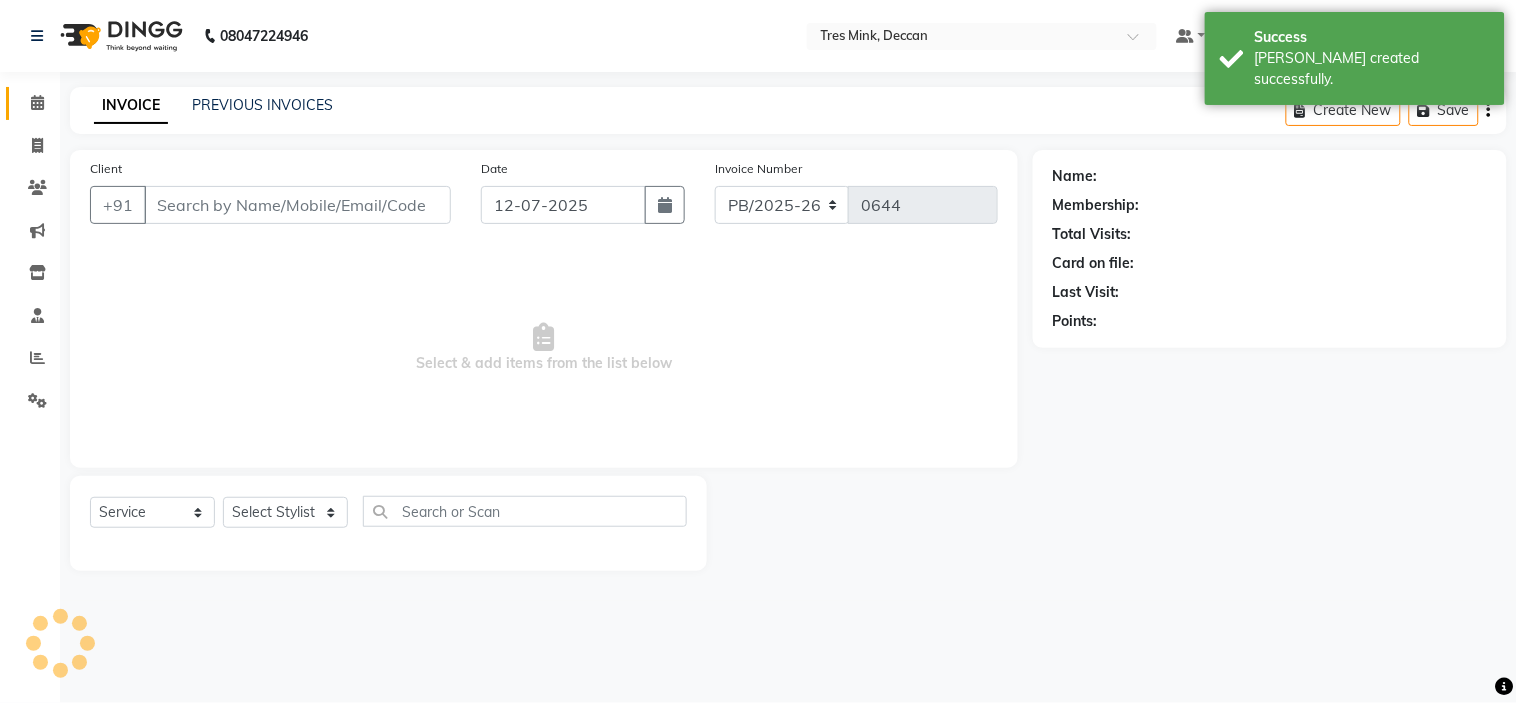 type on "9921826448" 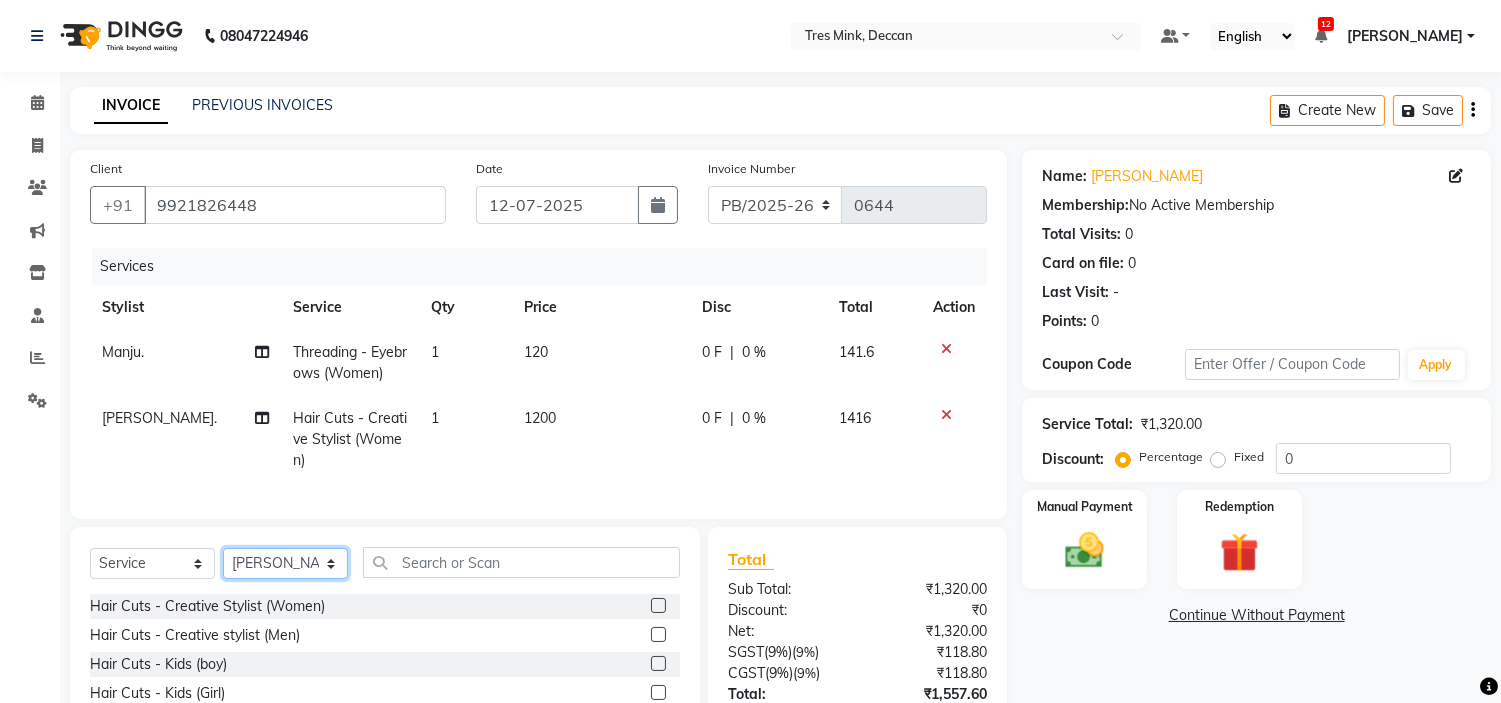 click on "Select Stylist [PERSON_NAME]. [PERSON_NAME]. [PERSON_NAME]. Manager [PERSON_NAME]. [PERSON_NAME]. [GEOGRAPHIC_DATA]. Revati [PERSON_NAME] [PERSON_NAME]. [PERSON_NAME]." 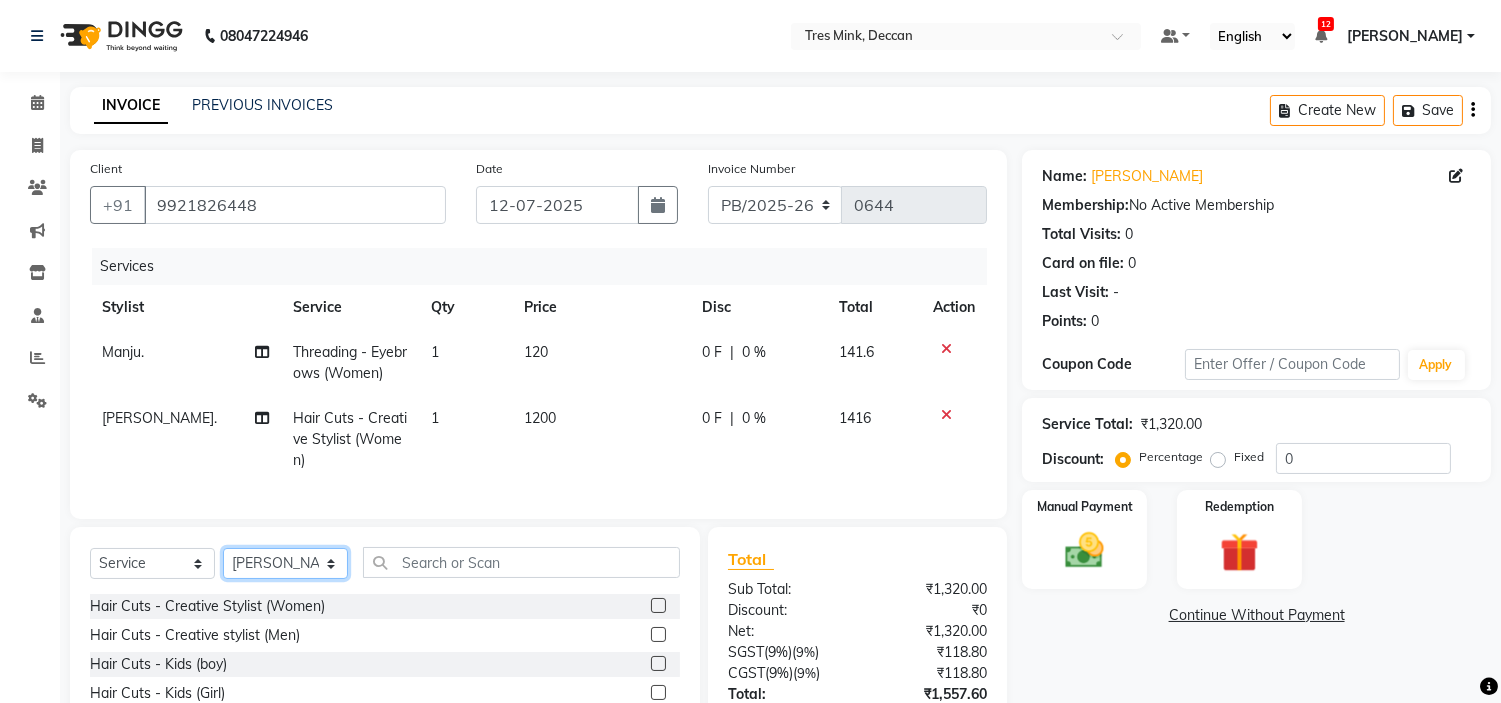 select on "61556" 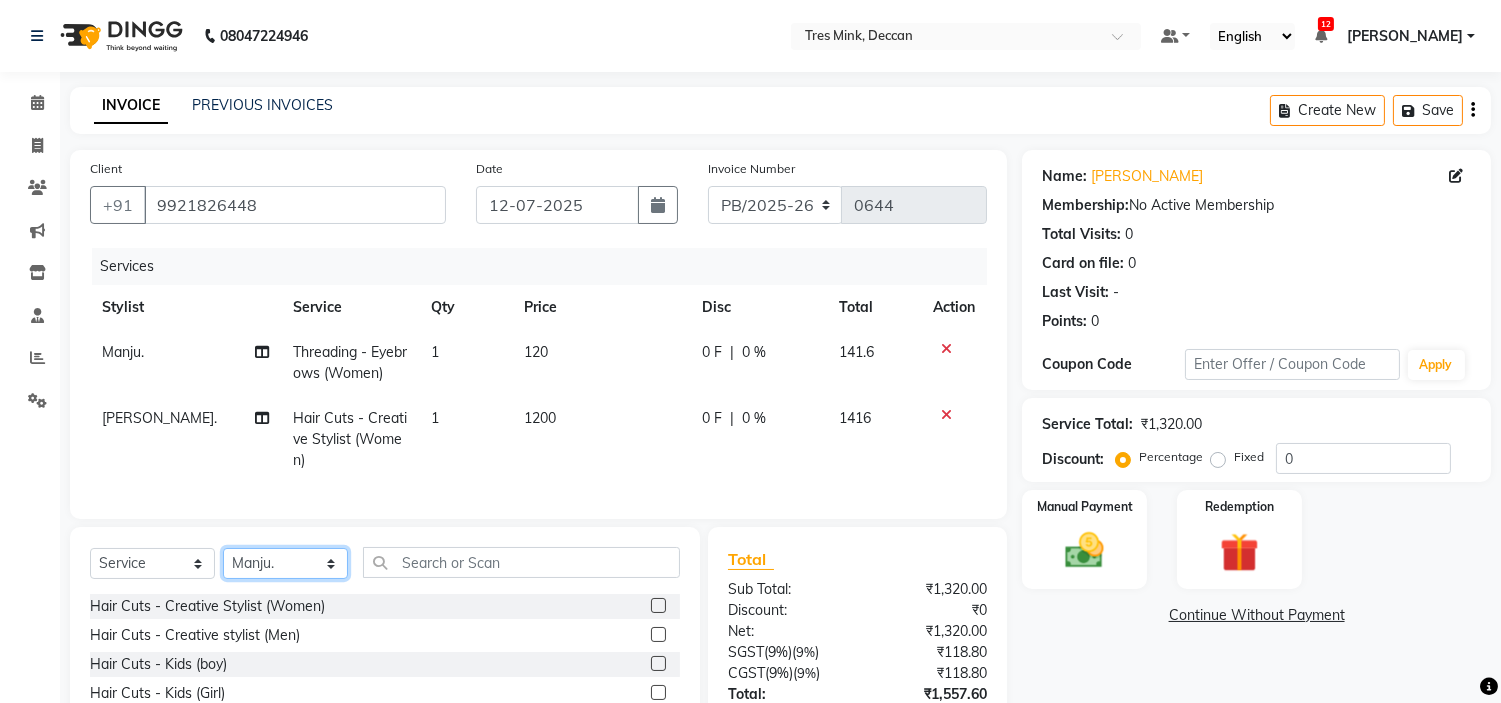 click on "Select Stylist [PERSON_NAME]. [PERSON_NAME]. [PERSON_NAME]. Manager [PERSON_NAME]. [PERSON_NAME]. [GEOGRAPHIC_DATA]. Revati [PERSON_NAME] [PERSON_NAME]. [PERSON_NAME]." 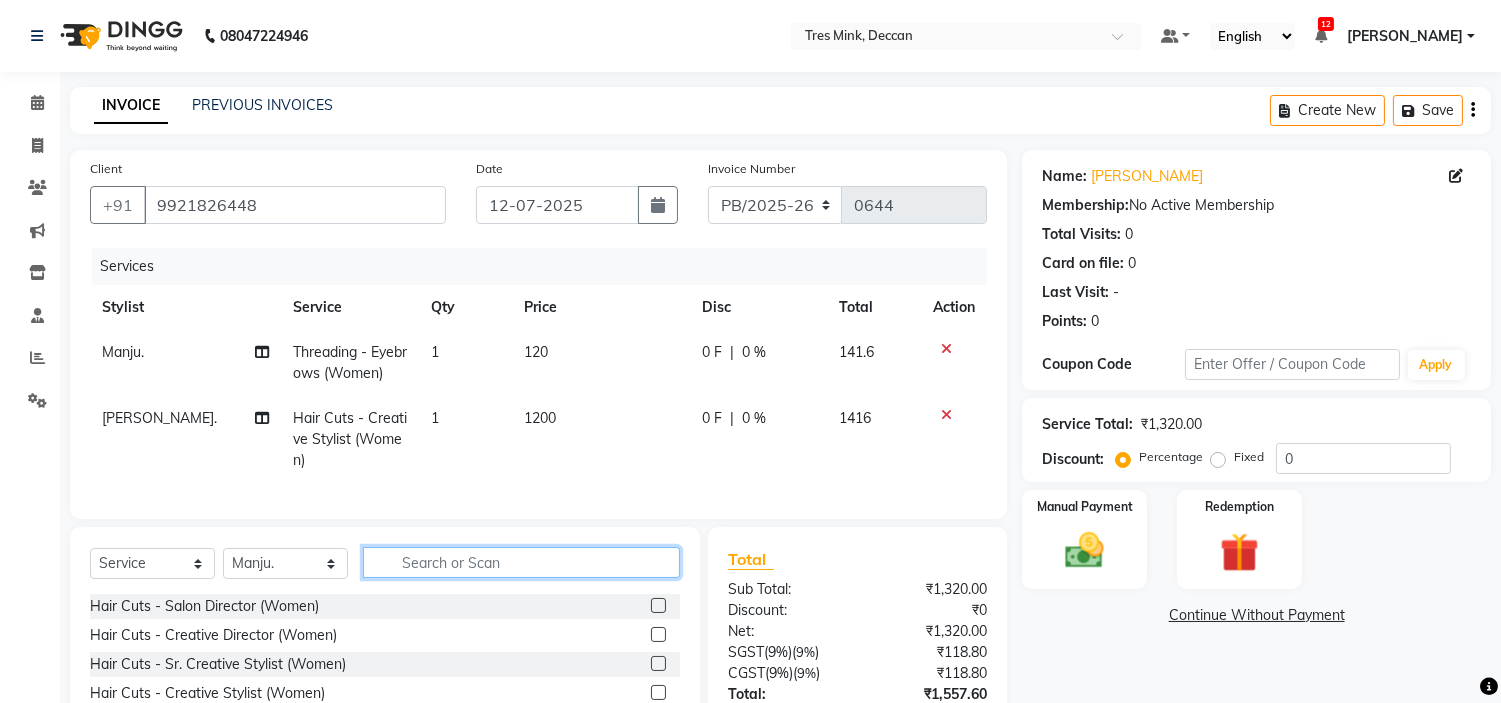 click 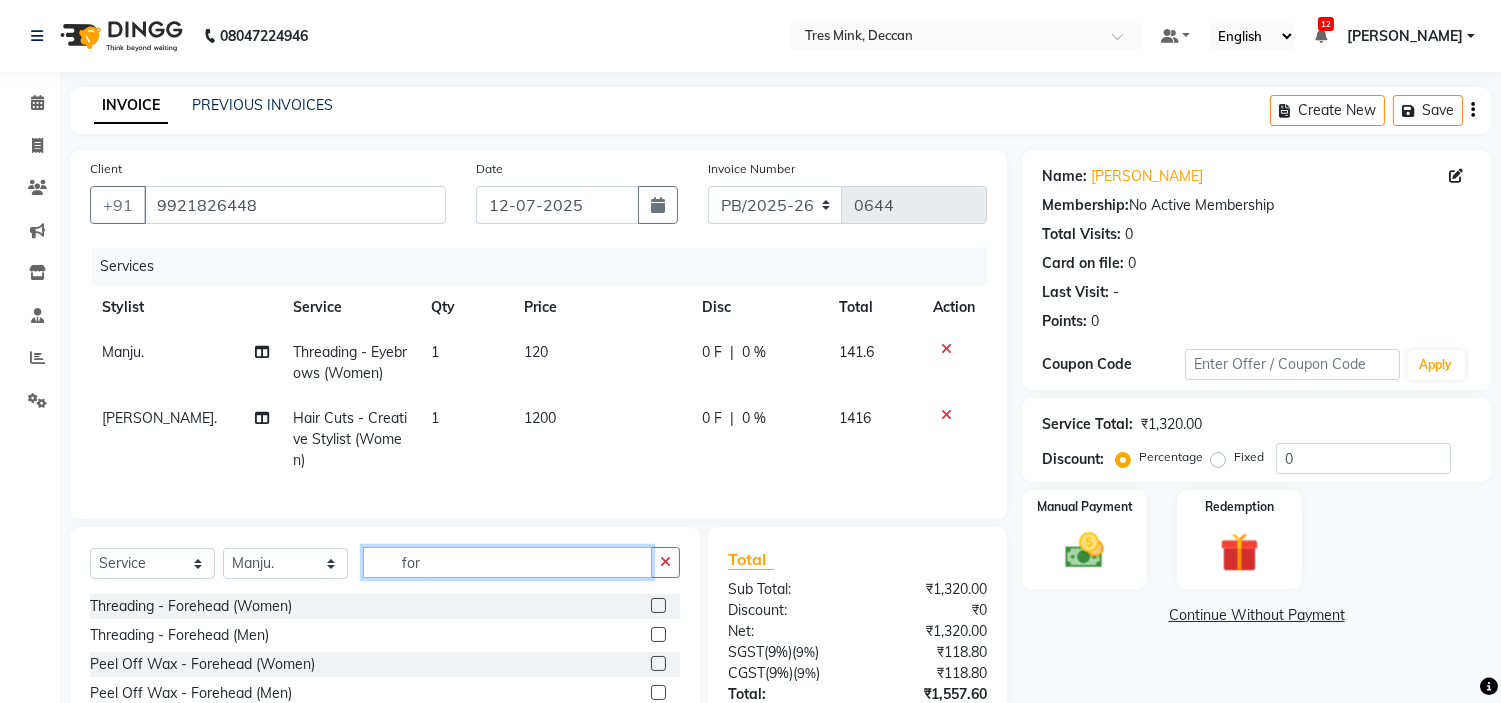 type on "for" 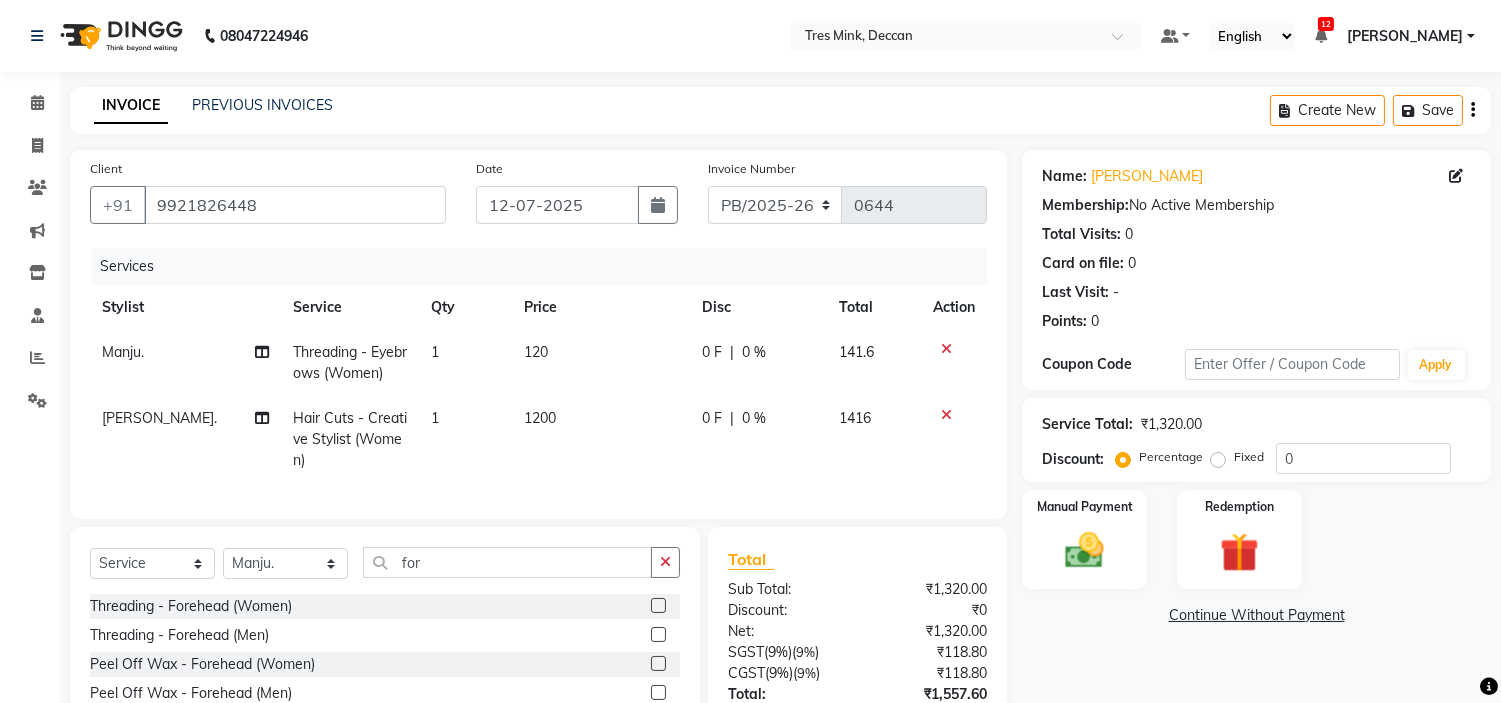 click 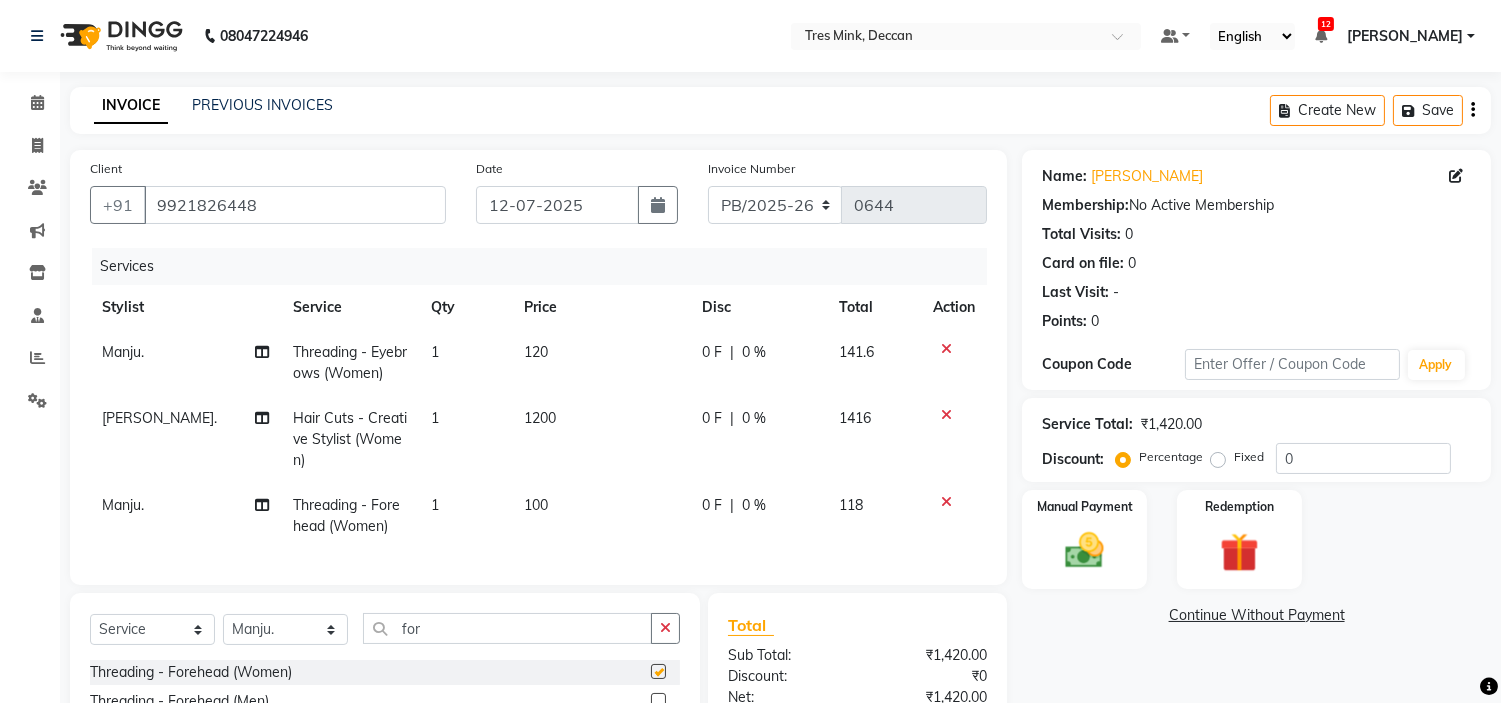 checkbox on "false" 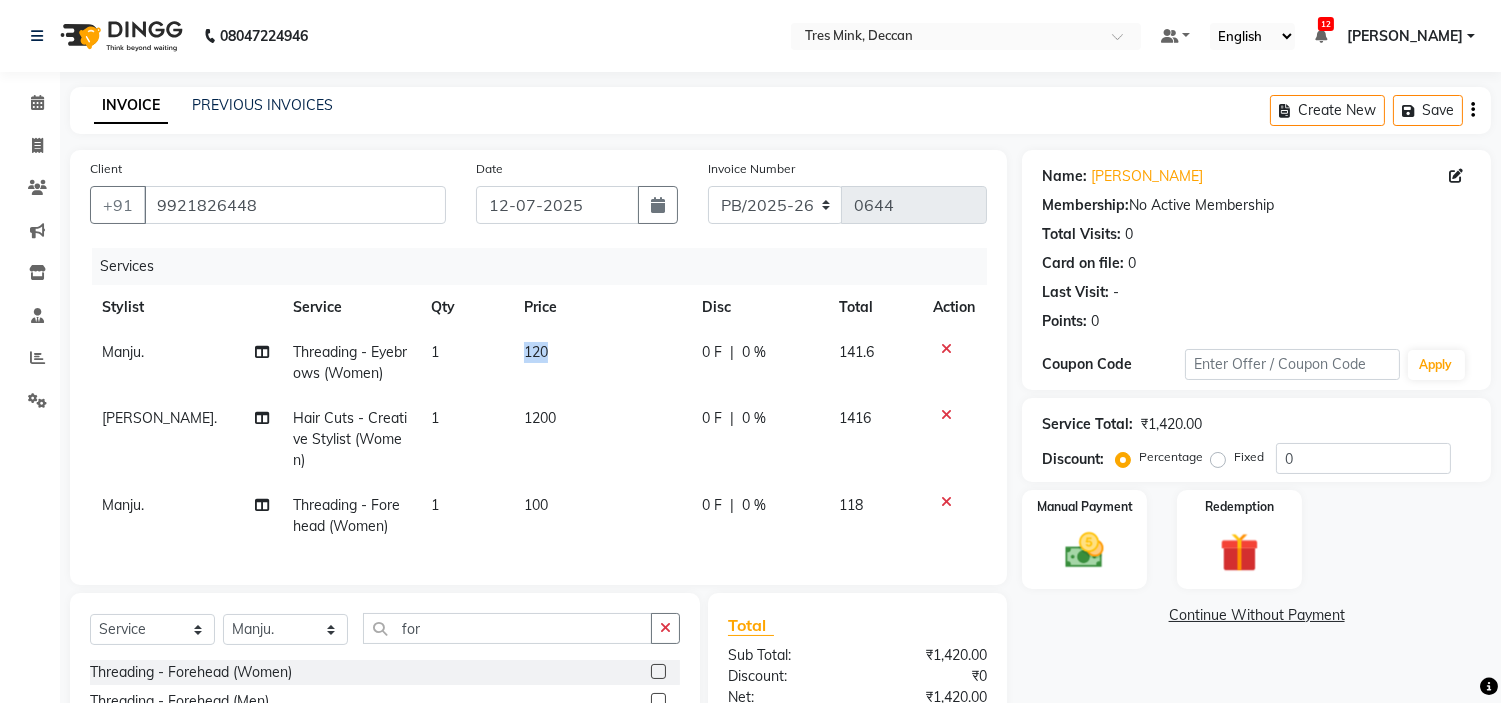 drag, startPoint x: 550, startPoint y: 350, endPoint x: 503, endPoint y: 356, distance: 47.38143 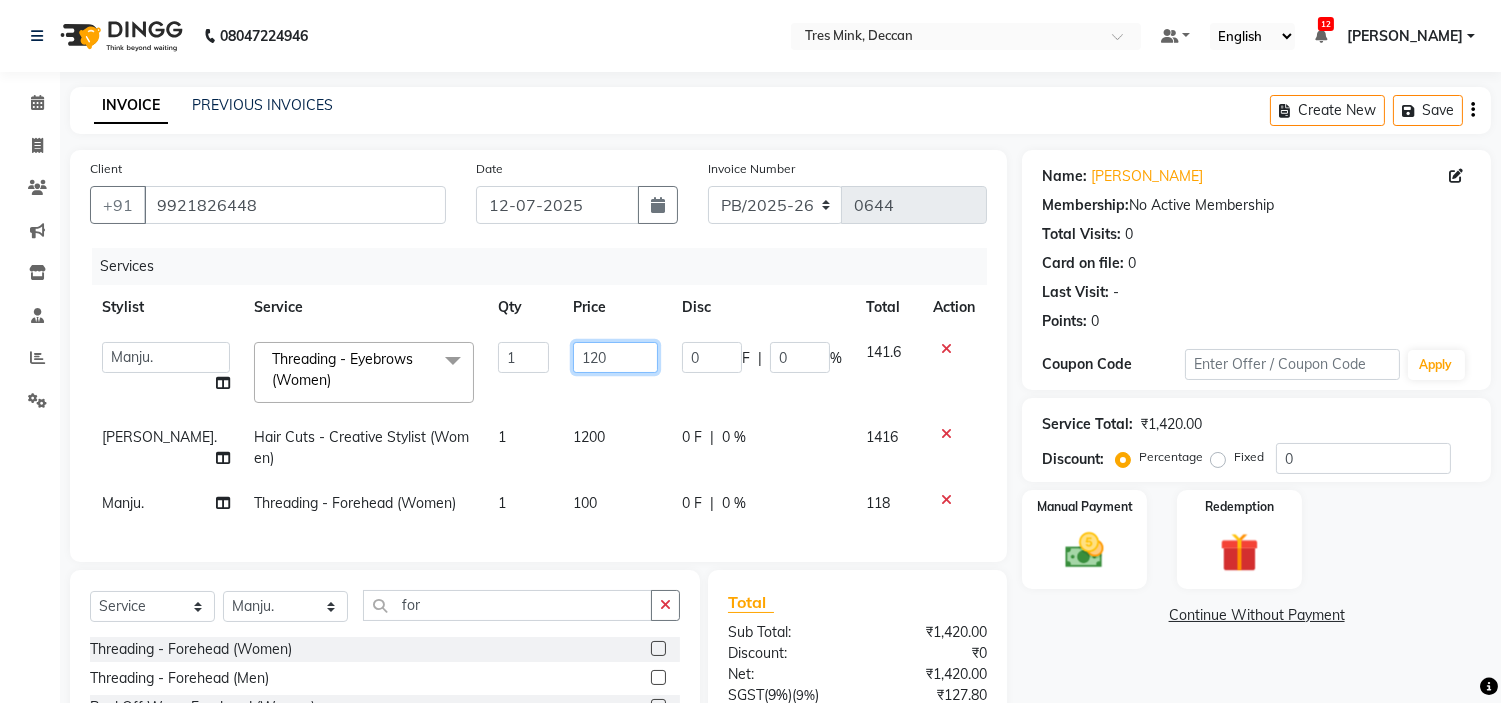 drag, startPoint x: 574, startPoint y: 355, endPoint x: 556, endPoint y: 357, distance: 18.110771 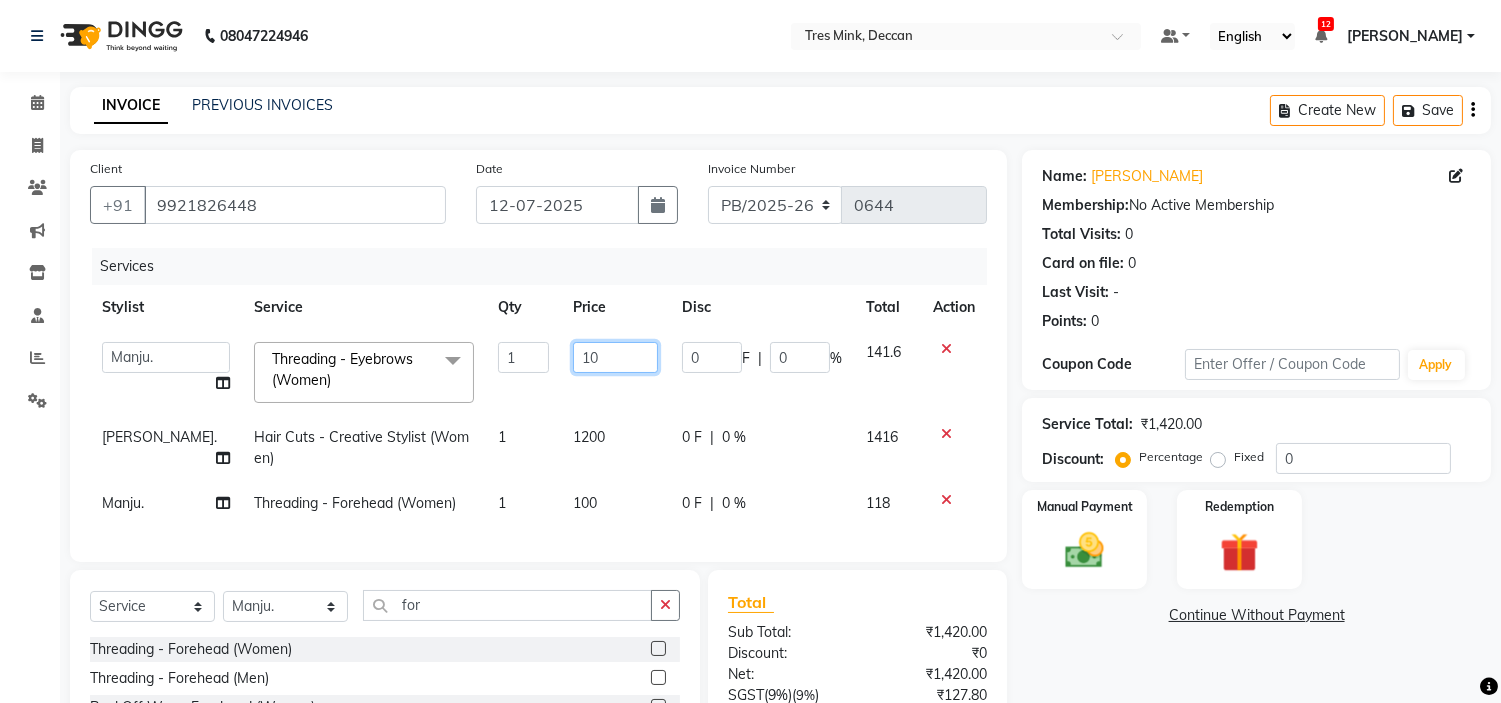 type on "100" 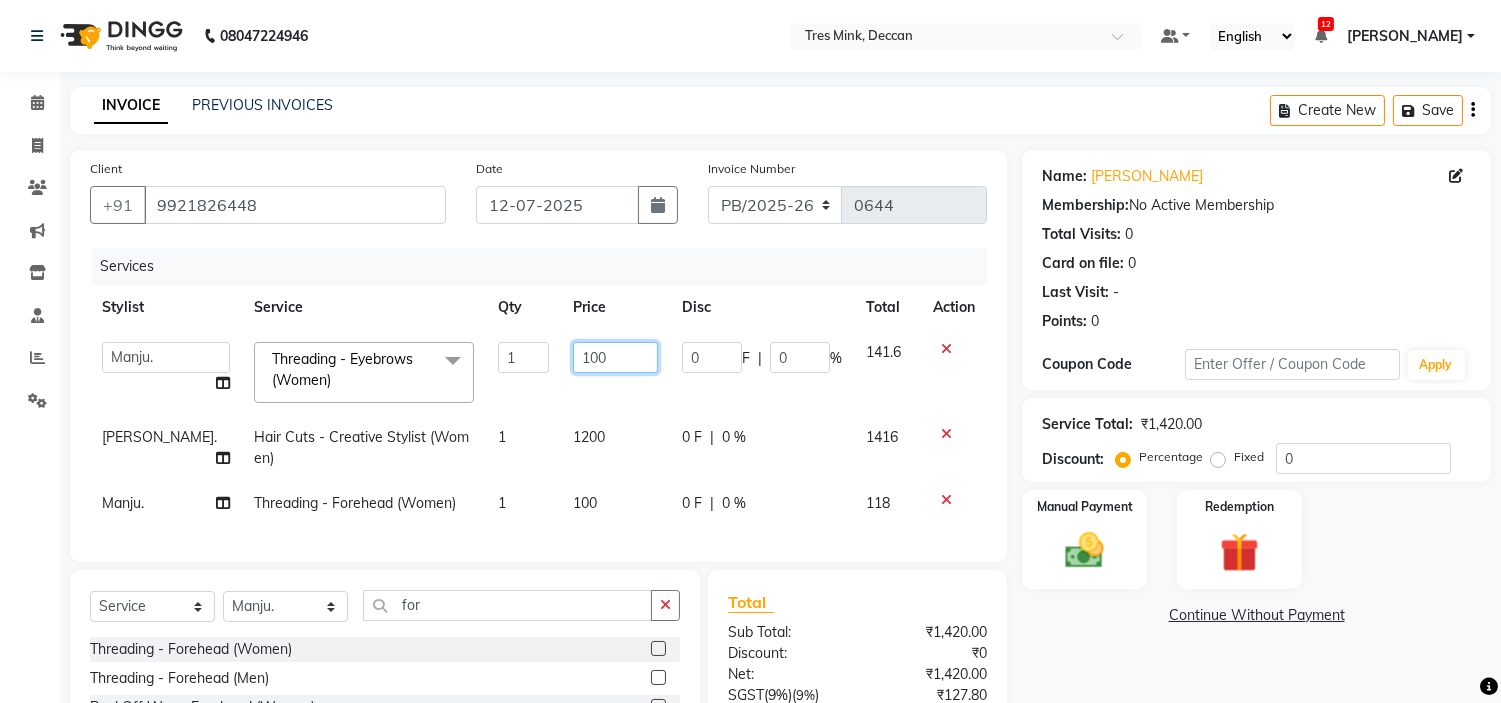 scroll, scrollTop: 207, scrollLeft: 0, axis: vertical 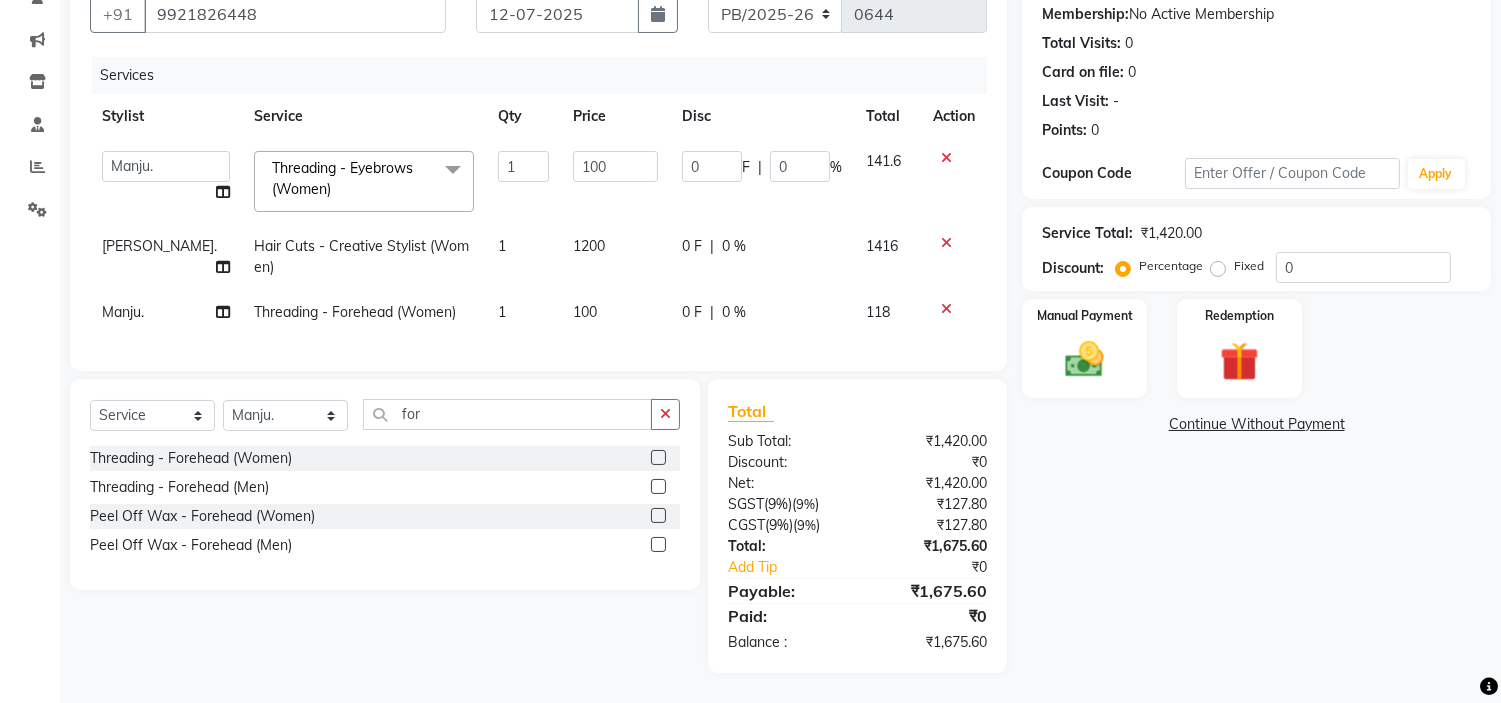 click on "Name: [PERSON_NAME] Membership:  No Active Membership  Total Visits:  0 Card on file:  0 Last Visit:   - Points:   0  Coupon Code Apply Service Total:  ₹1,420.00  Discount:  Percentage   Fixed  0 Manual Payment Redemption  Continue Without Payment" 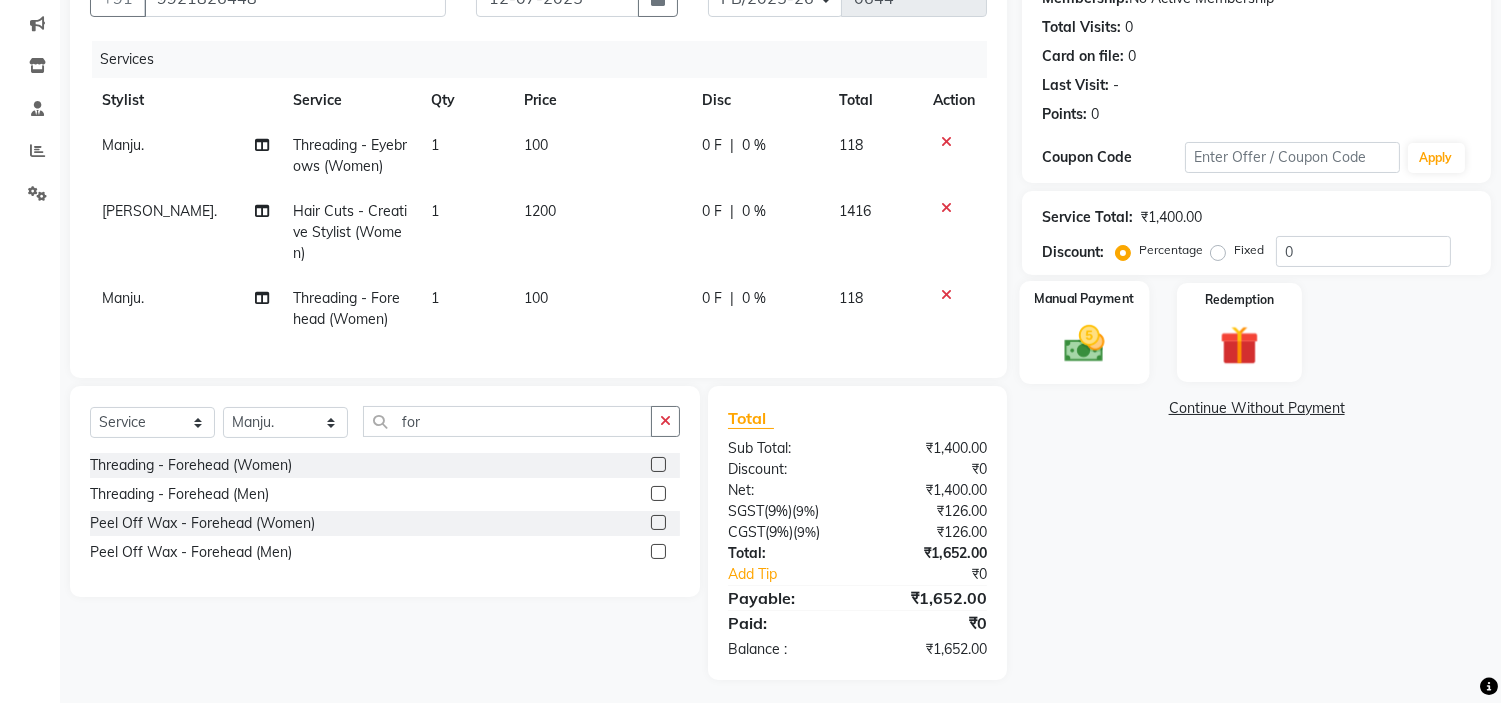 click 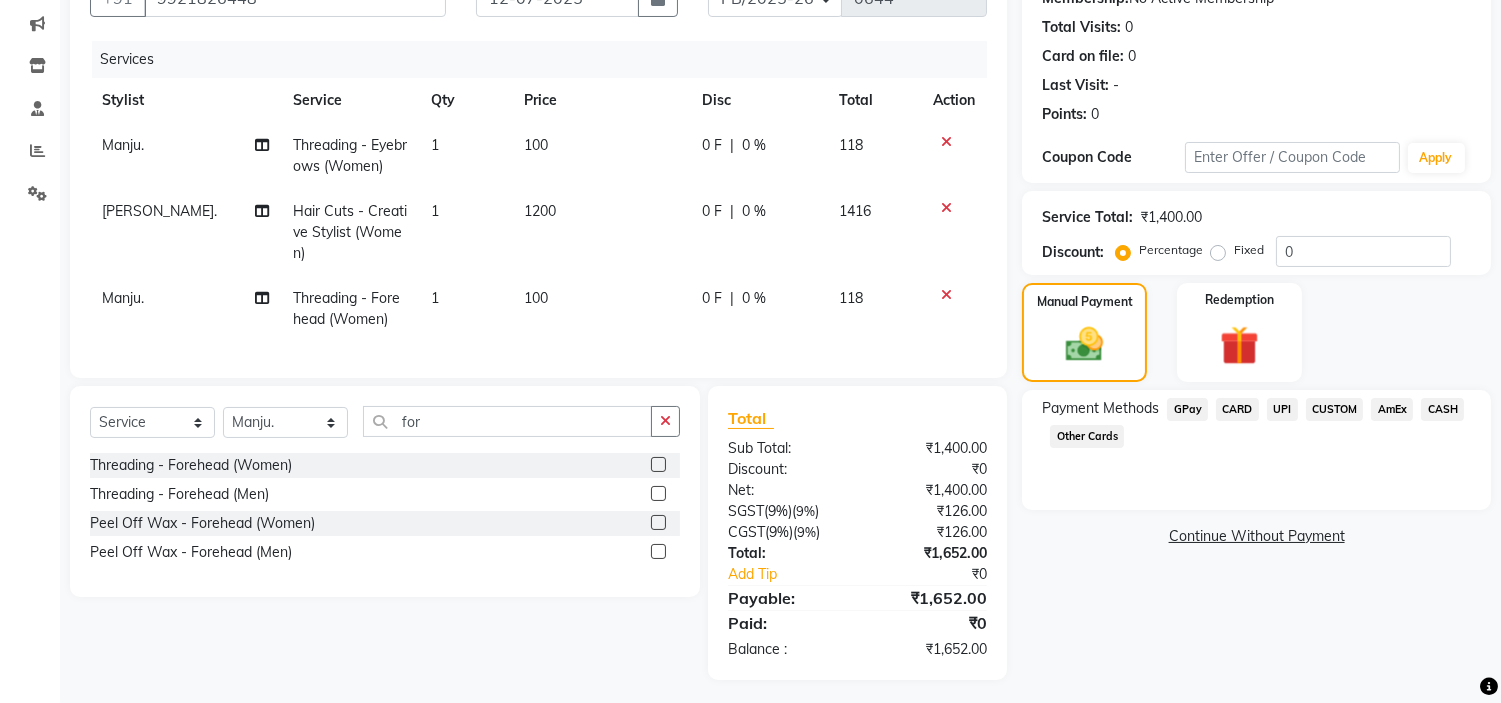 click on "UPI" 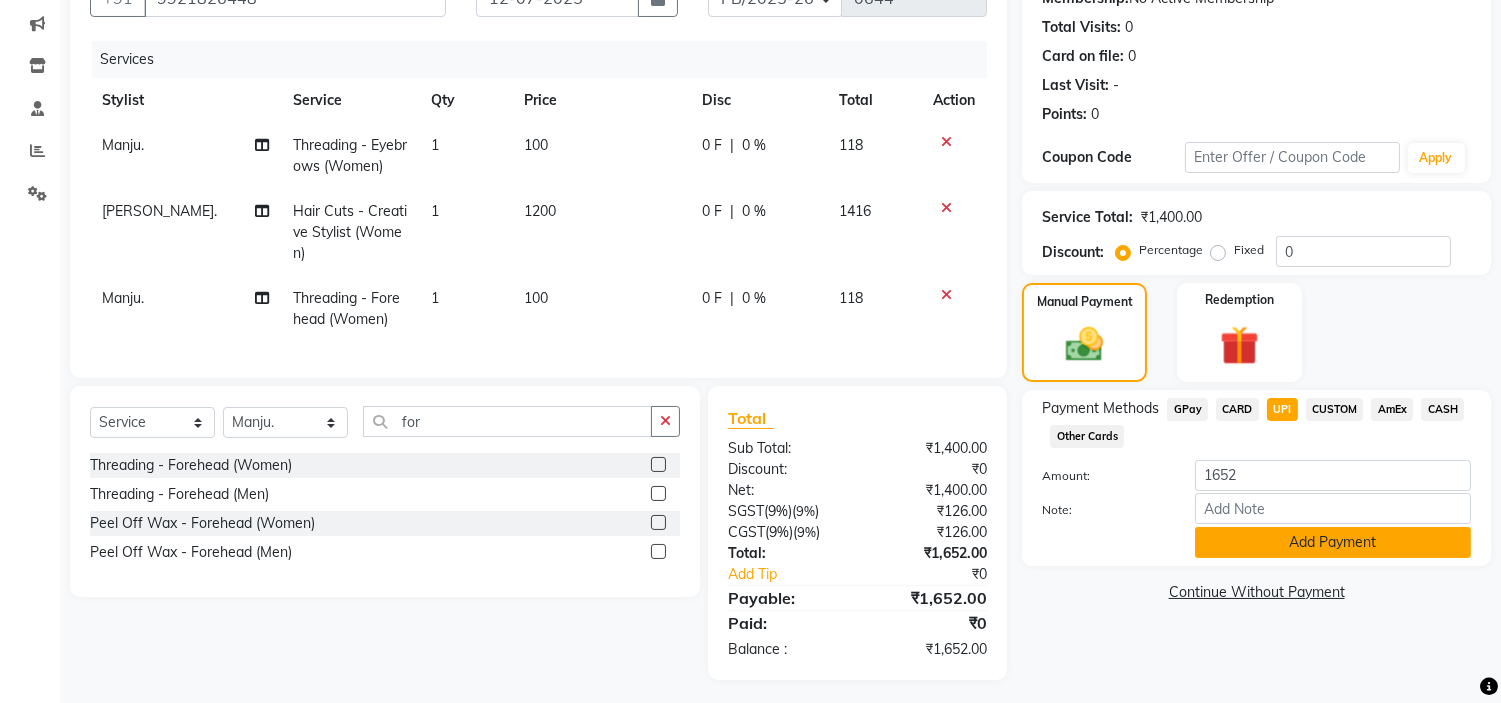 click on "Add Payment" 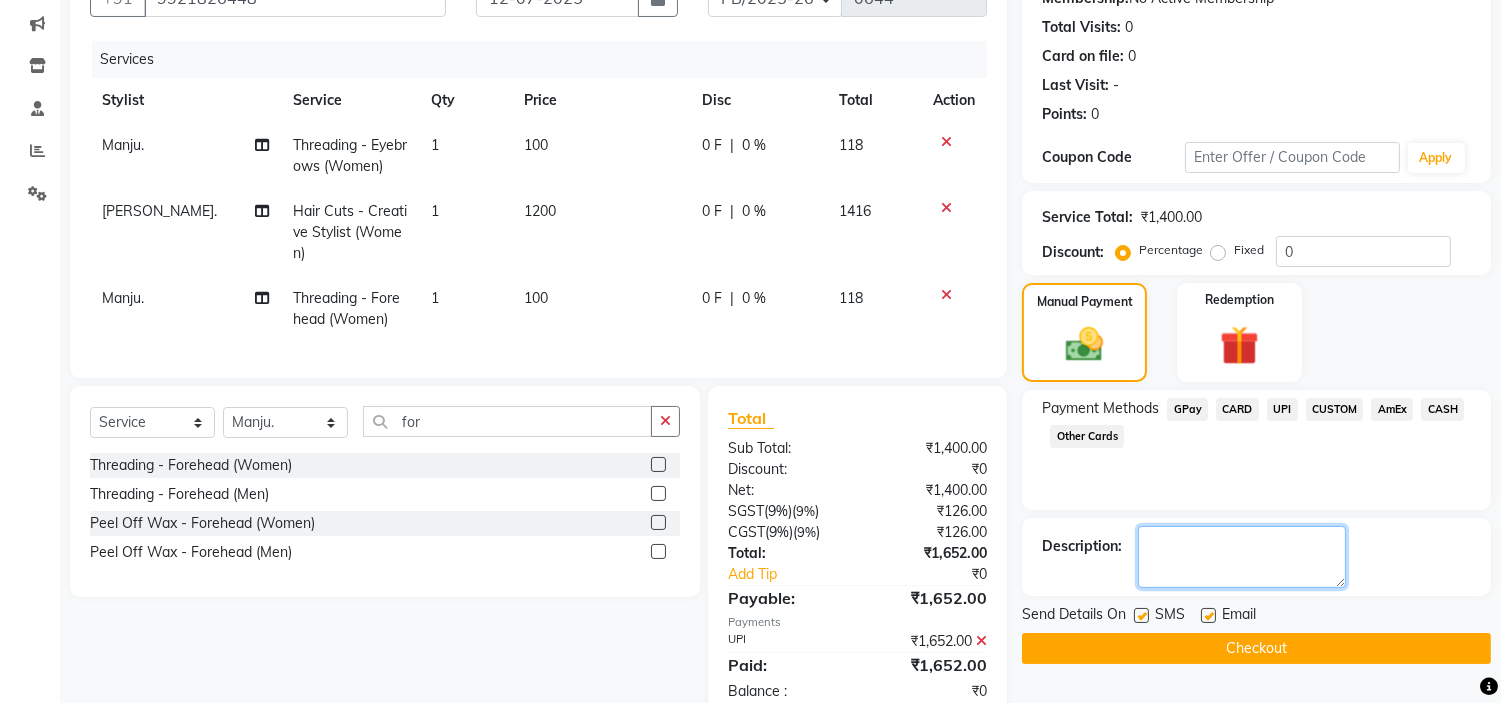 click 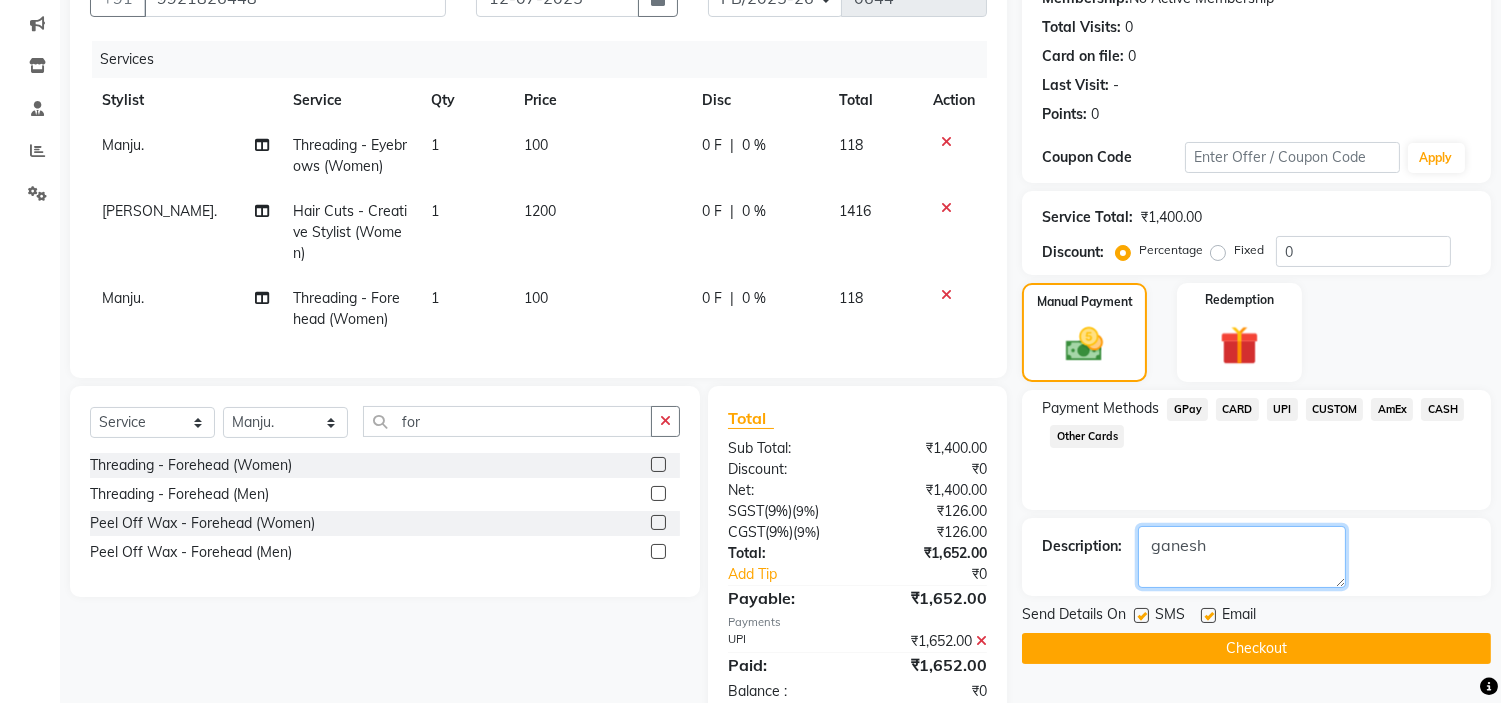 type on "ganesh" 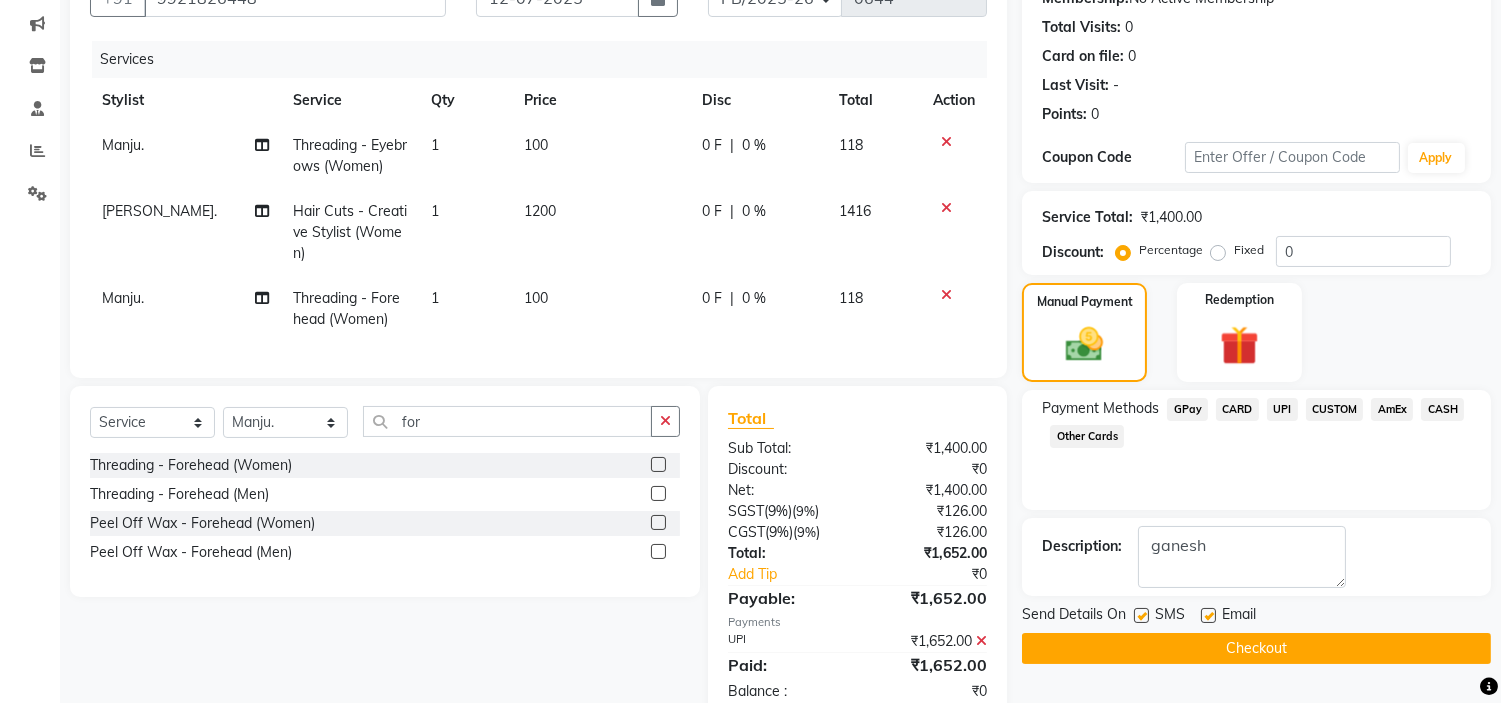 click on "Checkout" 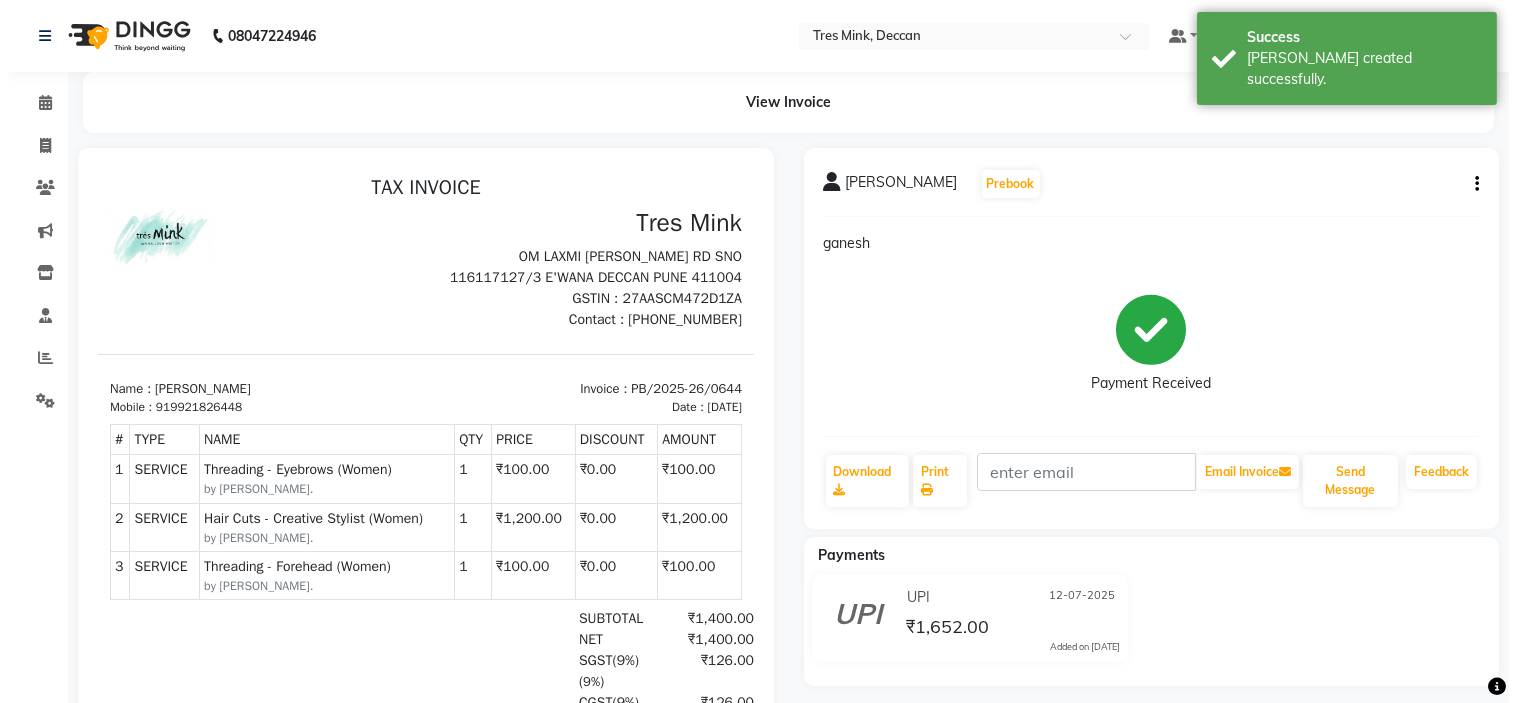 scroll, scrollTop: 0, scrollLeft: 0, axis: both 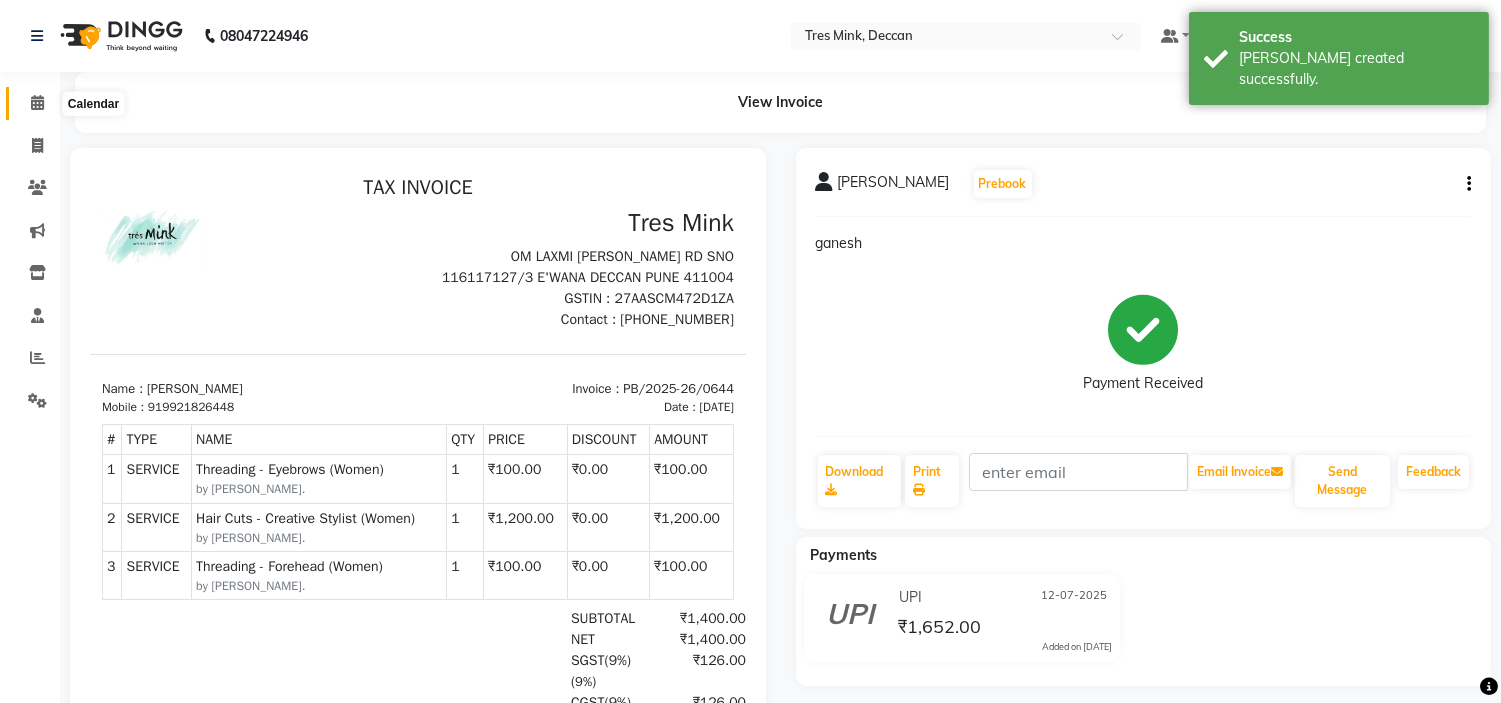 click 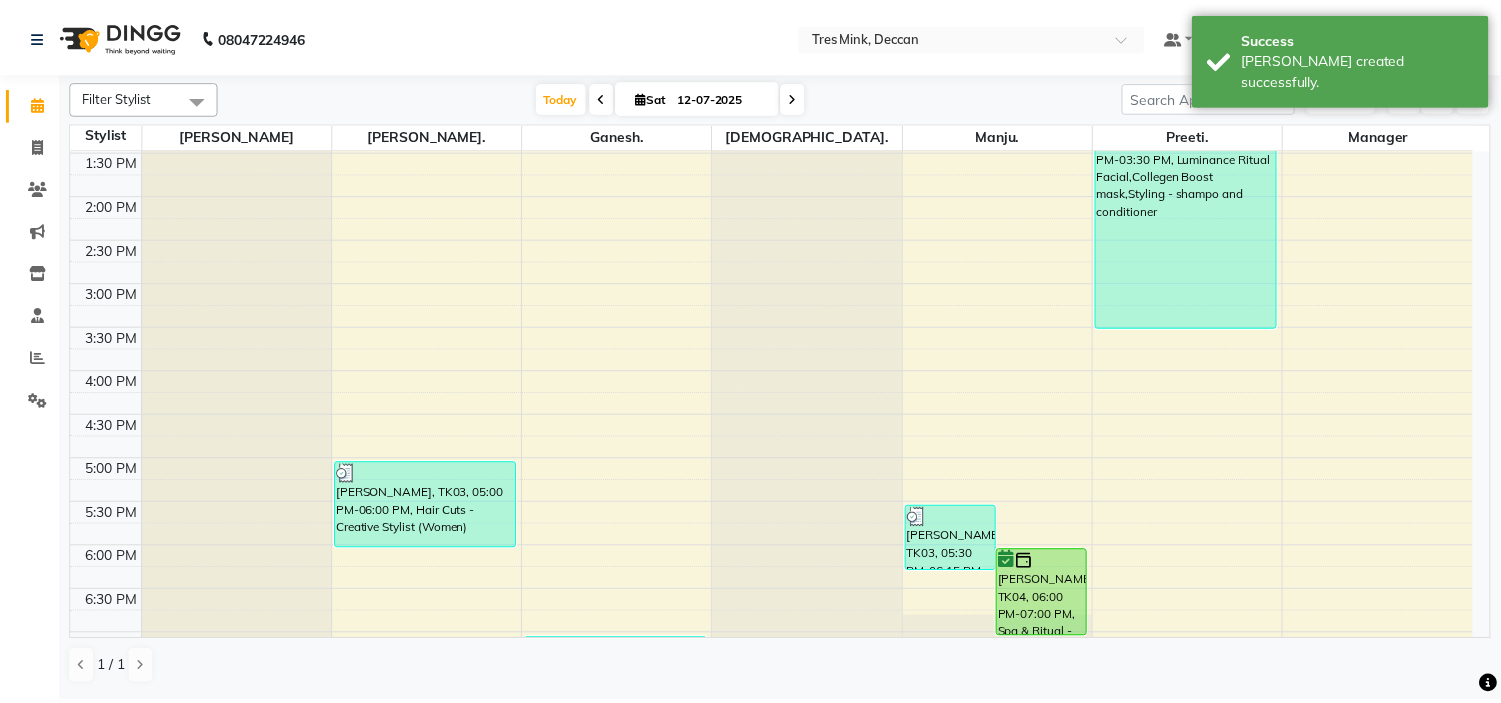 scroll, scrollTop: 656, scrollLeft: 0, axis: vertical 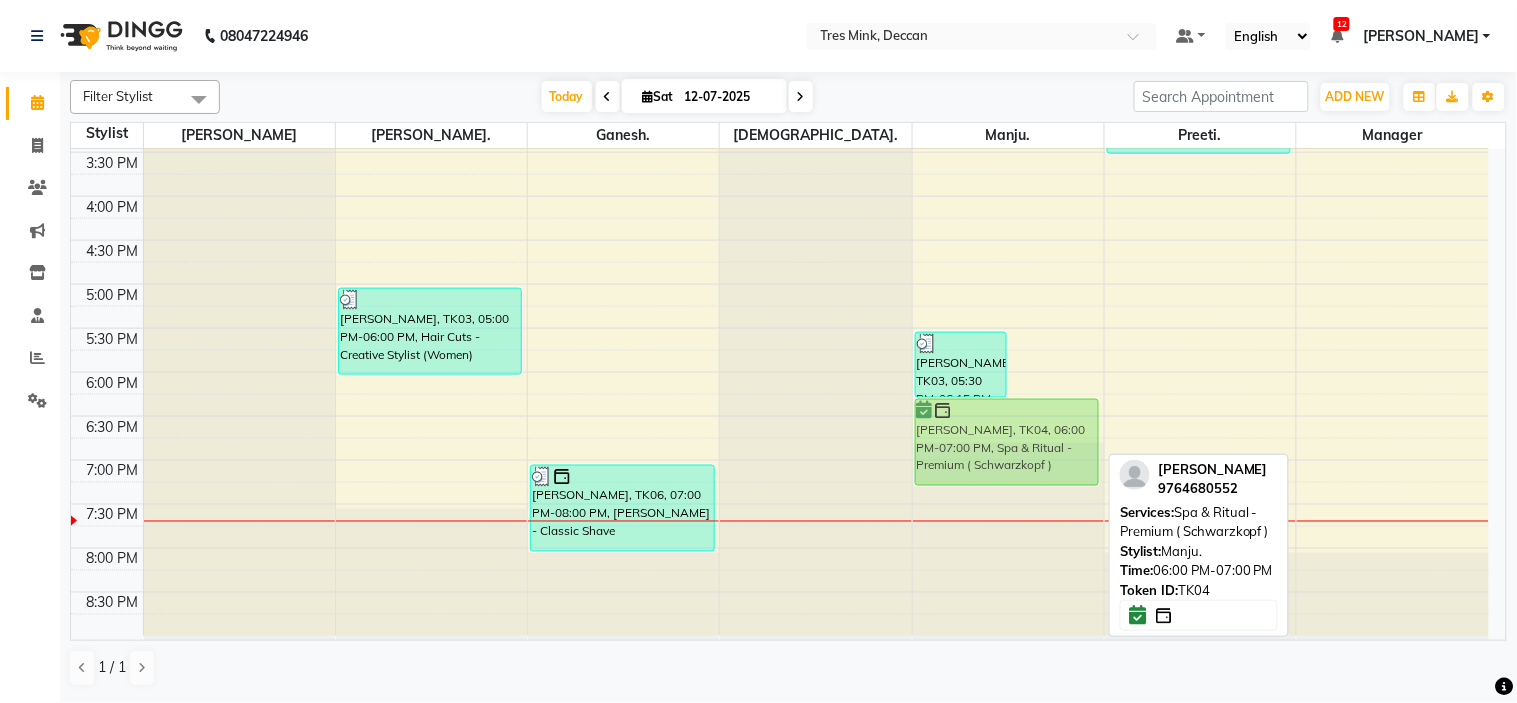 drag, startPoint x: 1072, startPoint y: 422, endPoint x: 1068, endPoint y: 437, distance: 15.524175 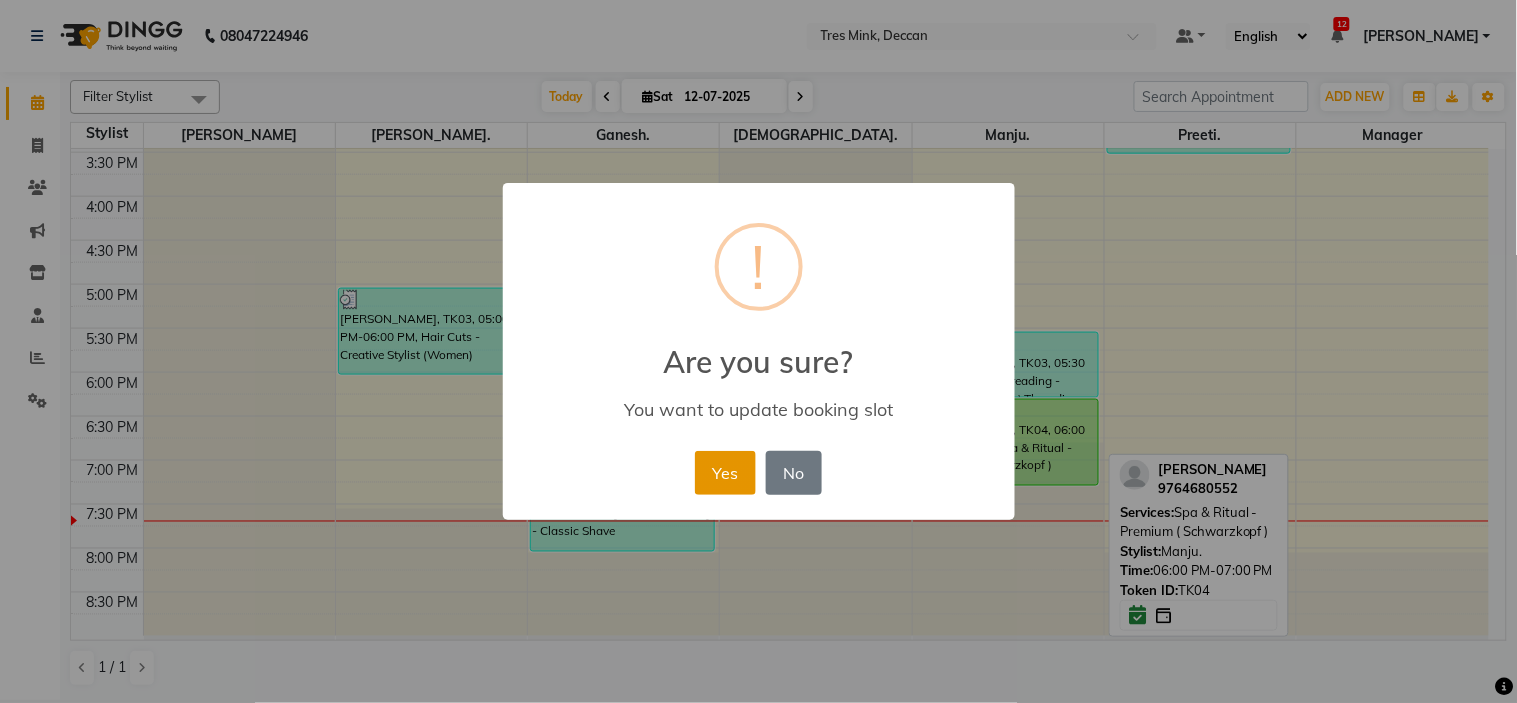 click on "Yes" at bounding box center (725, 473) 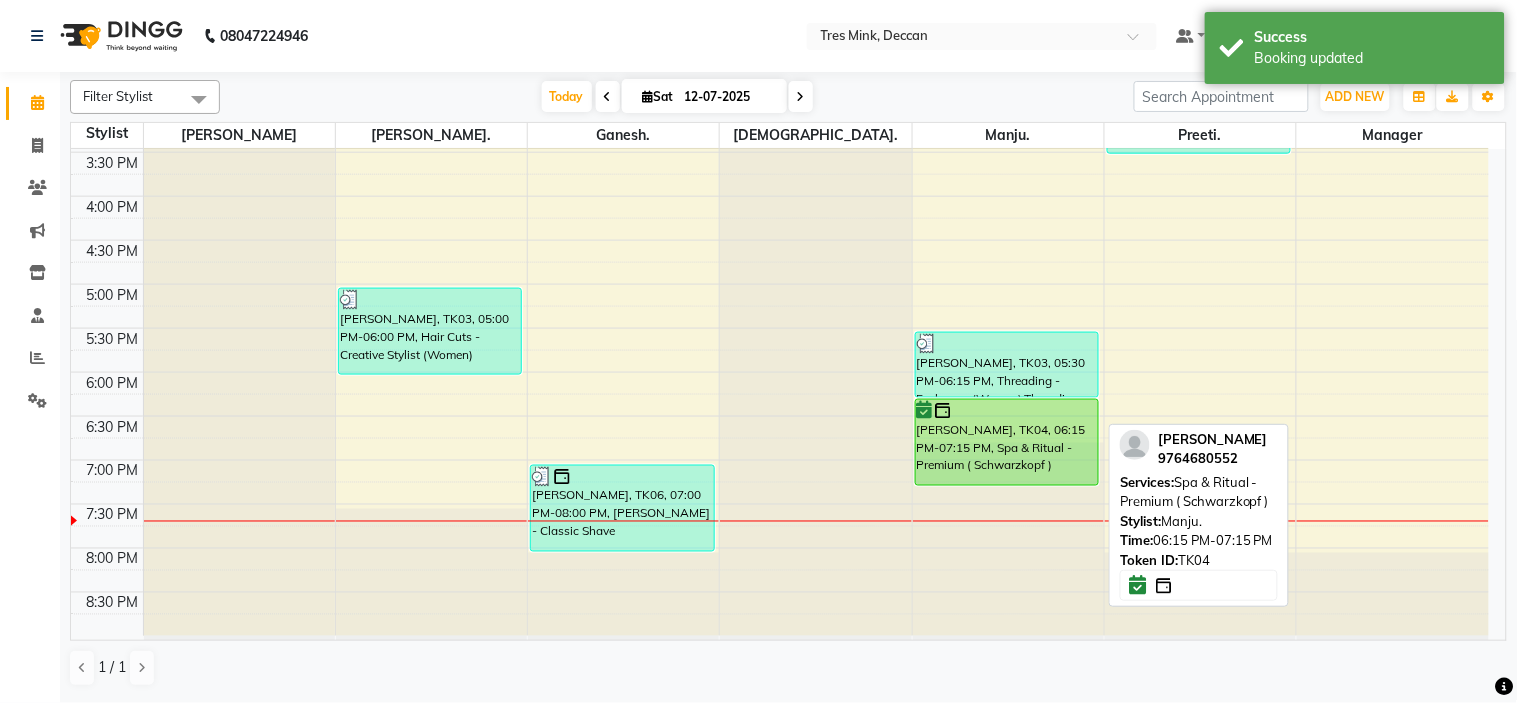 click on "[PERSON_NAME], TK04, 06:15 PM-07:15 PM, Spa & Ritual - Premium ( Schwarzkopf )" at bounding box center [1007, 442] 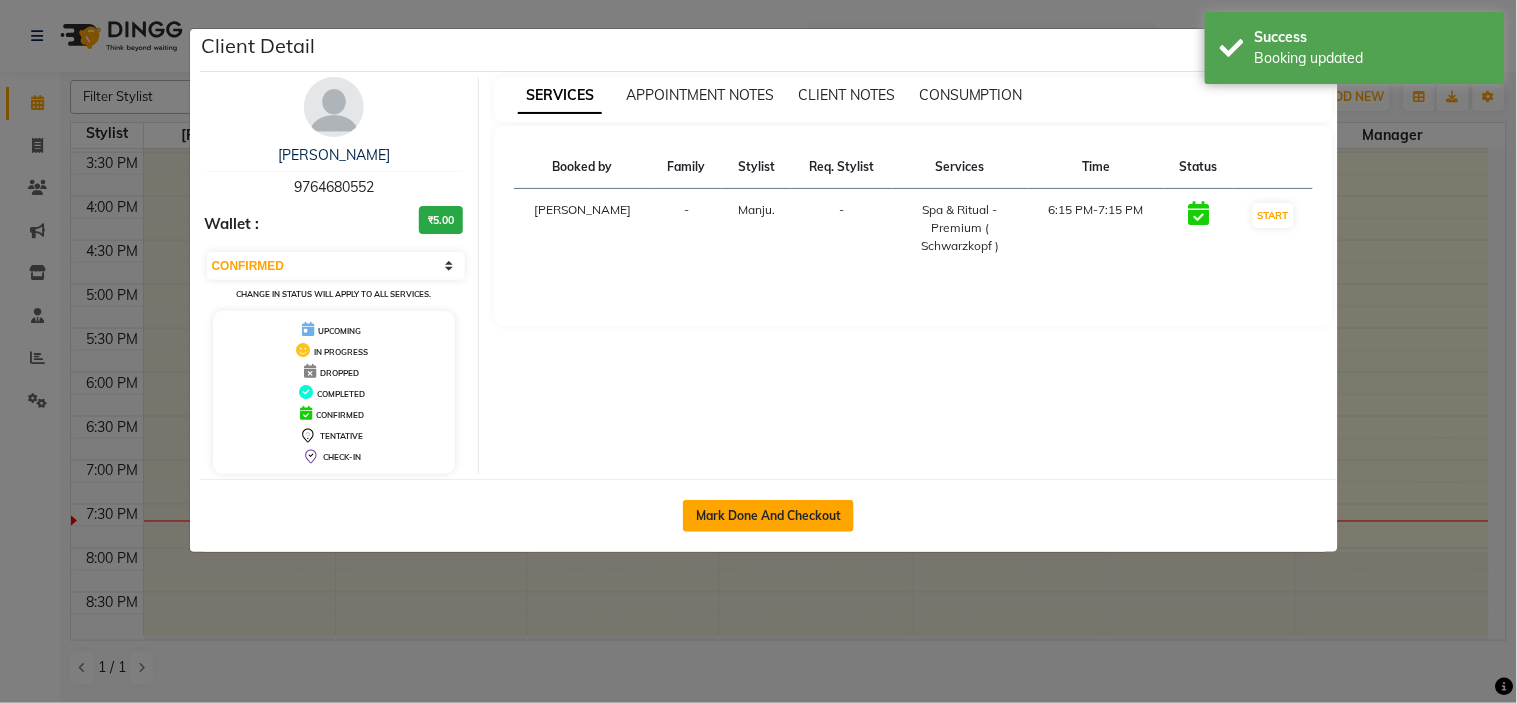 click on "Mark Done And Checkout" 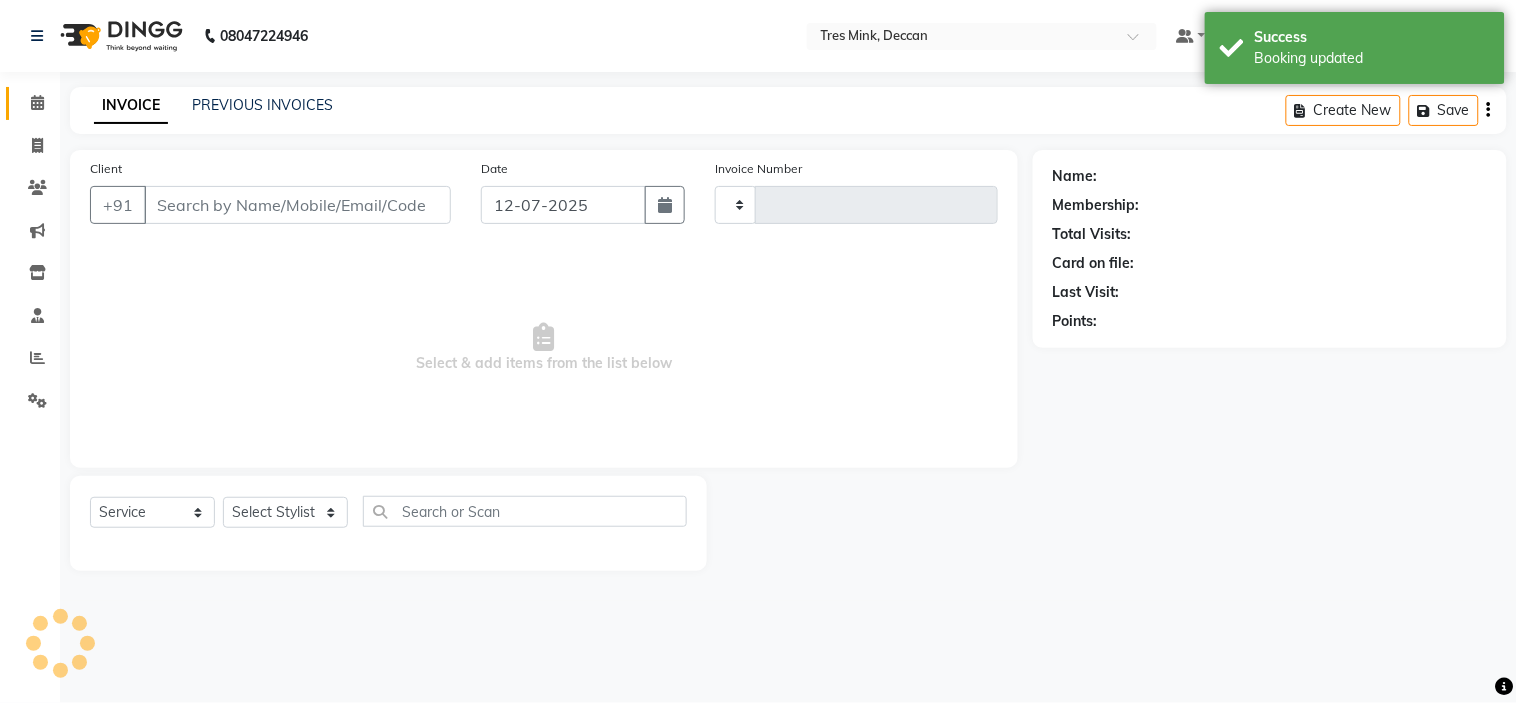 type on "0645" 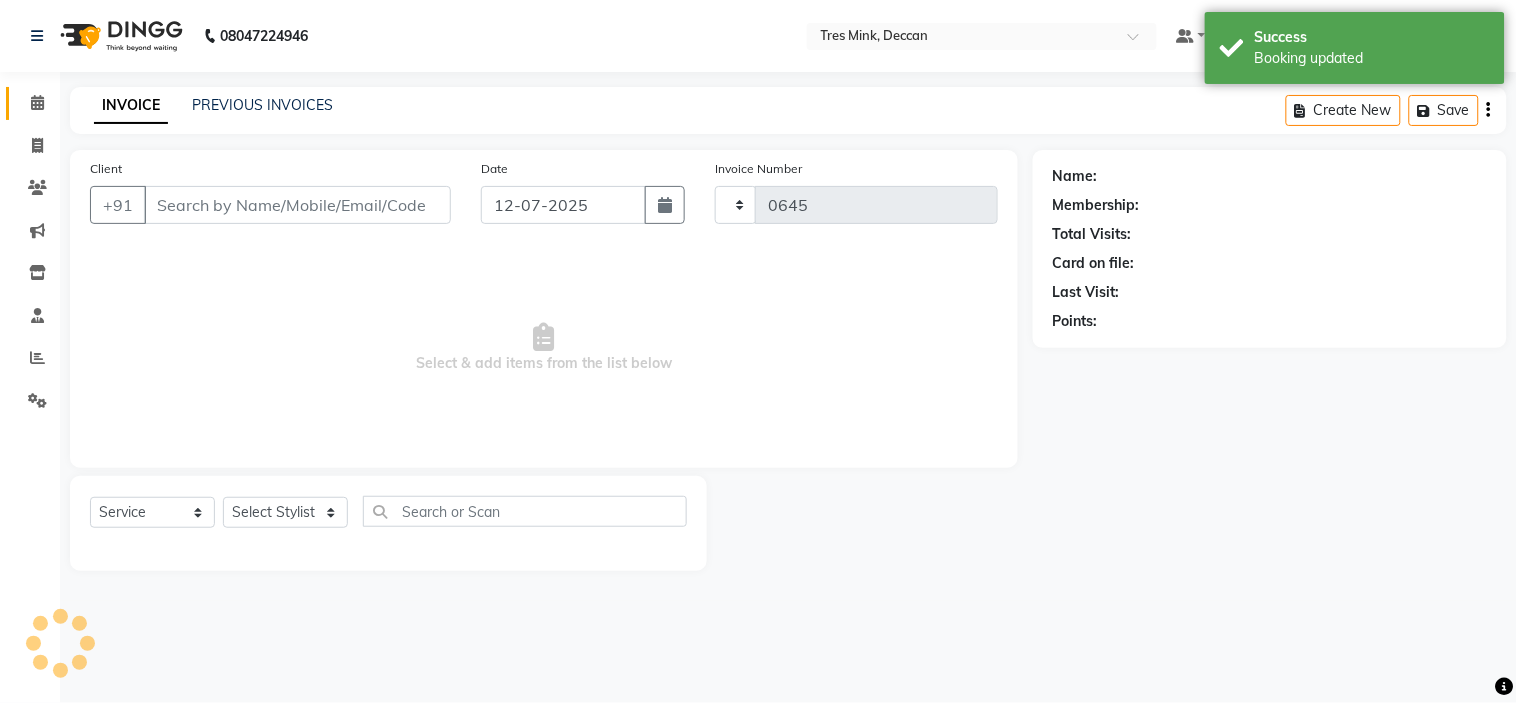 select on "3" 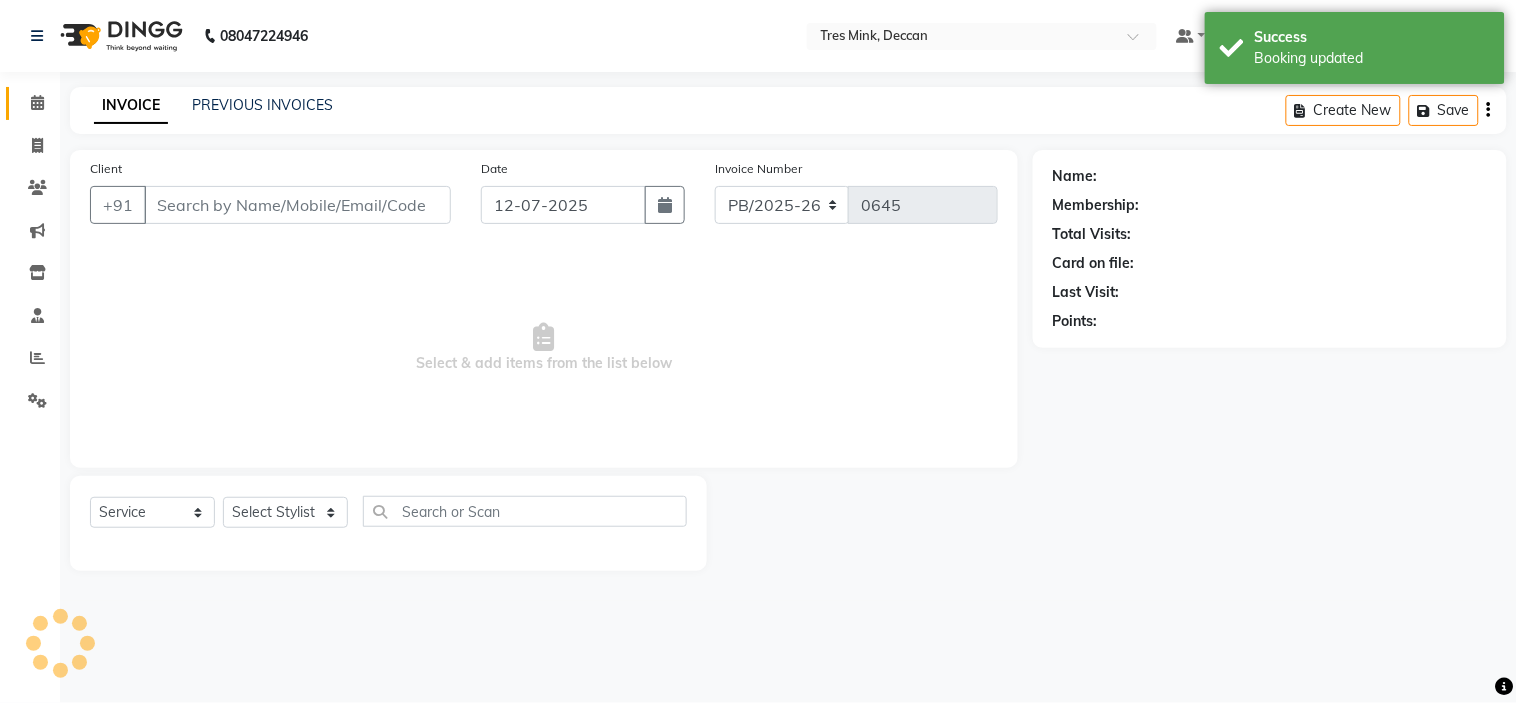 type on "9764680552" 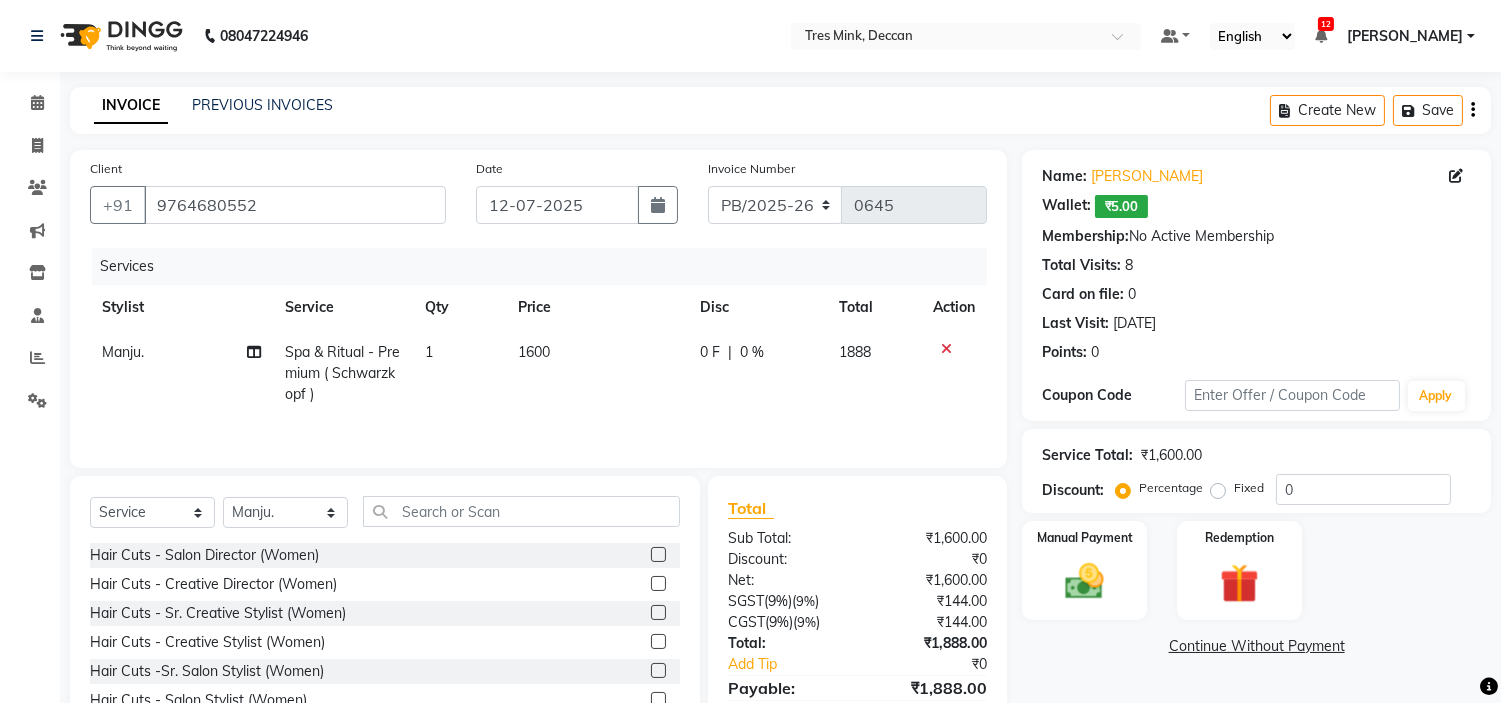 click on "1600" 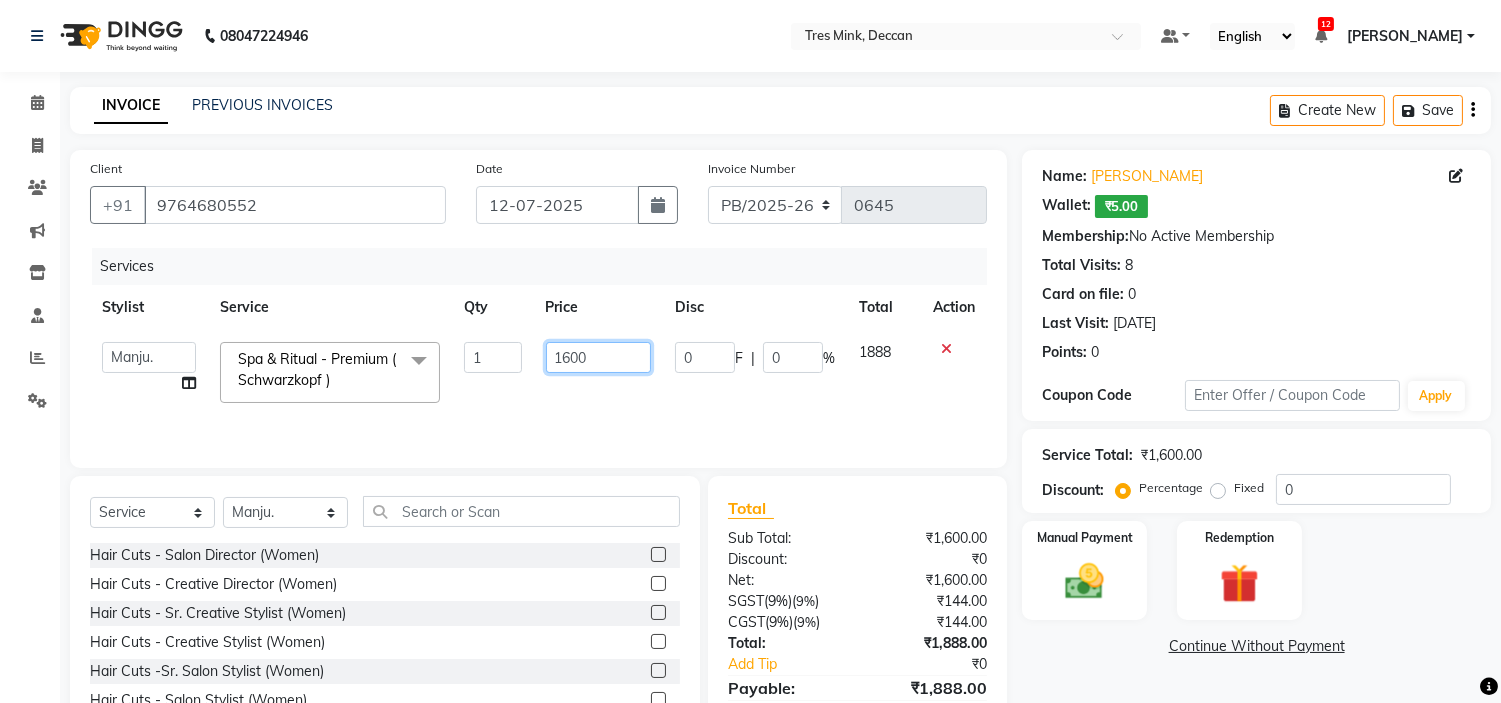 drag, startPoint x: 574, startPoint y: 355, endPoint x: 513, endPoint y: 358, distance: 61.073727 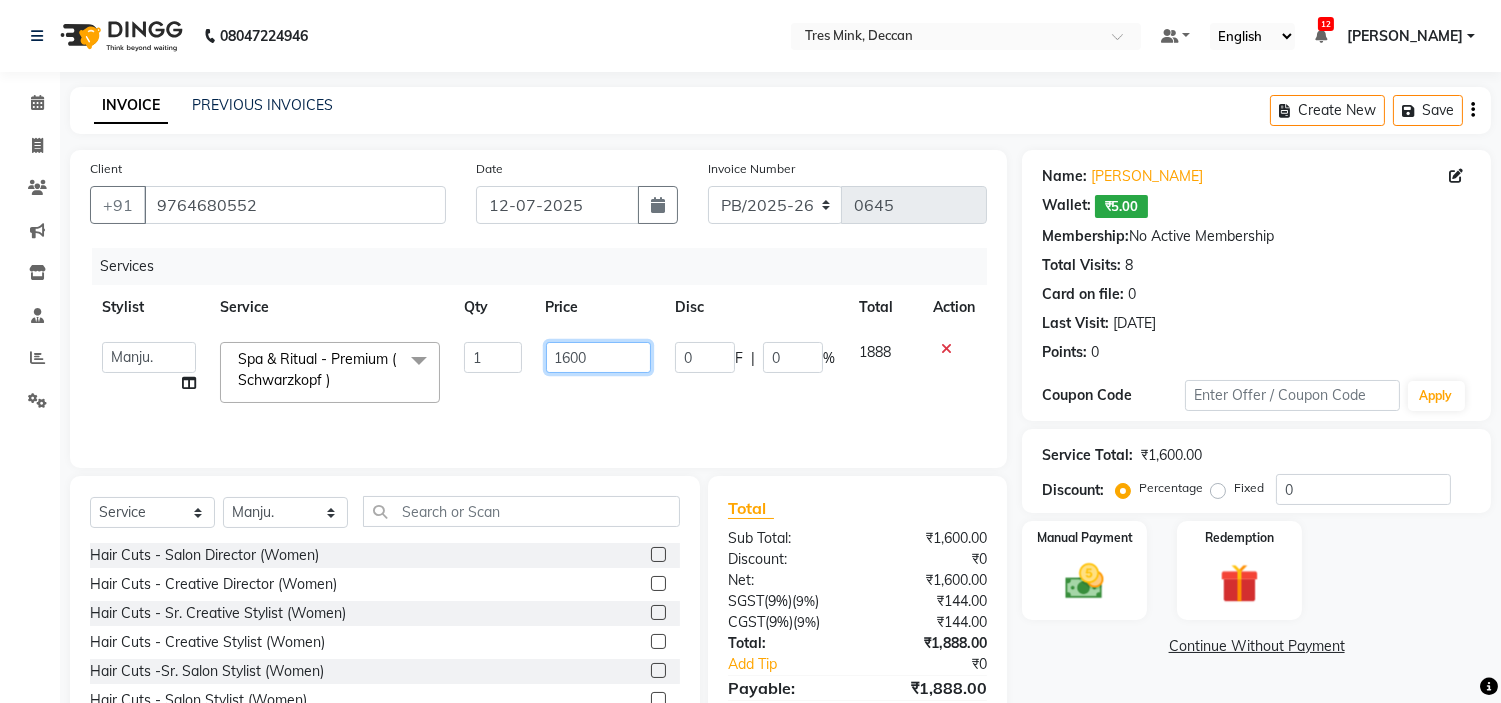 click on "[PERSON_NAME].   [PERSON_NAME].   [PERSON_NAME].   Manager   [PERSON_NAME].   [PERSON_NAME].   [GEOGRAPHIC_DATA].   Revati [PERSON_NAME] [PERSON_NAME].   [PERSON_NAME].  Spa & Ritual - Premium ( Schwarzkopf )  x Hair Cuts - Salon Director (Women) Hair Cuts - Creative Director (Women) Hair Cuts - Sr. Creative Stylist (Women) Hair Cuts - Creative Stylist (Women) Hair Cuts -Sr. Salon Stylist (Women) Hair Cuts - Salon Stylist (Women) Hair Cuts - Salon Director (Men) Hair Cuts - Creative Director (men) Hair Cuts - Sr. Creative stylist (Men) Hair Cuts - Creative stylist (Men) Hair Cuts - Salon Stylist (men) Hair Cuts -Sr. Salon Stylist (men) Hair Cuts - Kids (boy) Hair Cuts - Kids (Girl) Hair Cuts - Creative Stylist (Men) Hair Cuts - Salon Stylist  (Men) Hair Cuts - Redo Hair Cuts - Fringe Consultation - Hair  Consultation - Skin Highlights (Women) Hair Color - Global ([MEDICAL_DATA] Free) (Women) Hair Color - Global (Women) Hair Color - Crown Touch Up (Women) Hair Color - Root Touch Up (Women) Hair Color - Highlights (Men) 1 1600 0" 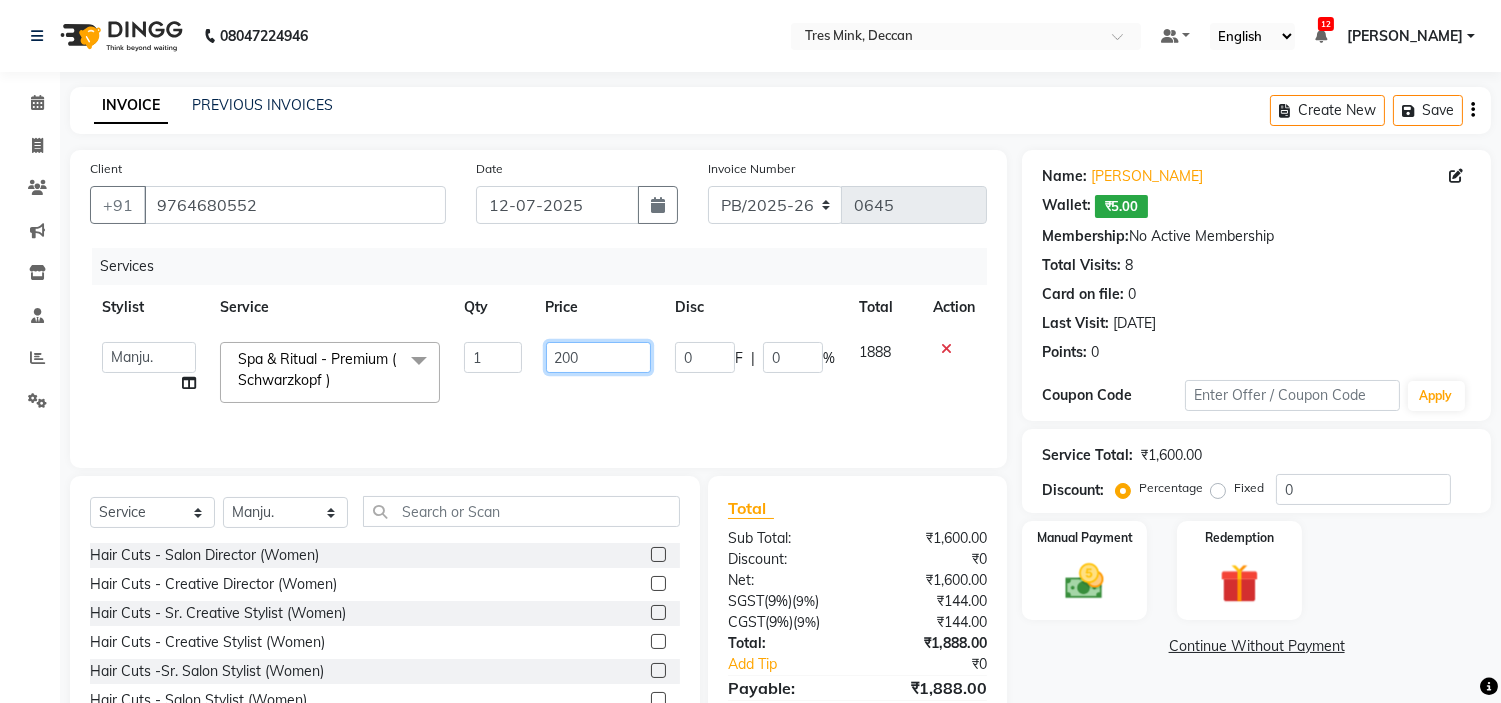 type on "2500" 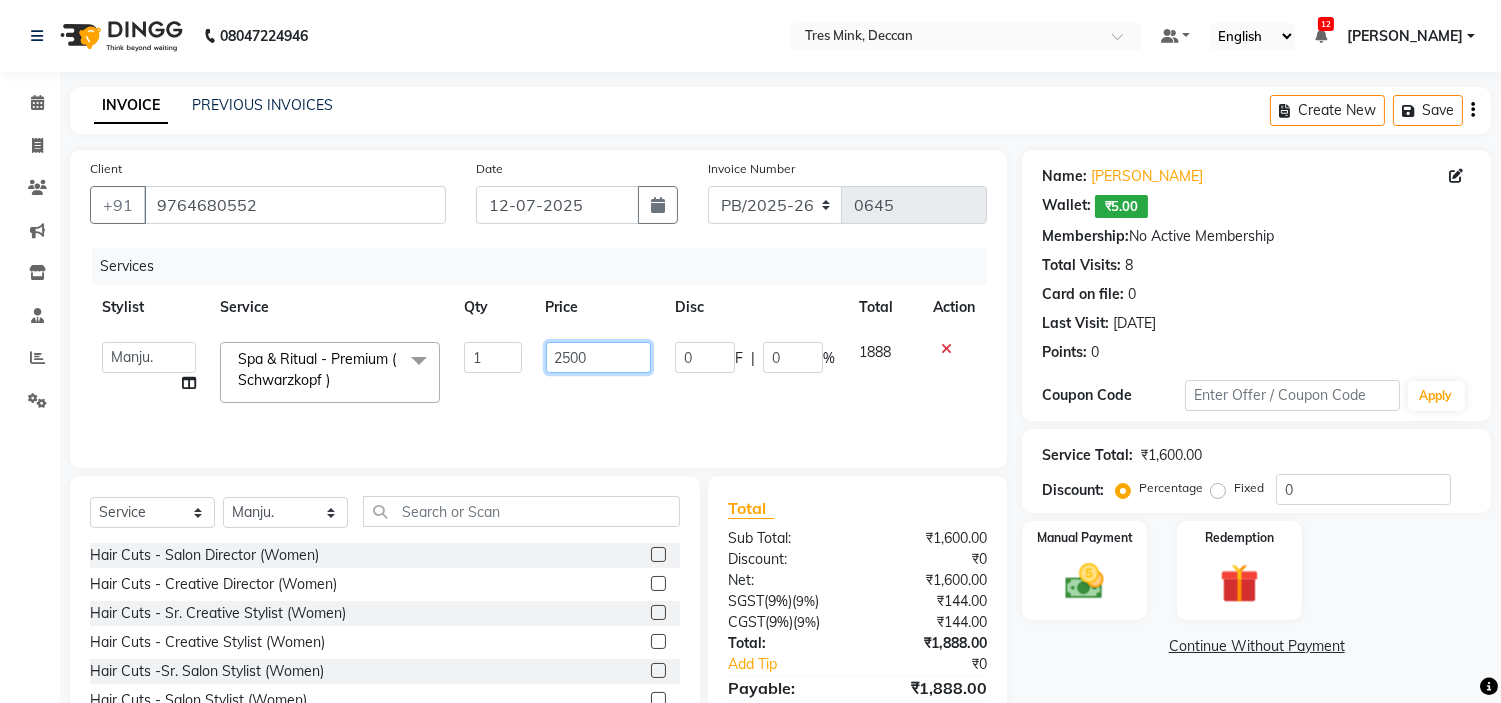 scroll, scrollTop: 97, scrollLeft: 0, axis: vertical 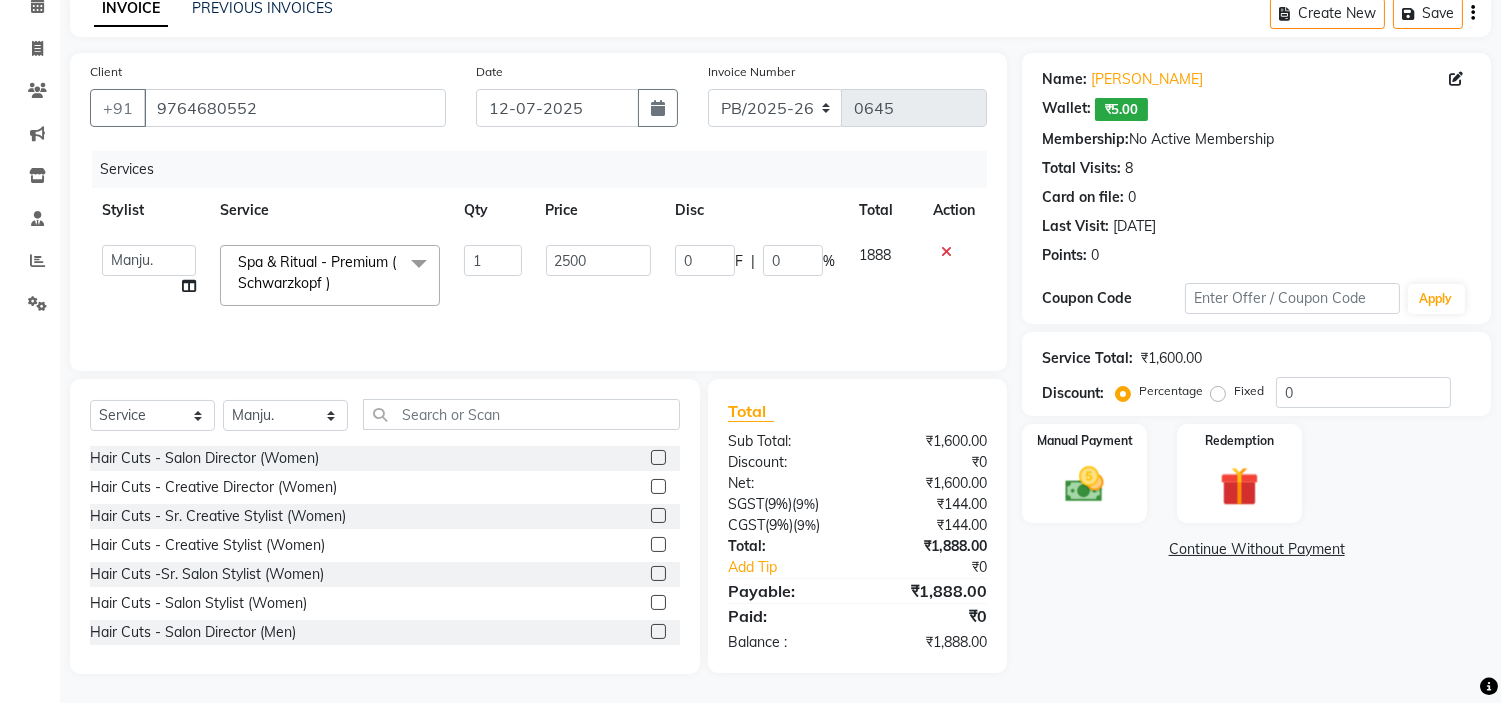 click on "Name: [PERSON_NAME]:   ₹5.00  Membership:  No Active Membership  Total Visits:  8 Card on file:  0 Last Visit:   [DATE] Points:   0  Coupon Code Apply Service Total:  ₹1,600.00  Discount:  Percentage   Fixed  0 Manual Payment Redemption  Continue Without Payment" 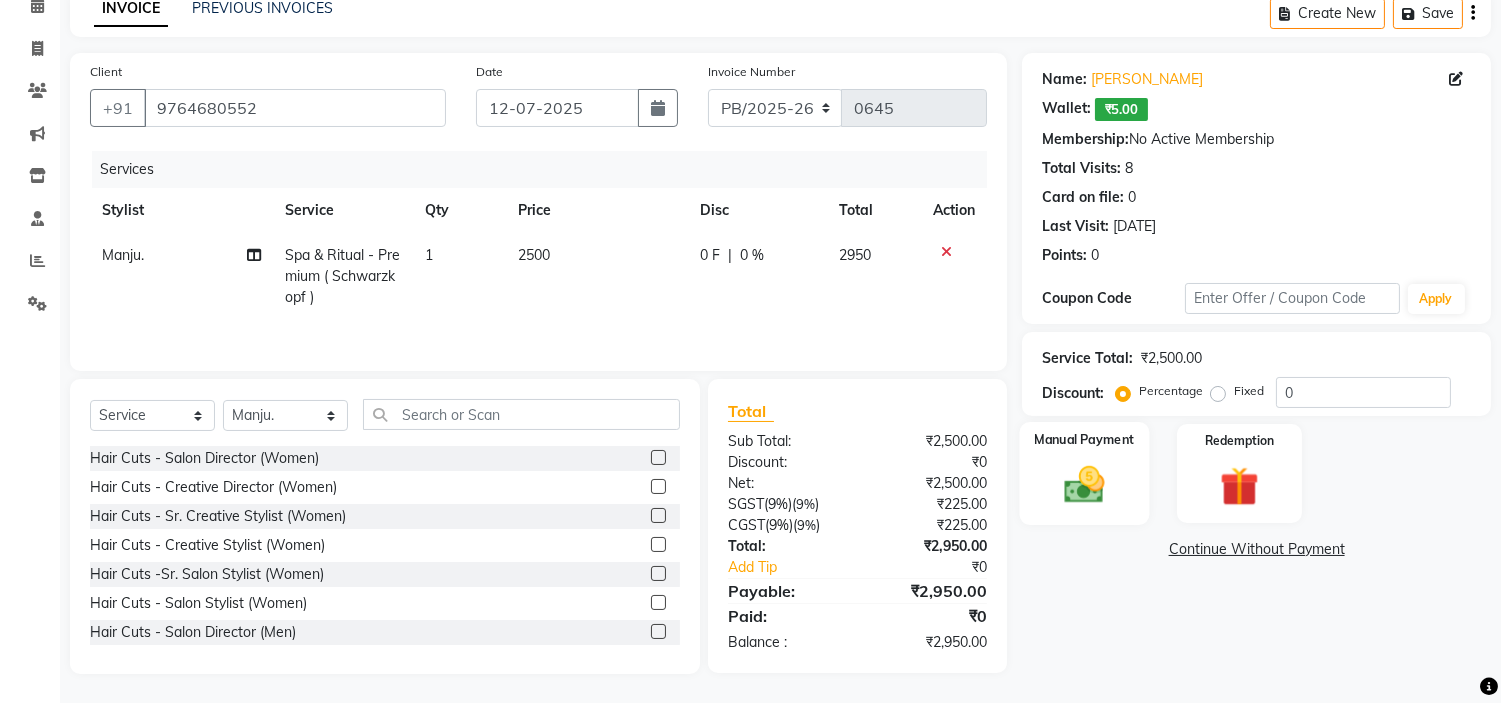 click 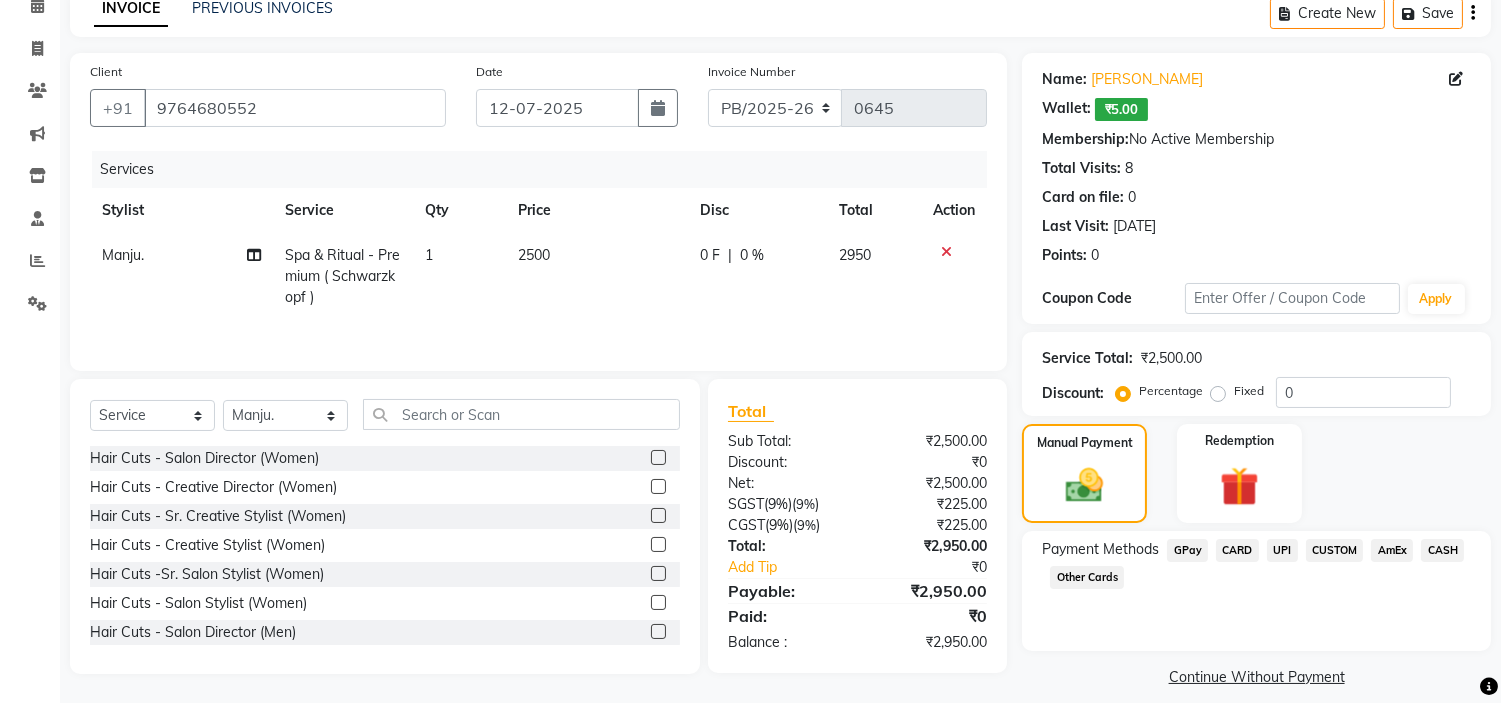 click on "UPI" 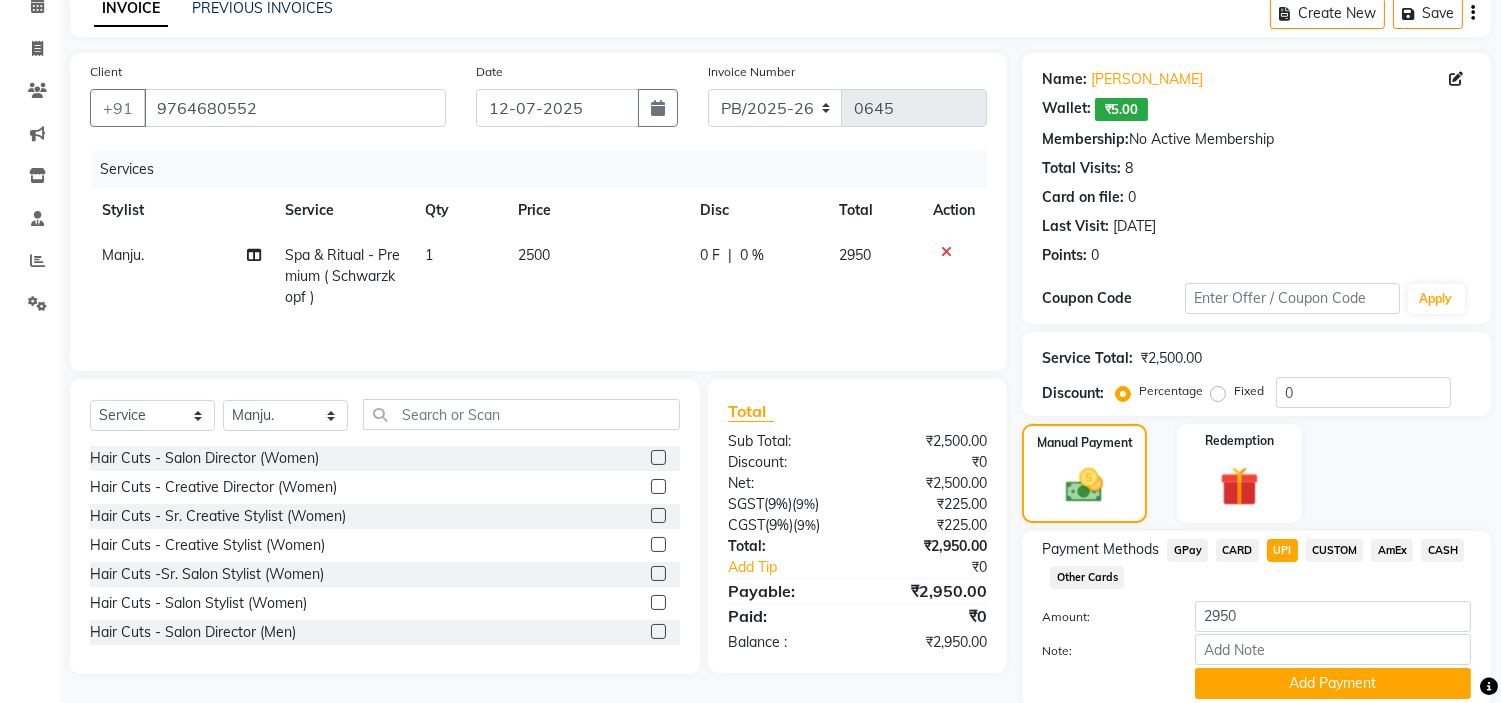 scroll, scrollTop: 172, scrollLeft: 0, axis: vertical 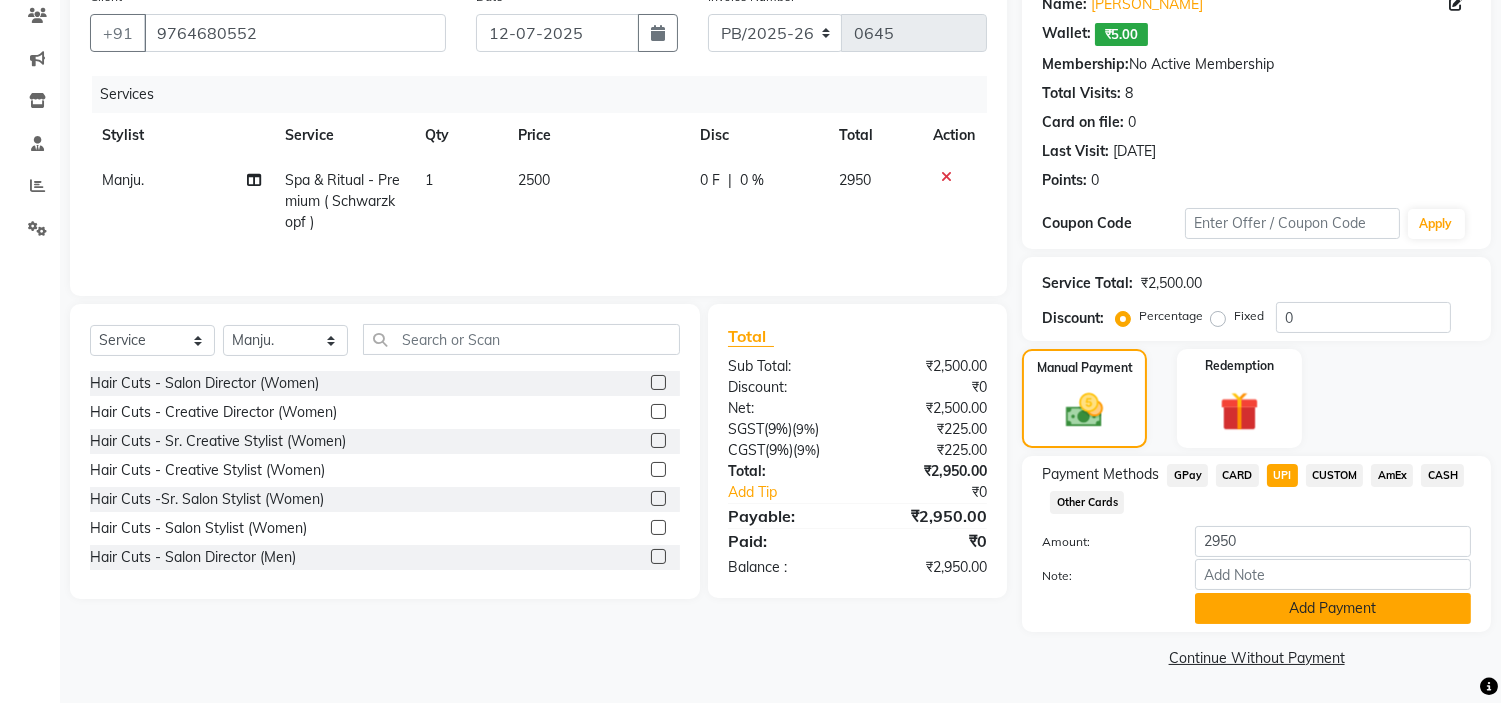 click on "Add Payment" 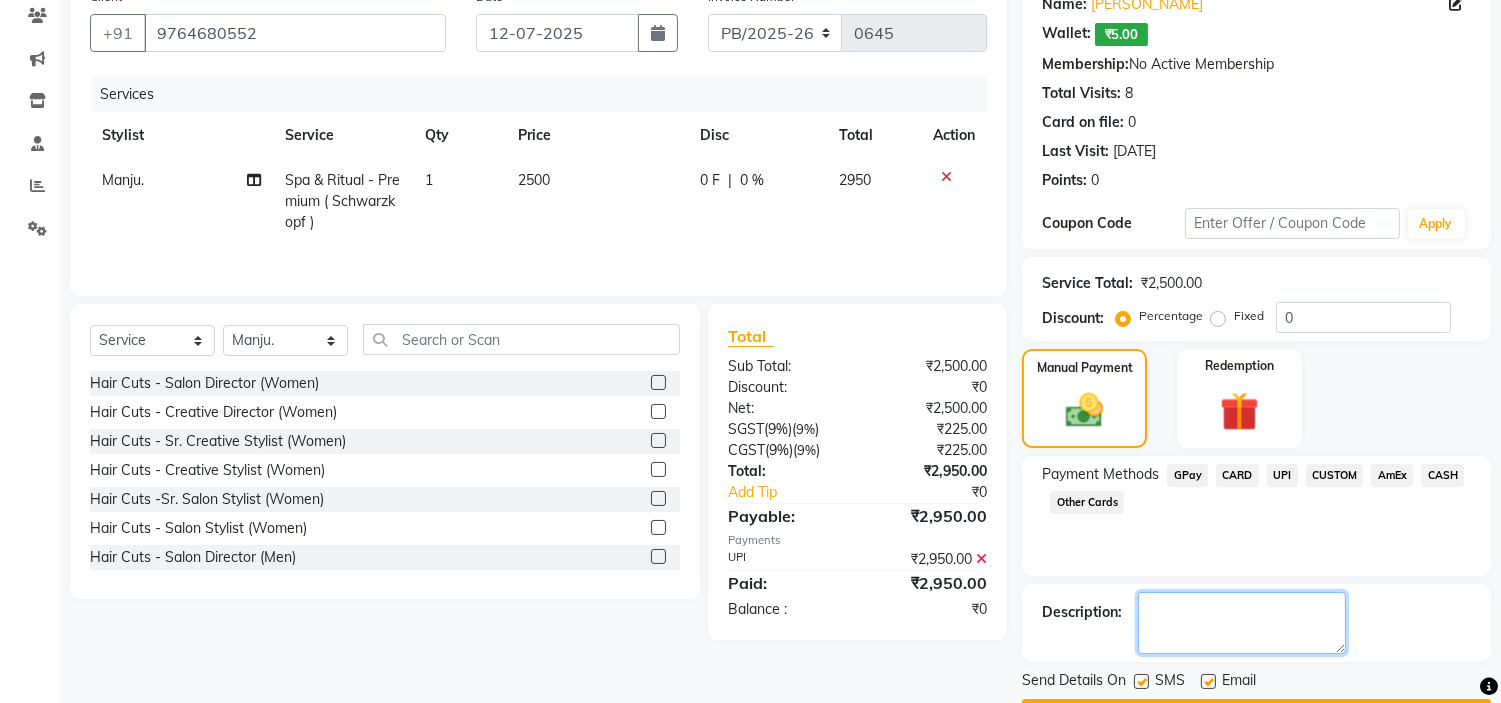 click 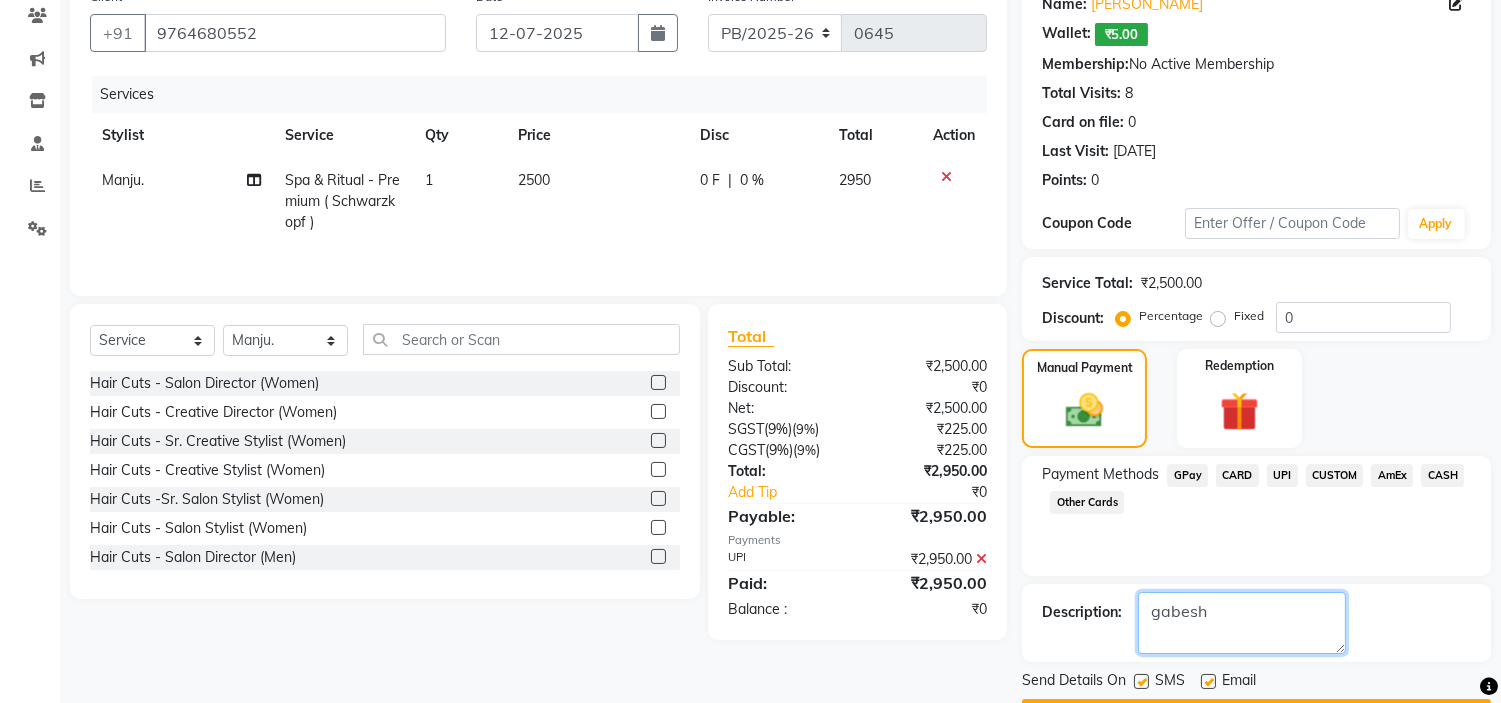 scroll, scrollTop: 227, scrollLeft: 0, axis: vertical 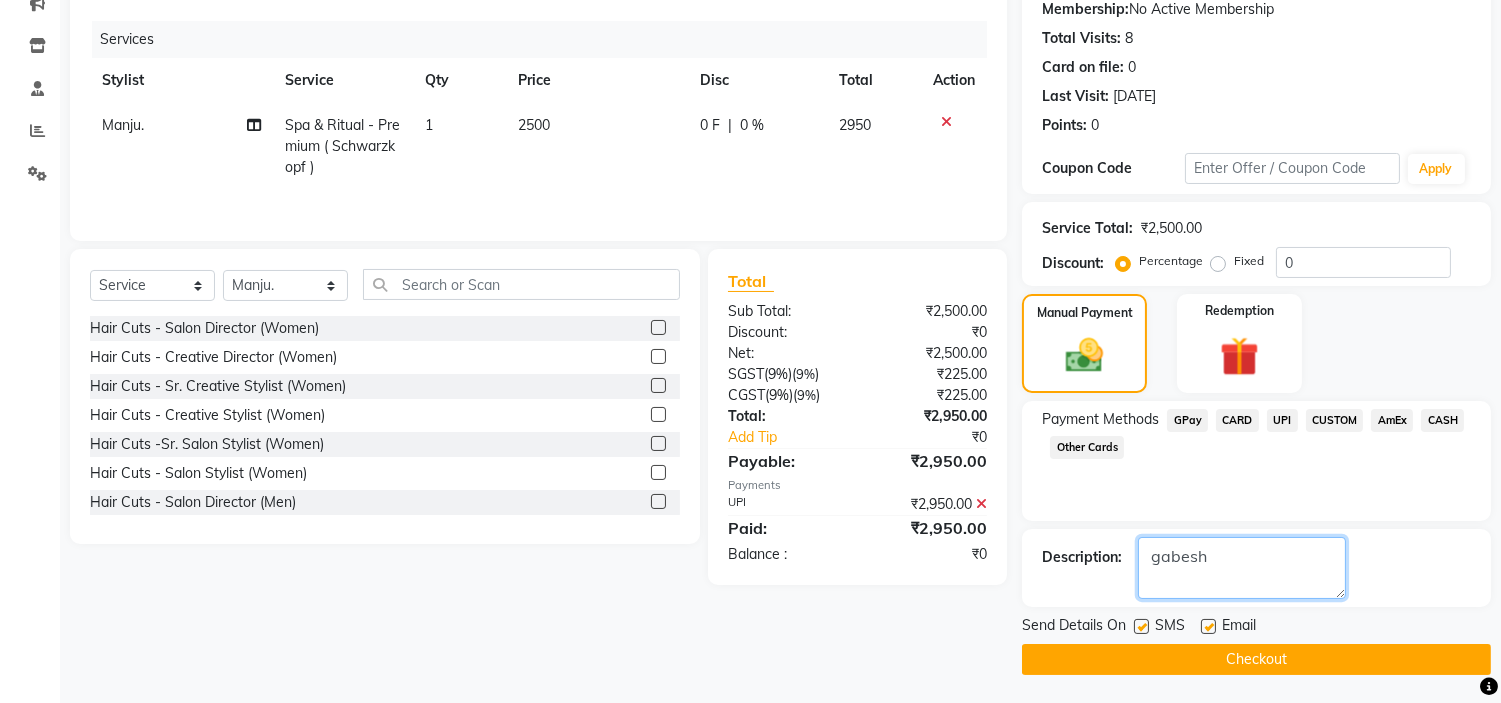 type on "gabesh" 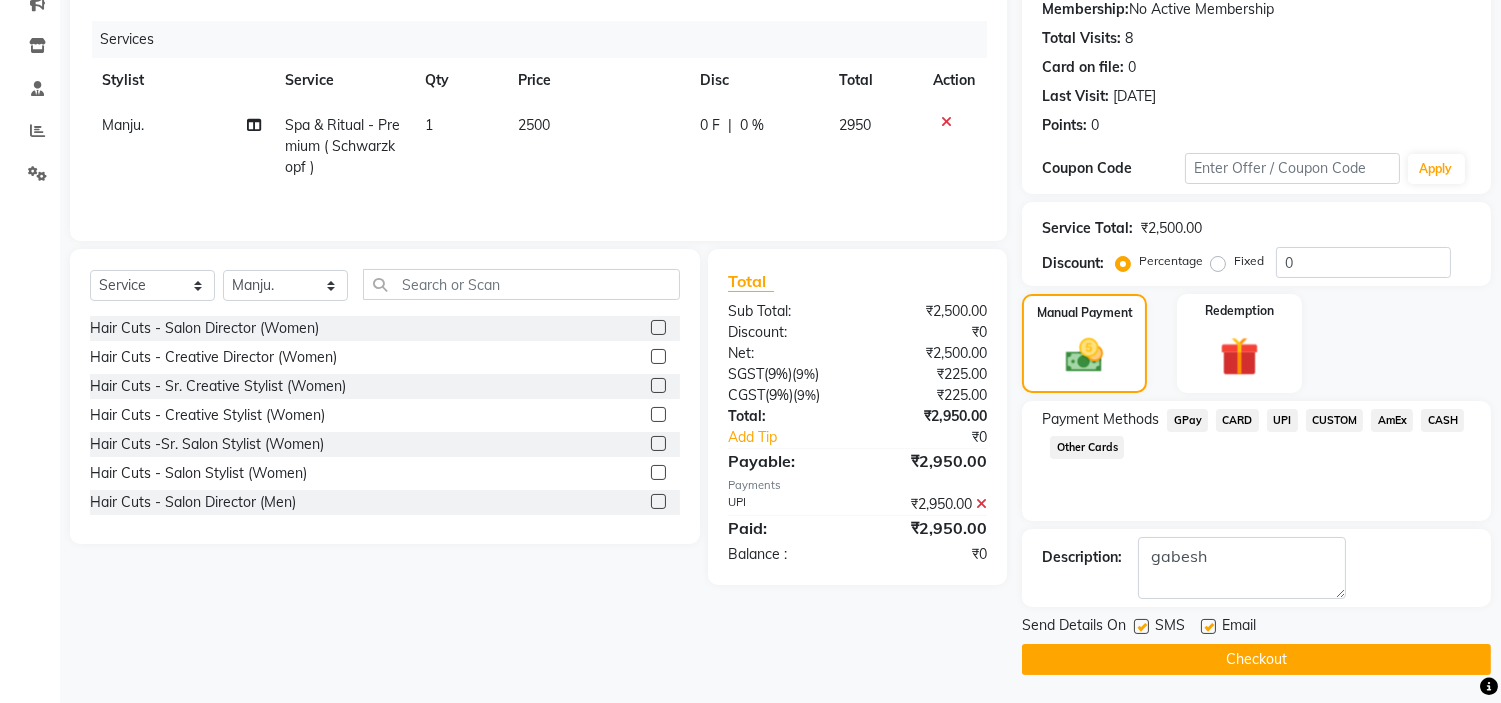 click on "Checkout" 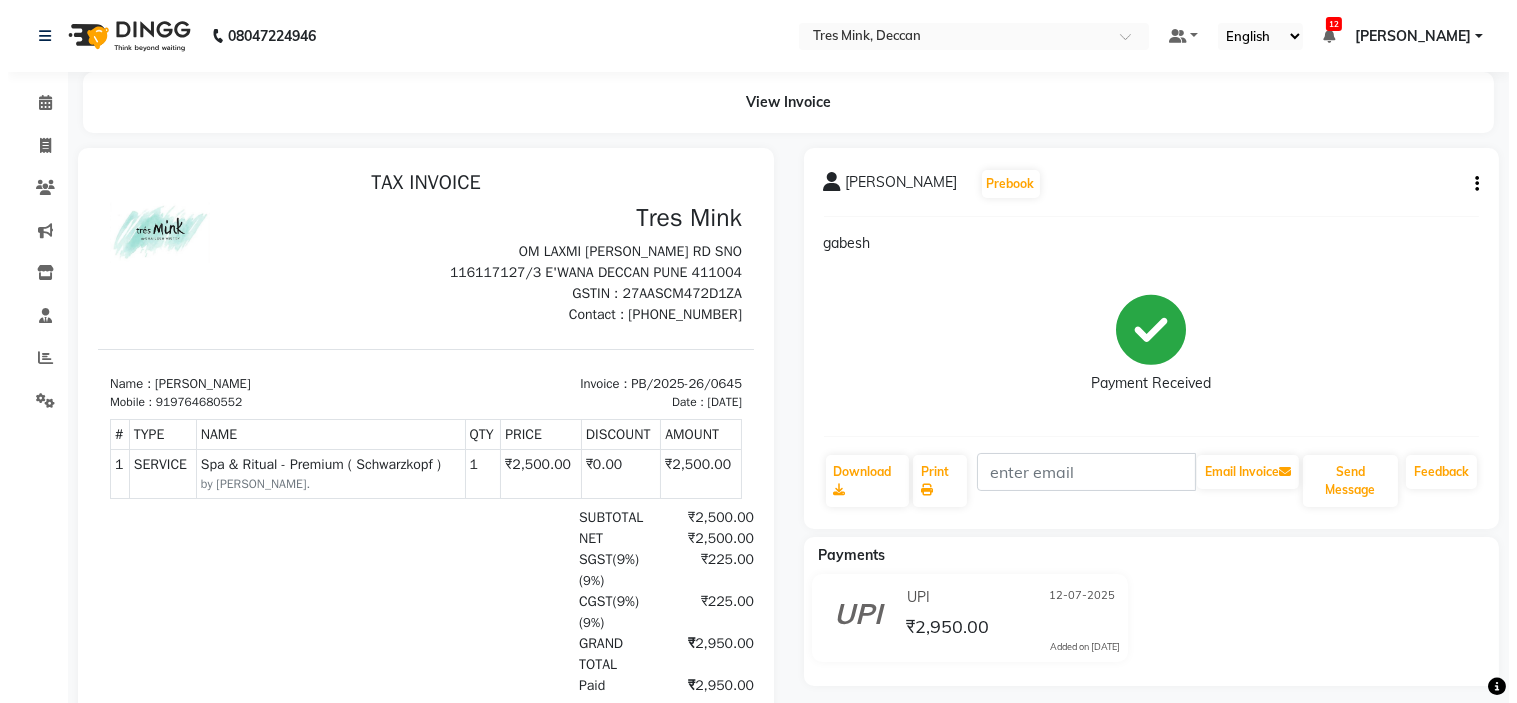 scroll, scrollTop: 0, scrollLeft: 0, axis: both 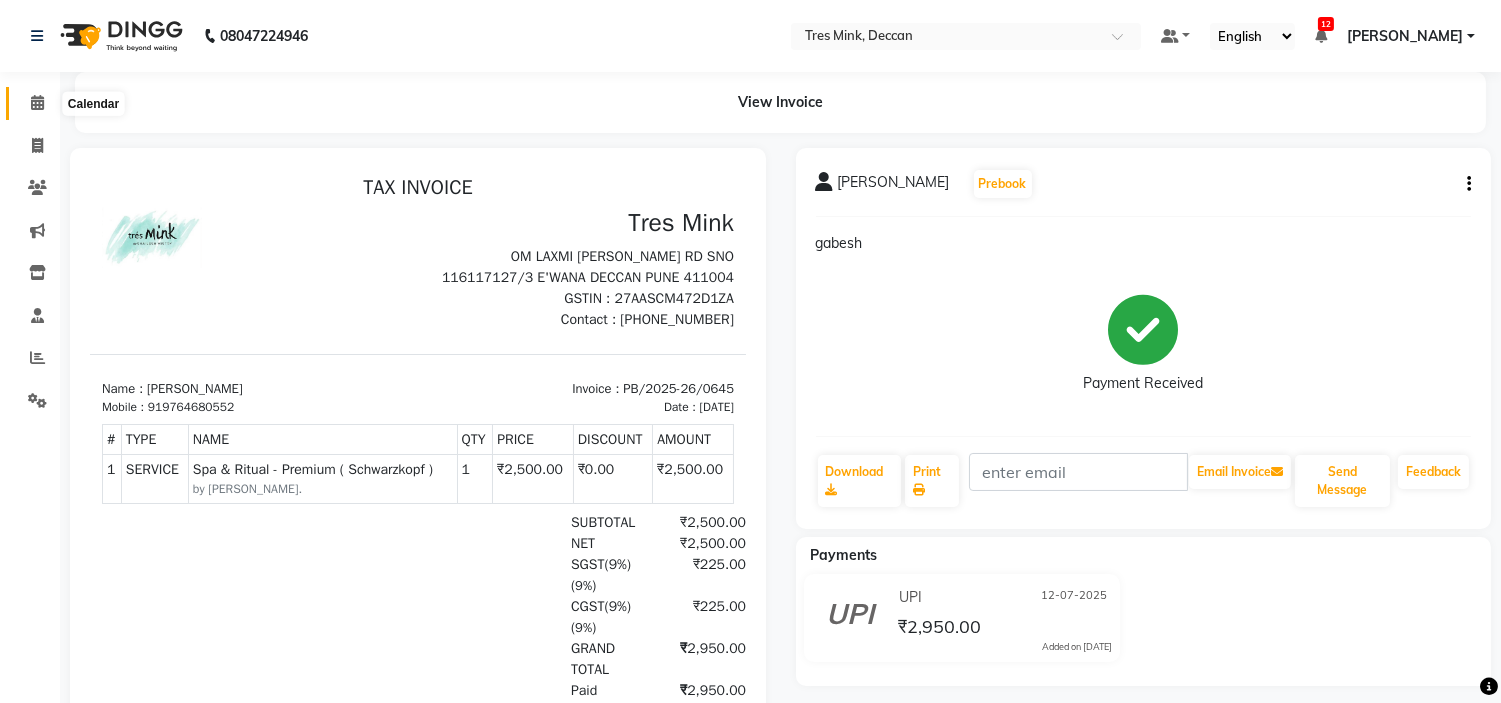 click 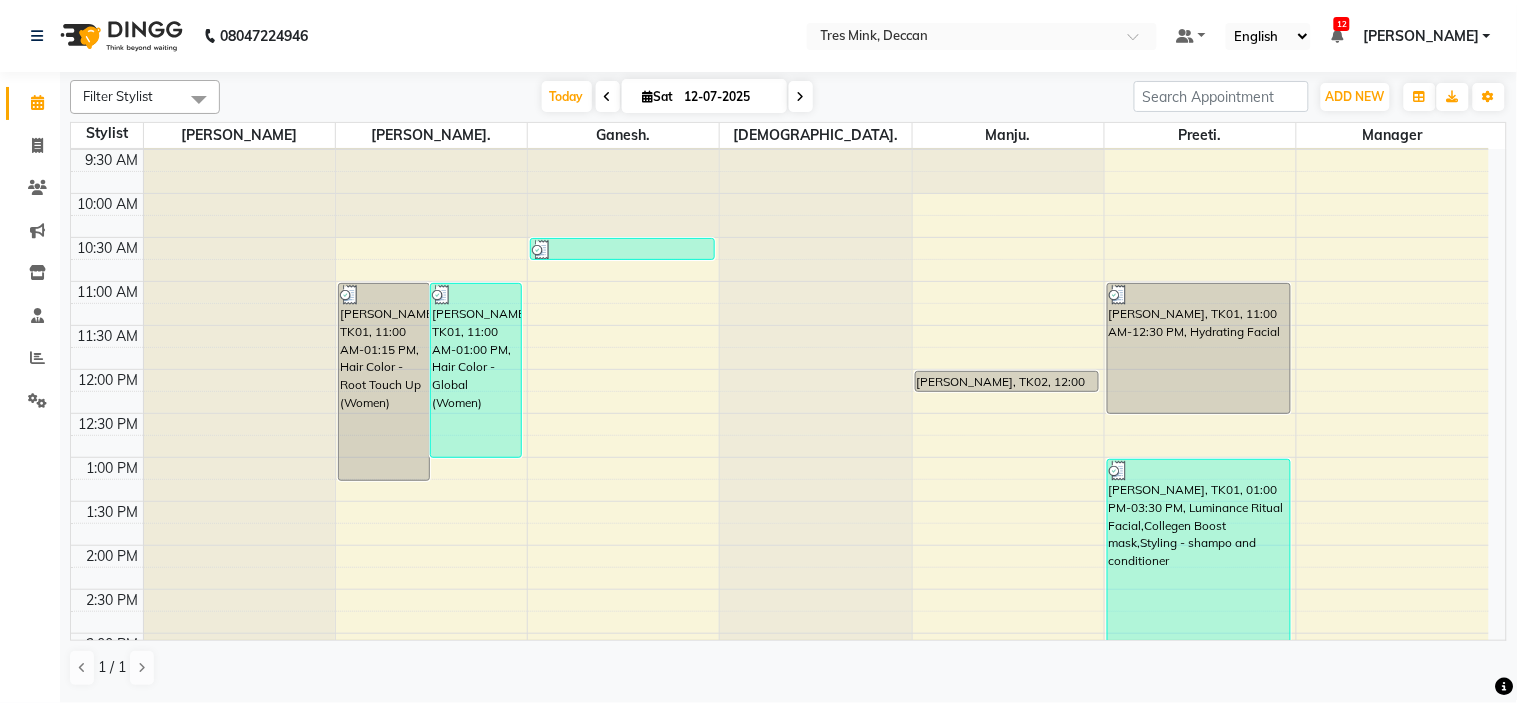 scroll, scrollTop: 101, scrollLeft: 0, axis: vertical 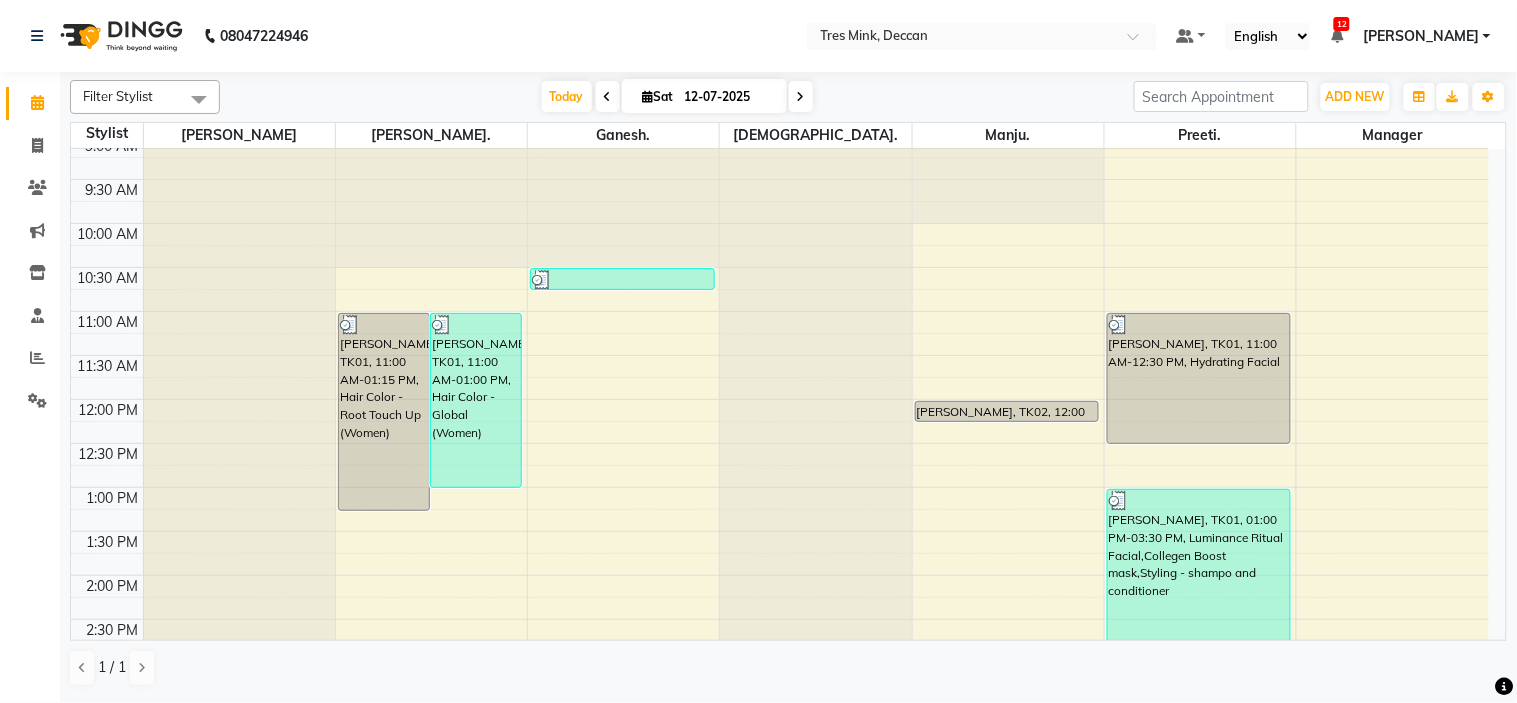 click at bounding box center (801, 97) 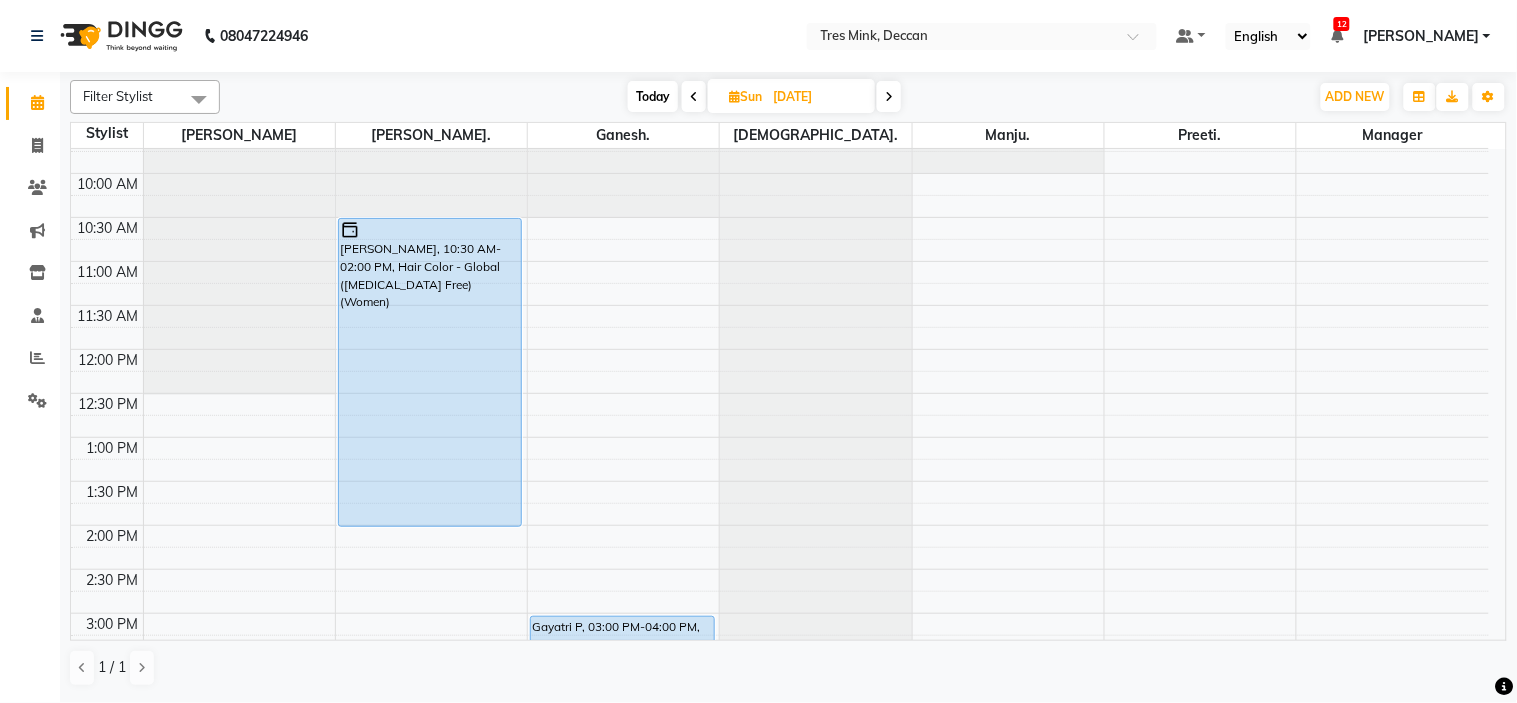 scroll, scrollTop: 101, scrollLeft: 0, axis: vertical 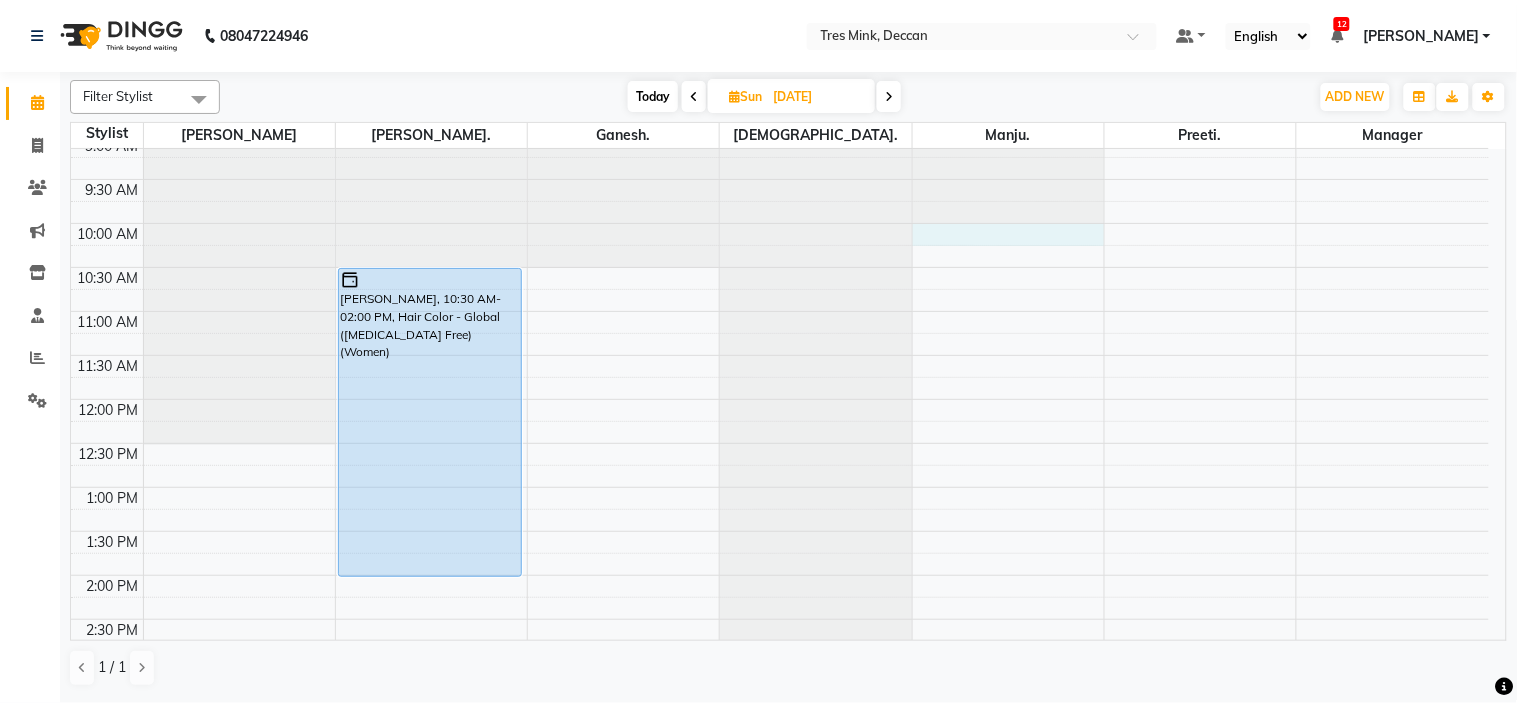 click on "8:00 AM 8:30 AM 9:00 AM 9:30 AM 10:00 AM 10:30 AM 11:00 AM 11:30 AM 12:00 PM 12:30 PM 1:00 PM 1:30 PM 2:00 PM 2:30 PM 3:00 PM 3:30 PM 4:00 PM 4:30 PM 5:00 PM 5:30 PM 6:00 PM 6:30 PM 7:00 PM 7:30 PM 8:00 PM 8:30 PM     [PERSON_NAME], 10:30 AM-02:00 PM, Hair Color - Global ([MEDICAL_DATA] Free) (Women)    [PERSON_NAME], 04:00 PM-07:30 PM, Highlights (Women)    Gayatri P, 03:00 PM-04:00 PM, Hair Cuts -Sr. Salon Stylist (Women)    Gayatri P, 04:00 PM-07:00 PM, Highlights (Women)" at bounding box center [780, 619] 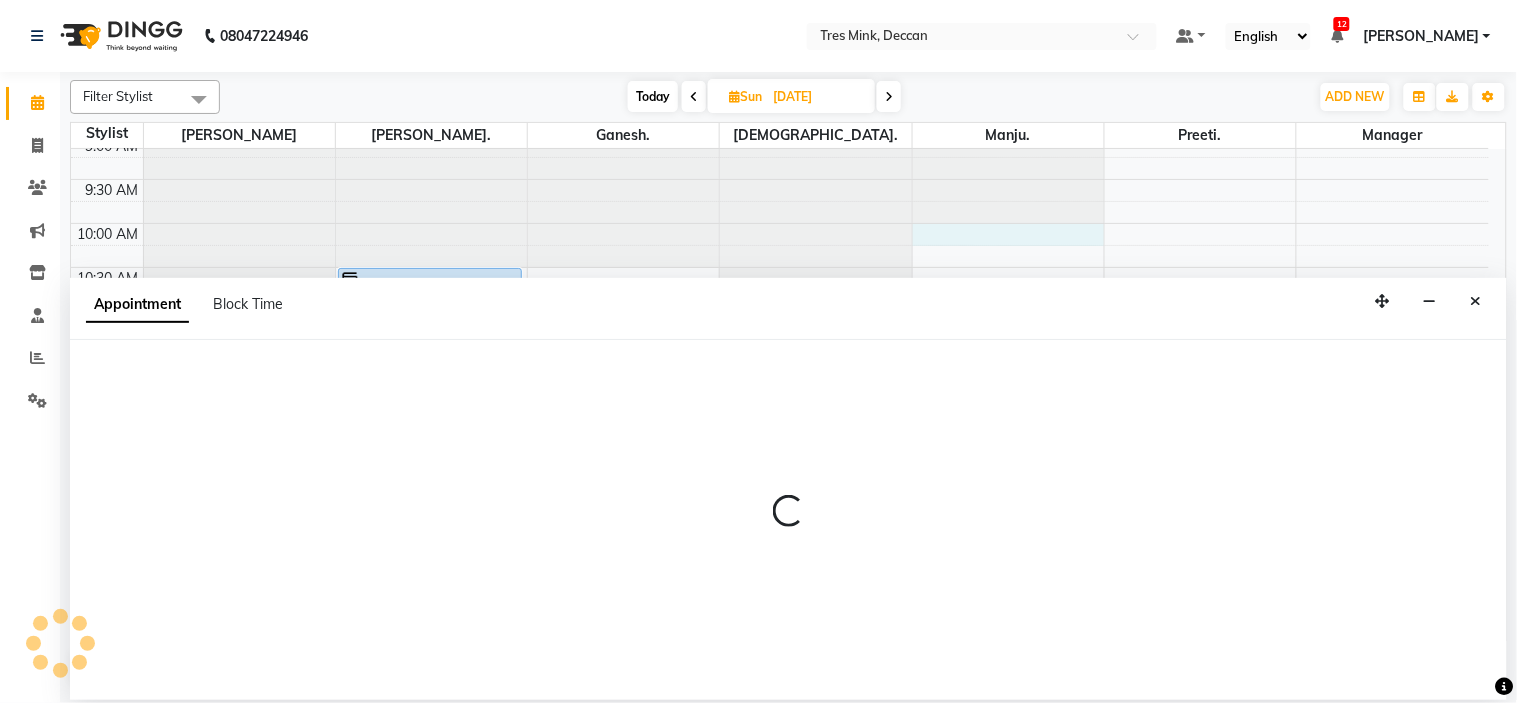 select on "61556" 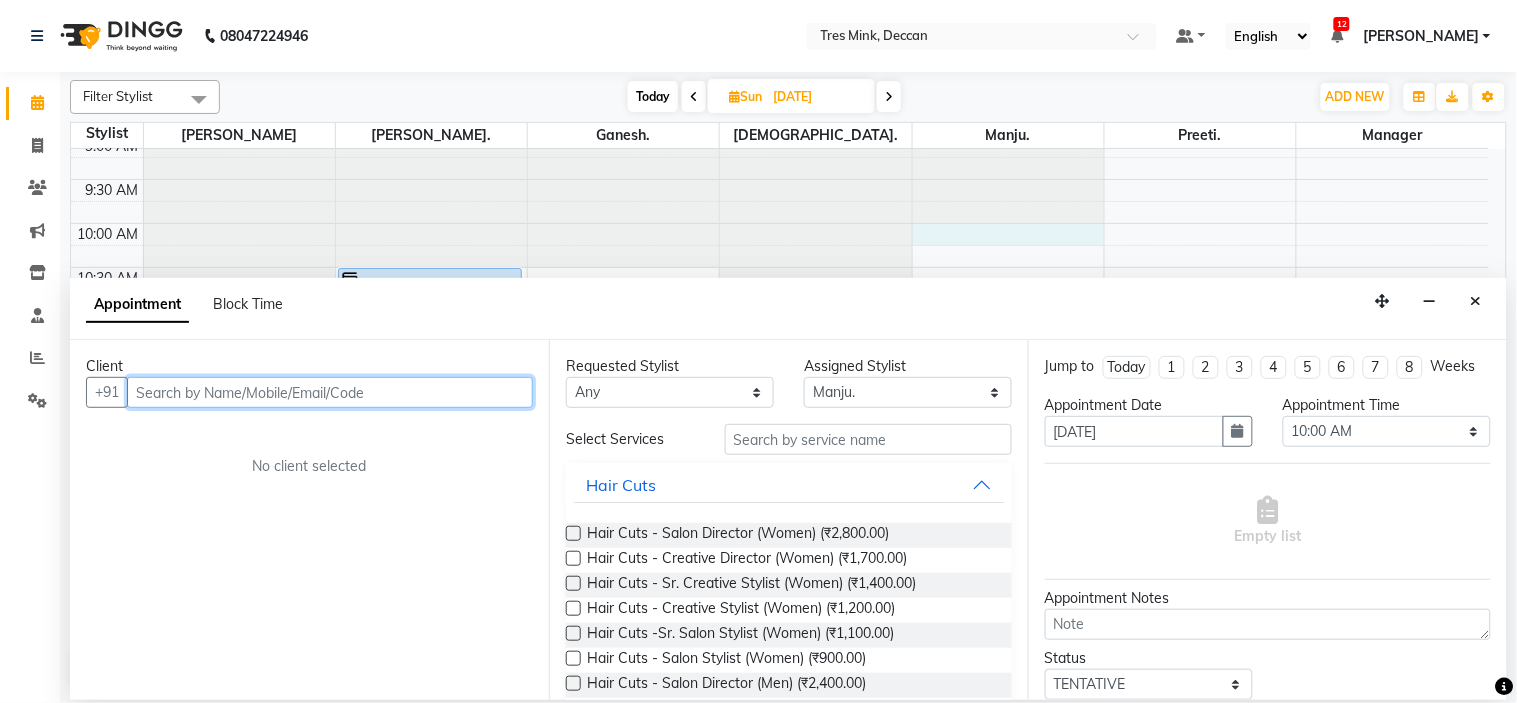 click at bounding box center [330, 392] 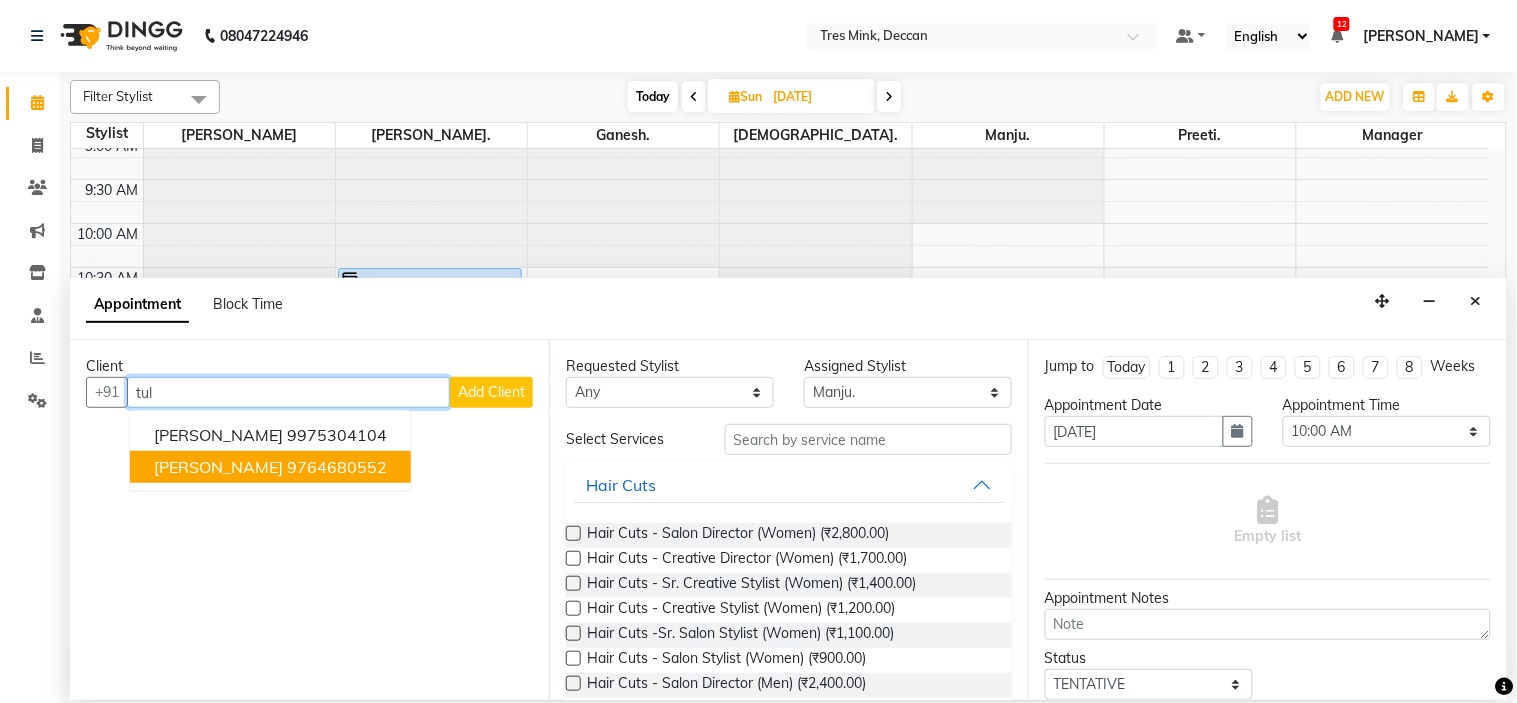 click on "[PERSON_NAME]" at bounding box center (218, 467) 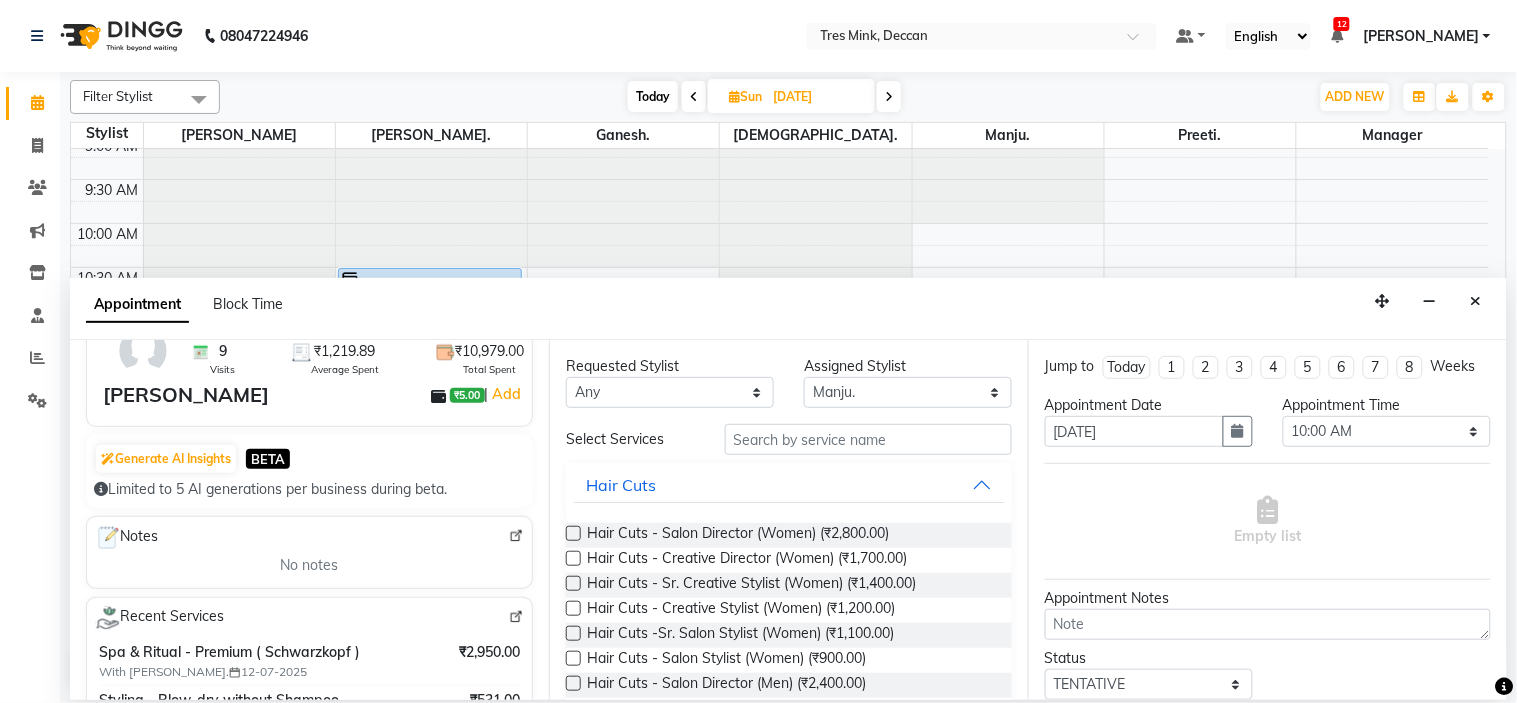 scroll, scrollTop: 222, scrollLeft: 0, axis: vertical 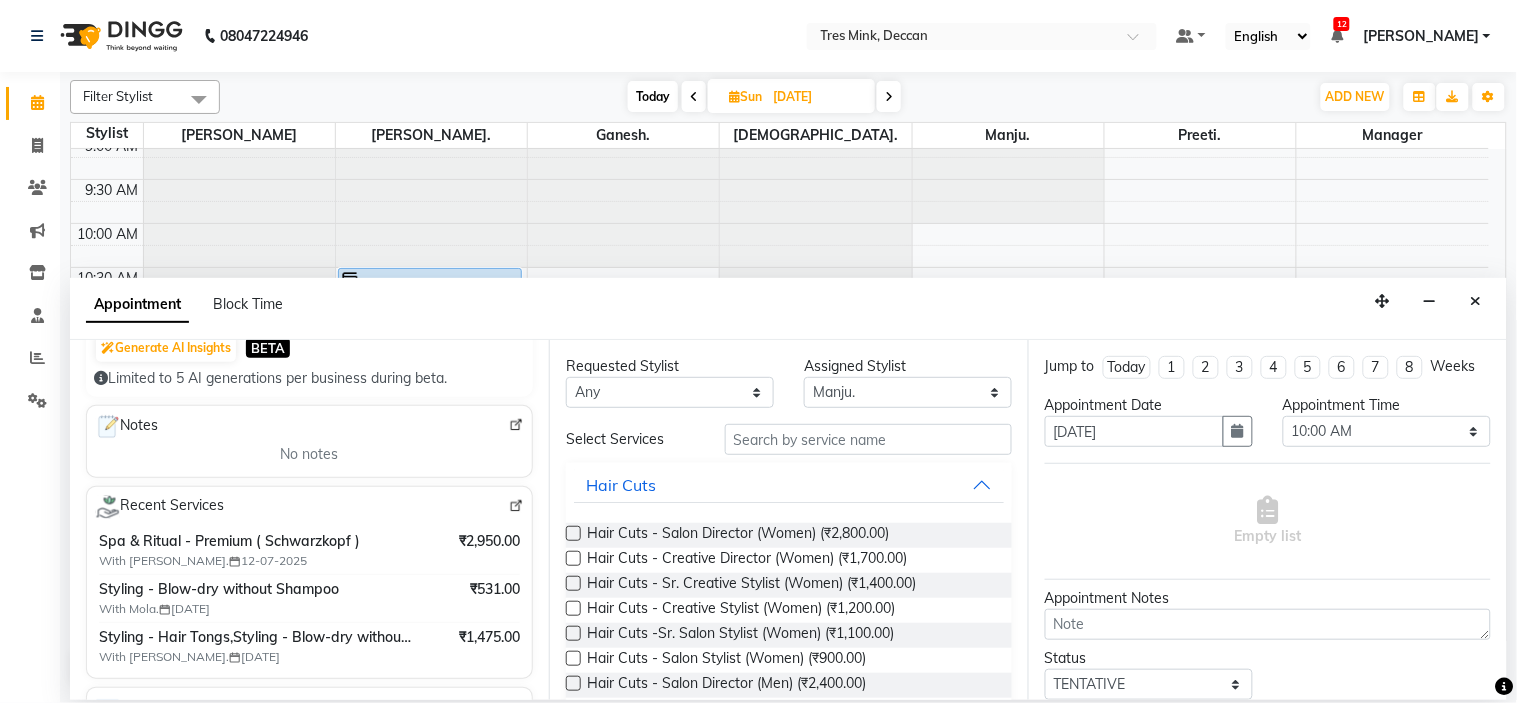 type on "9764680552" 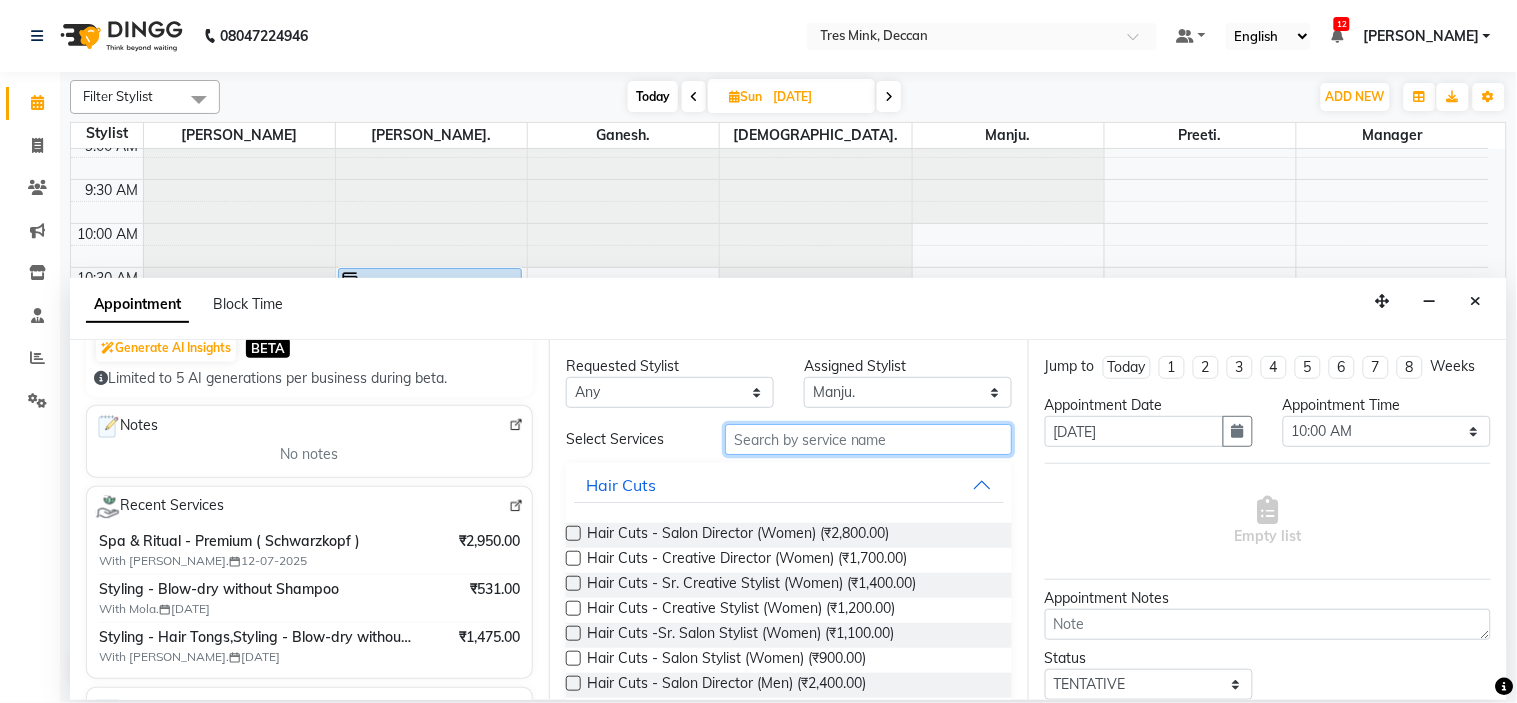 click at bounding box center [868, 439] 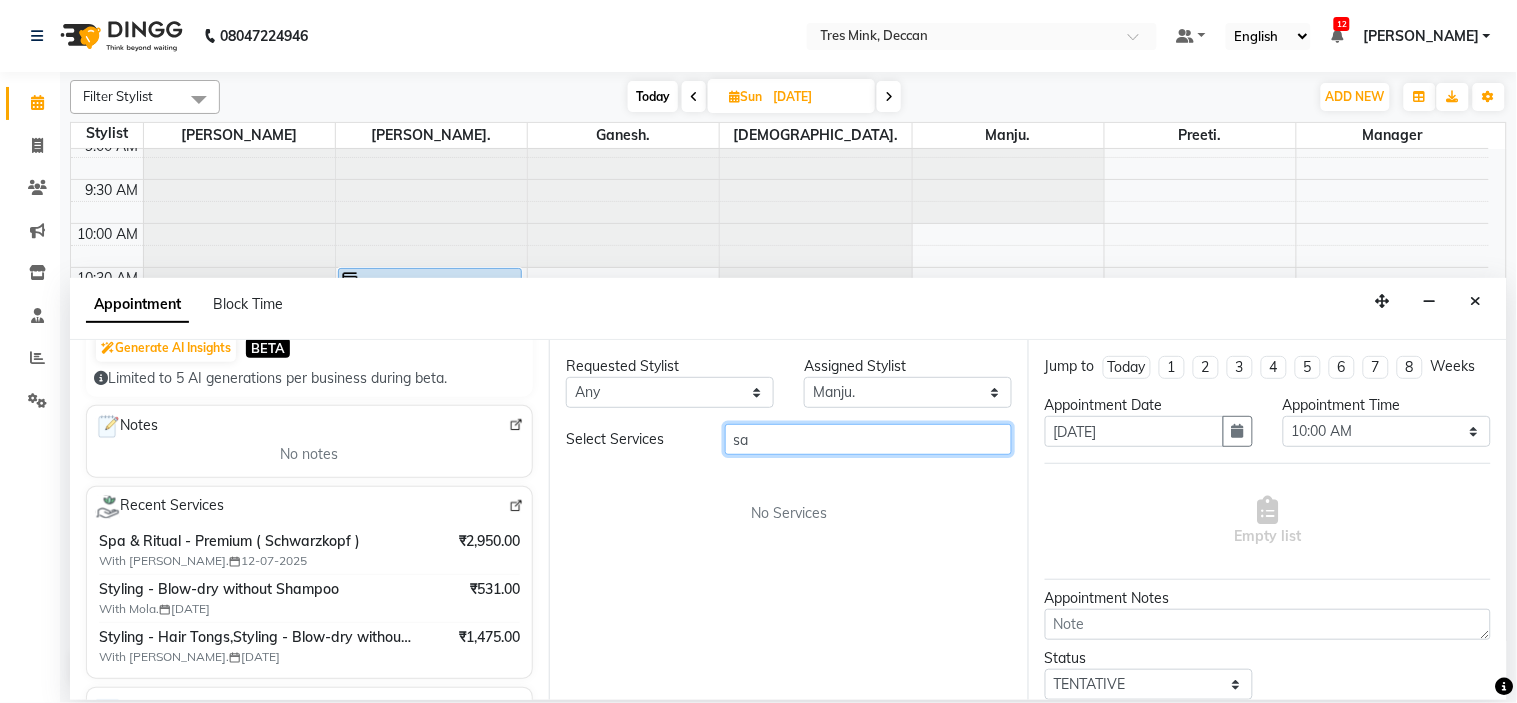 type on "s" 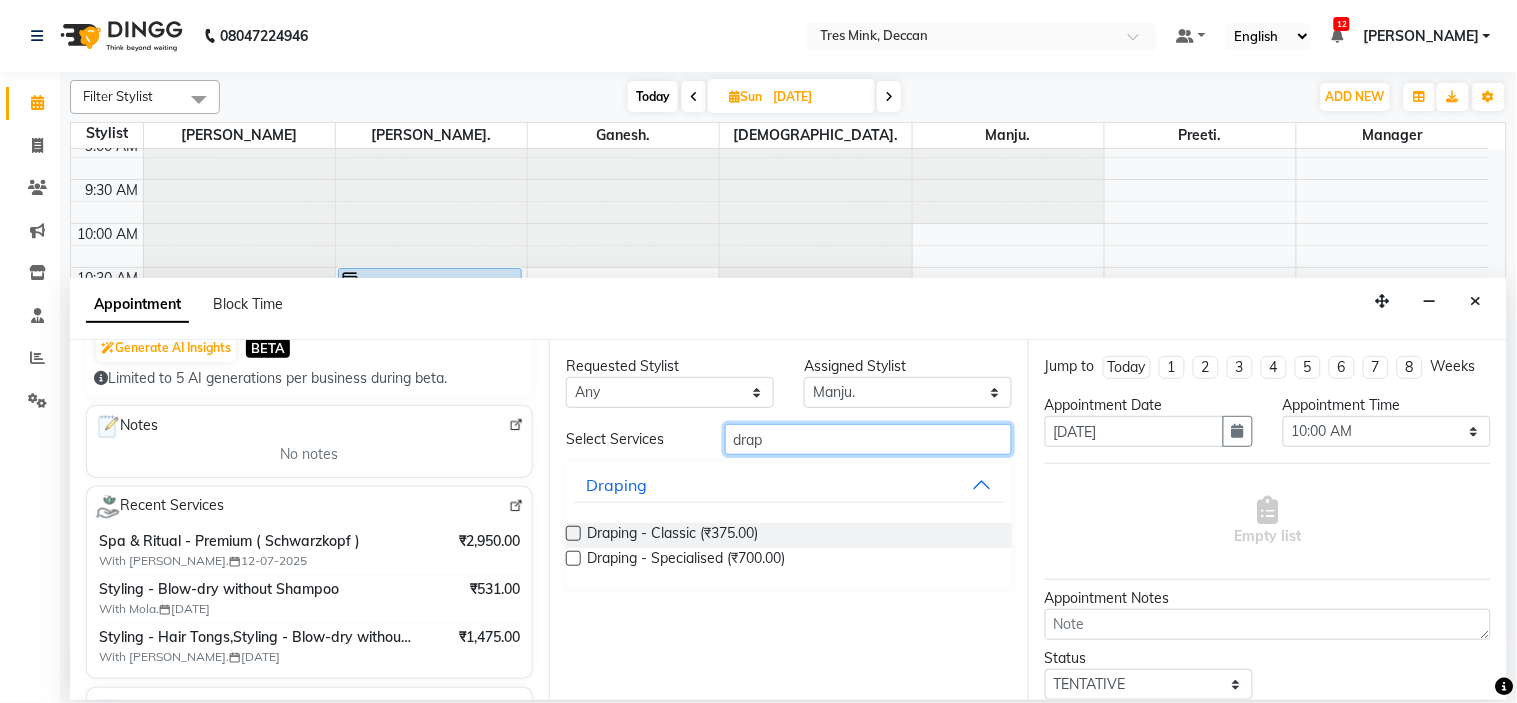 type on "drap" 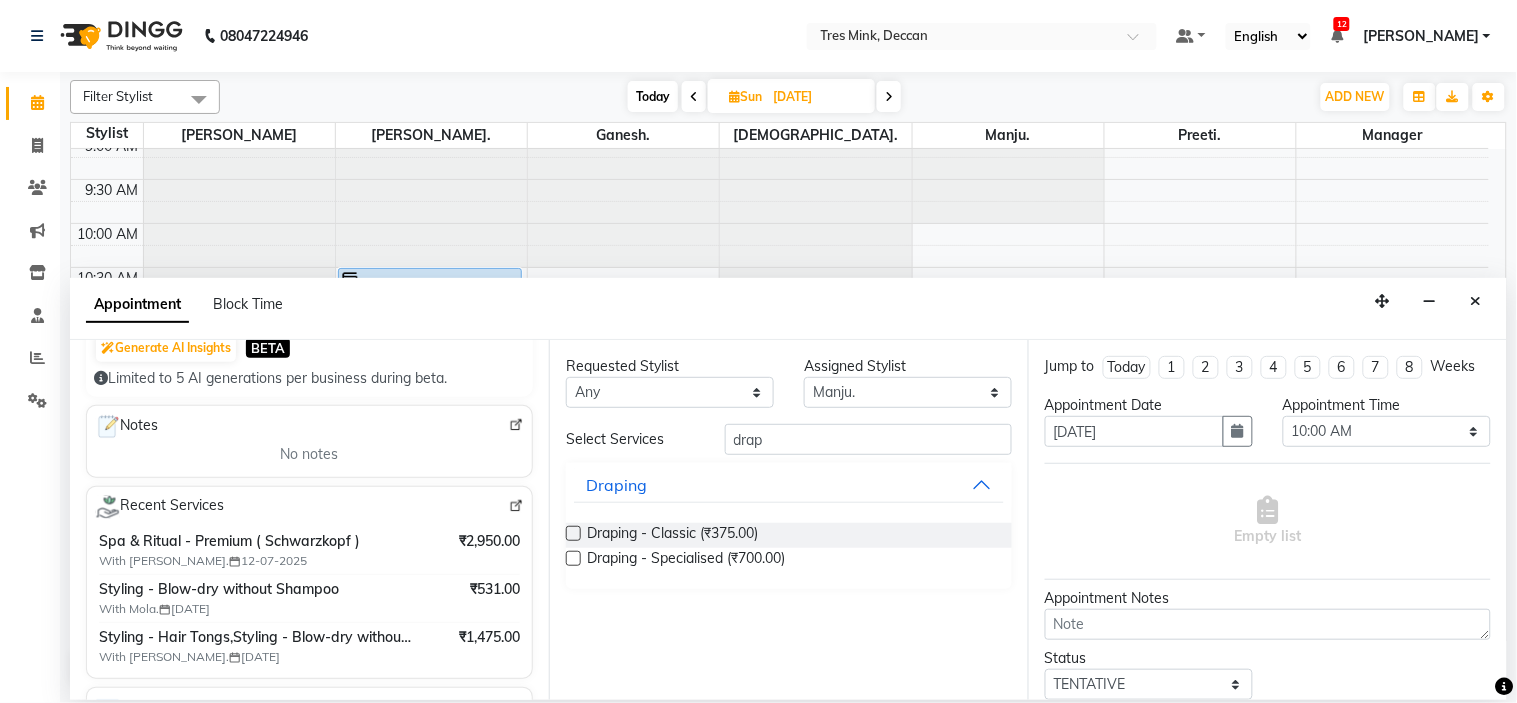 click at bounding box center [573, 533] 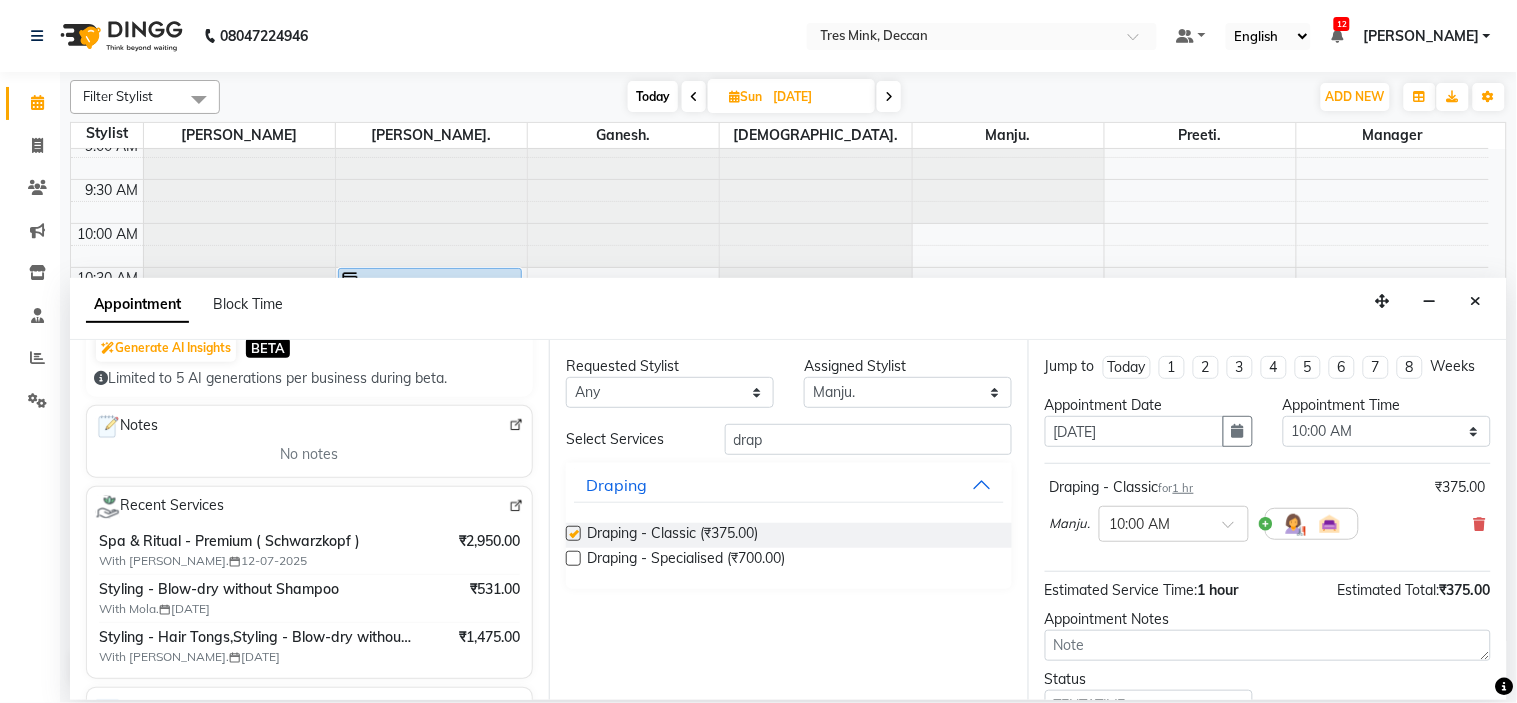 checkbox on "false" 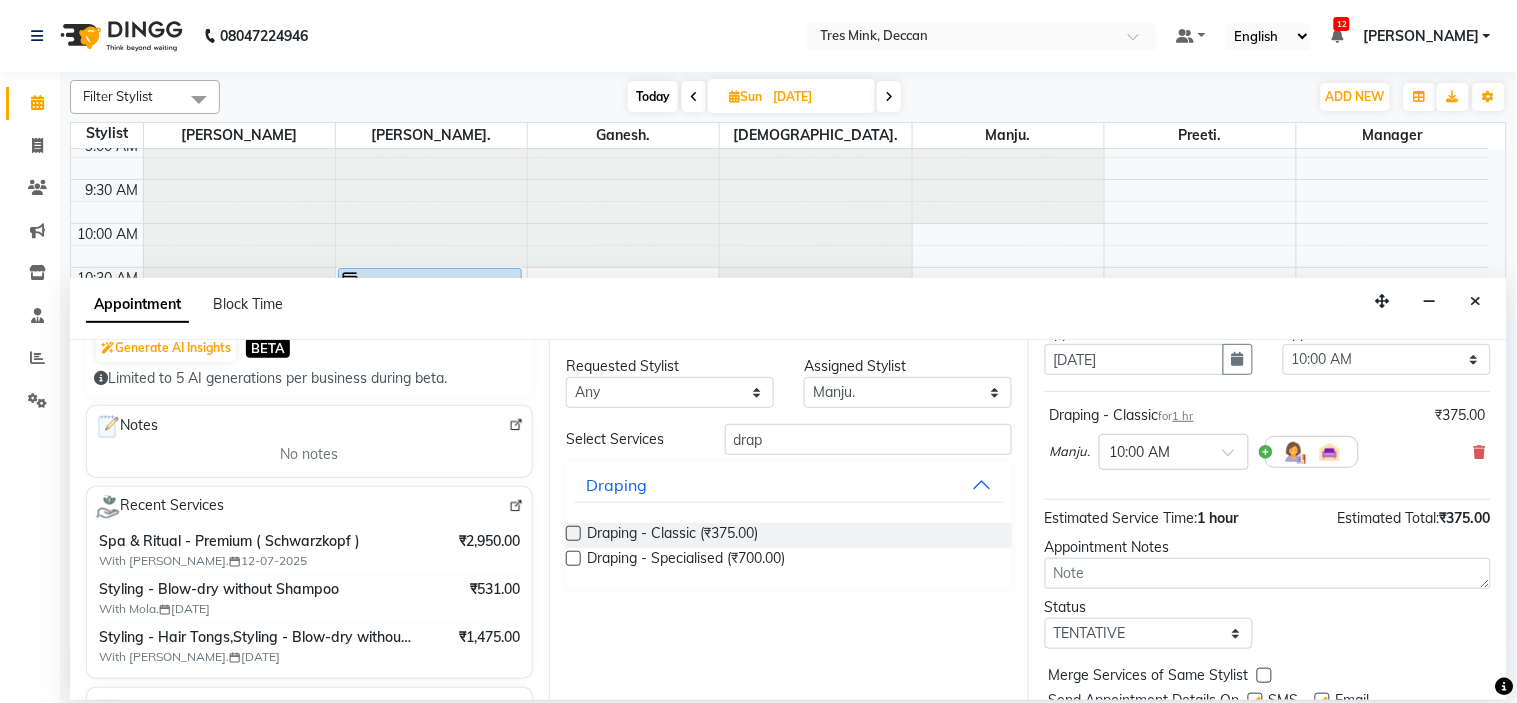 scroll, scrollTop: 111, scrollLeft: 0, axis: vertical 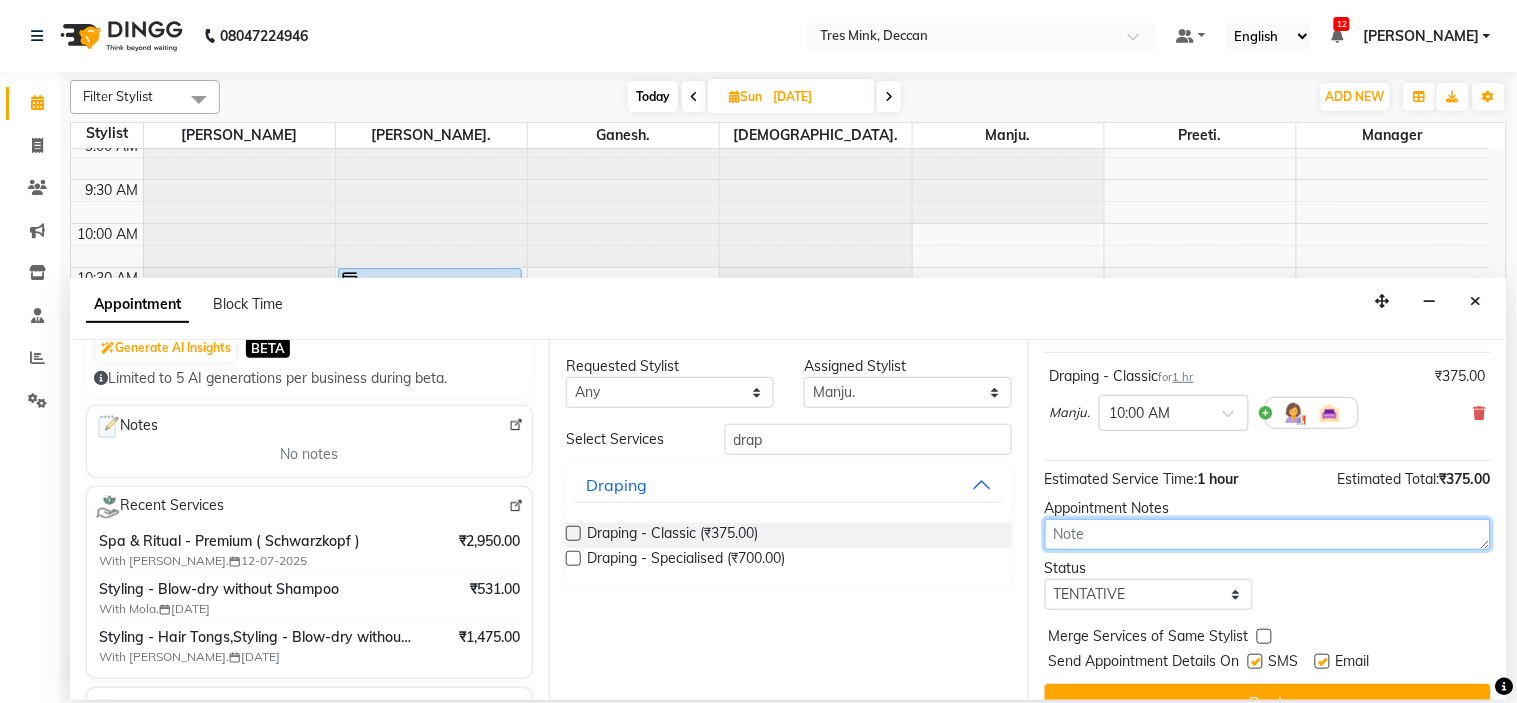 drag, startPoint x: 1087, startPoint y: 553, endPoint x: 1076, endPoint y: 548, distance: 12.083046 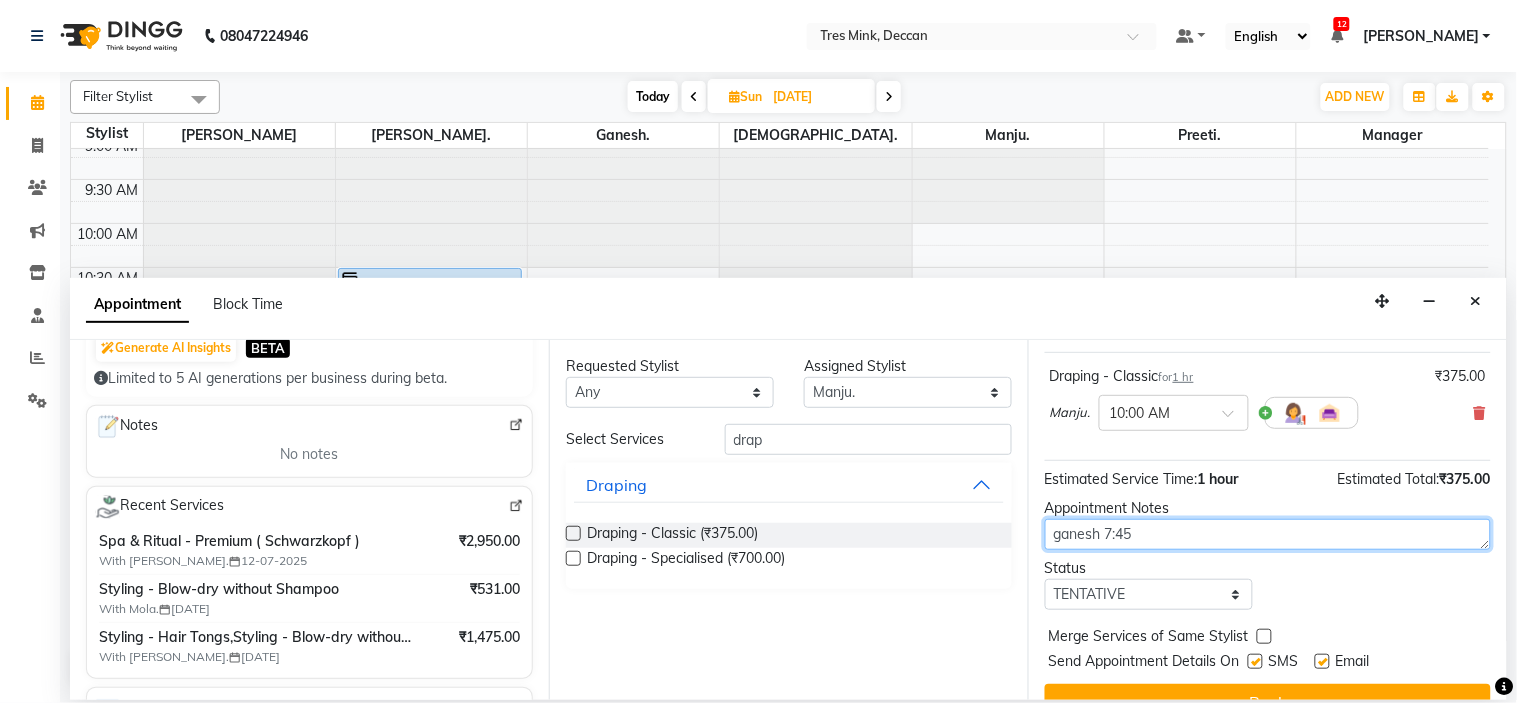 type on "ganesh 7:45" 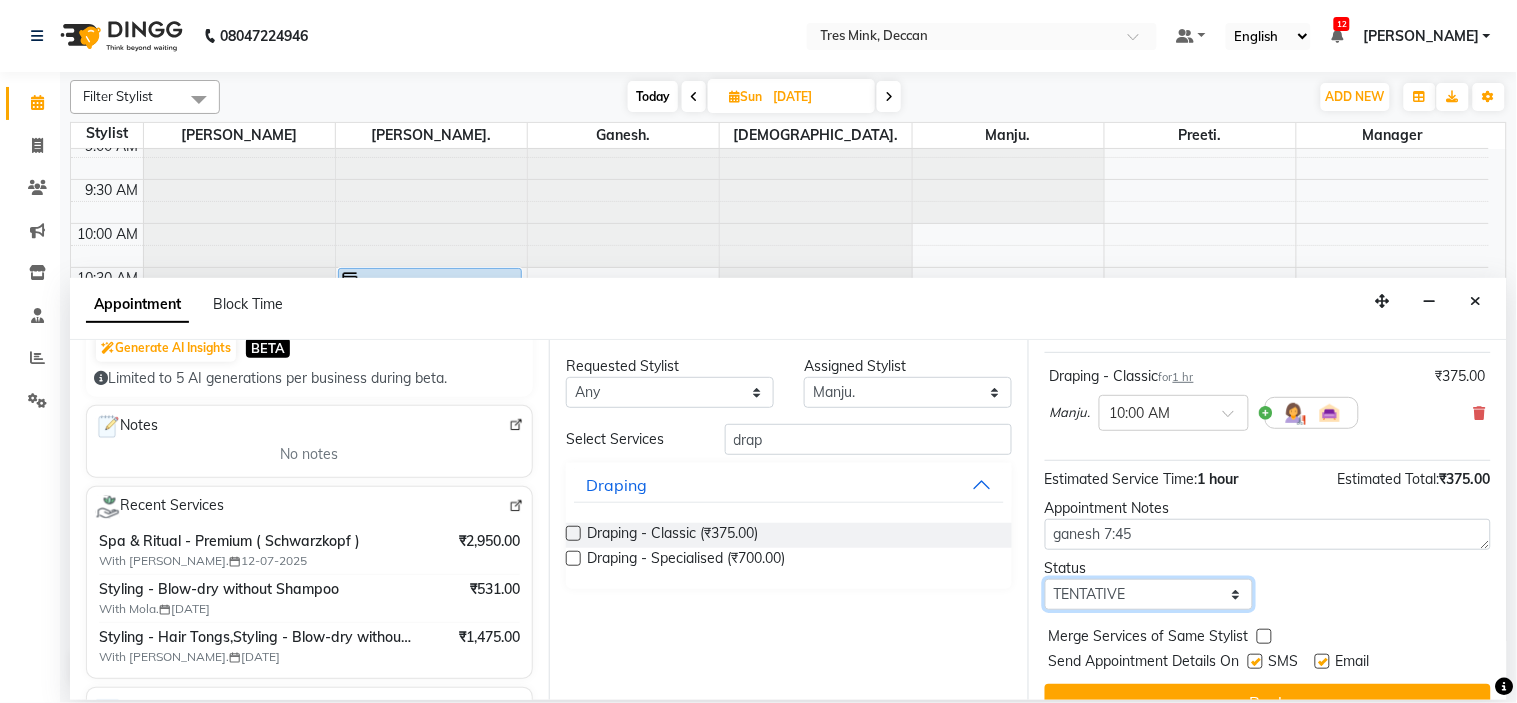 click on "Select TENTATIVE CONFIRM UPCOMING" at bounding box center (1149, 594) 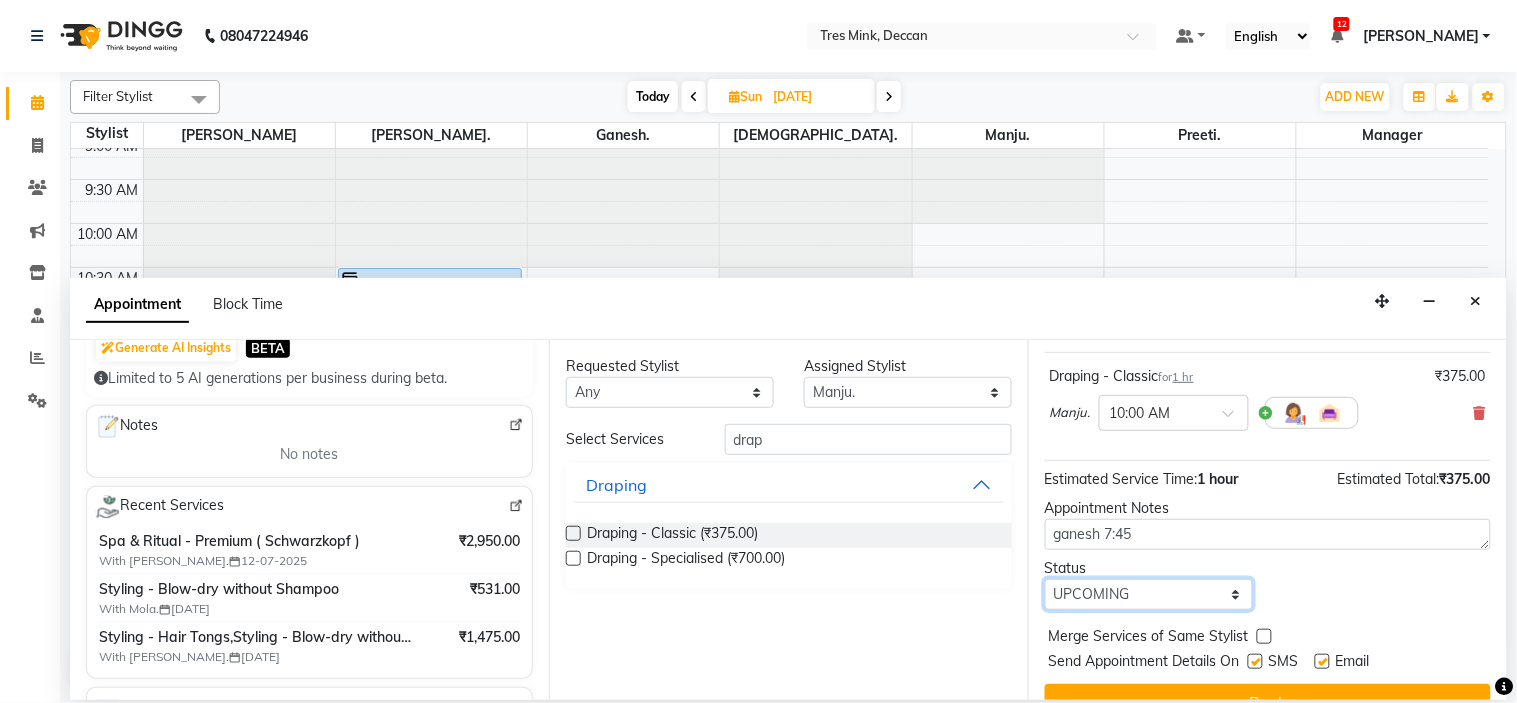 click on "Select TENTATIVE CONFIRM UPCOMING" at bounding box center (1149, 594) 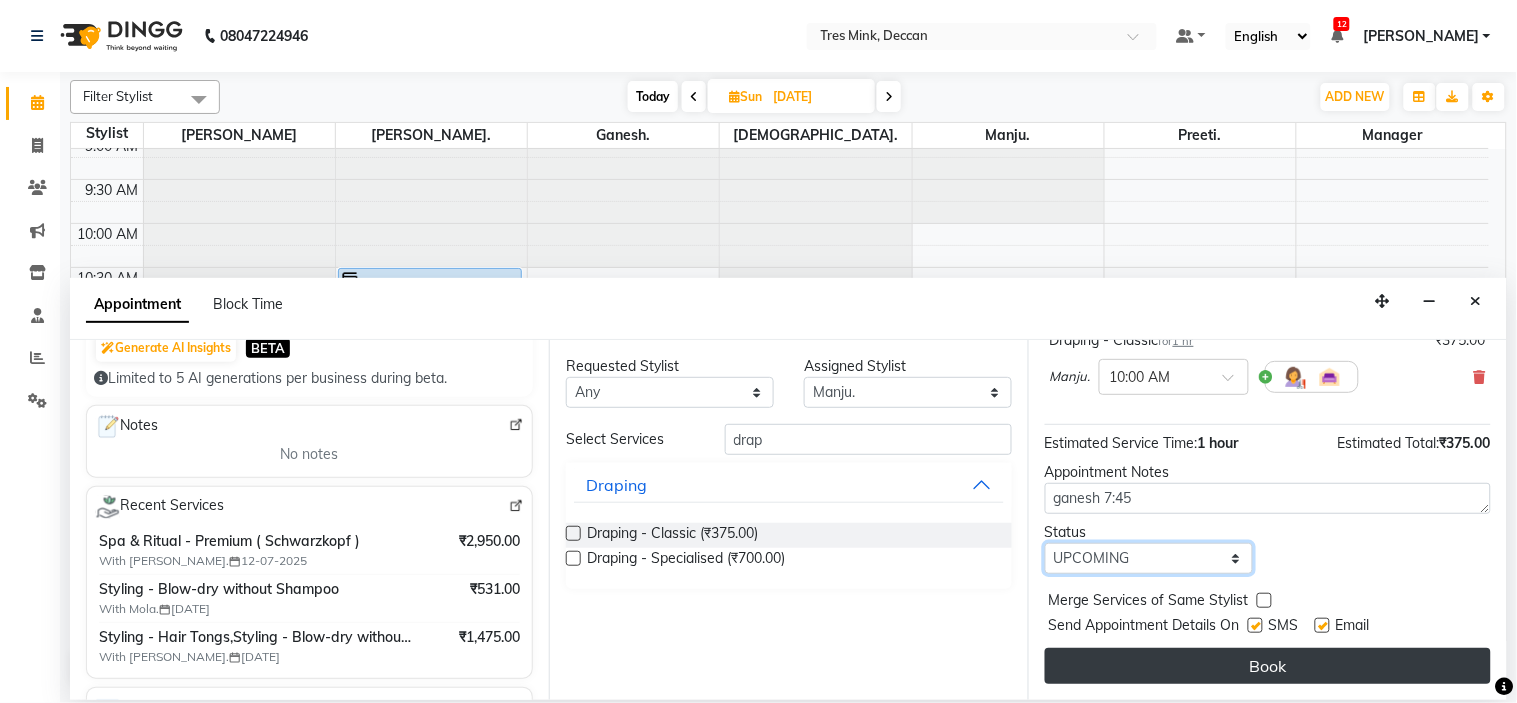scroll, scrollTop: 166, scrollLeft: 0, axis: vertical 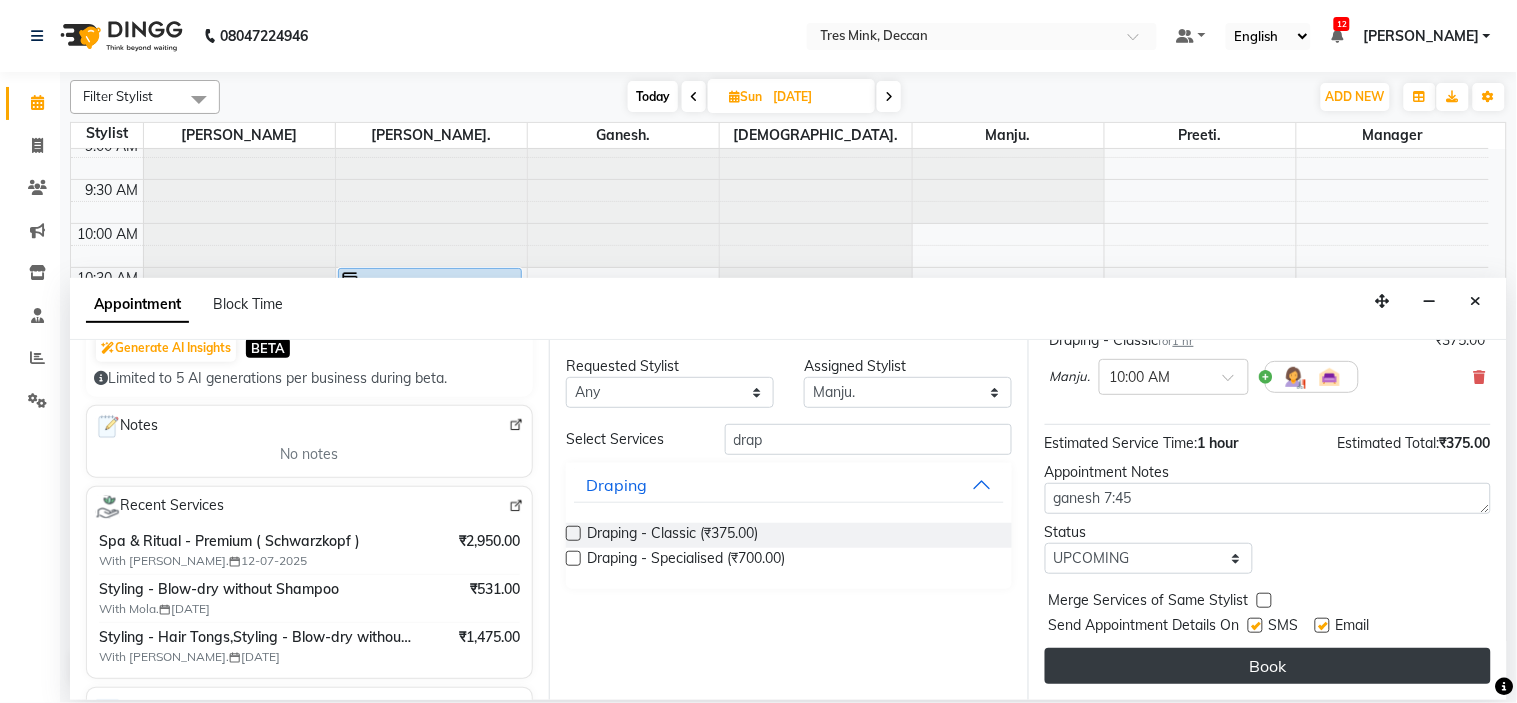 click on "Book" at bounding box center (1268, 666) 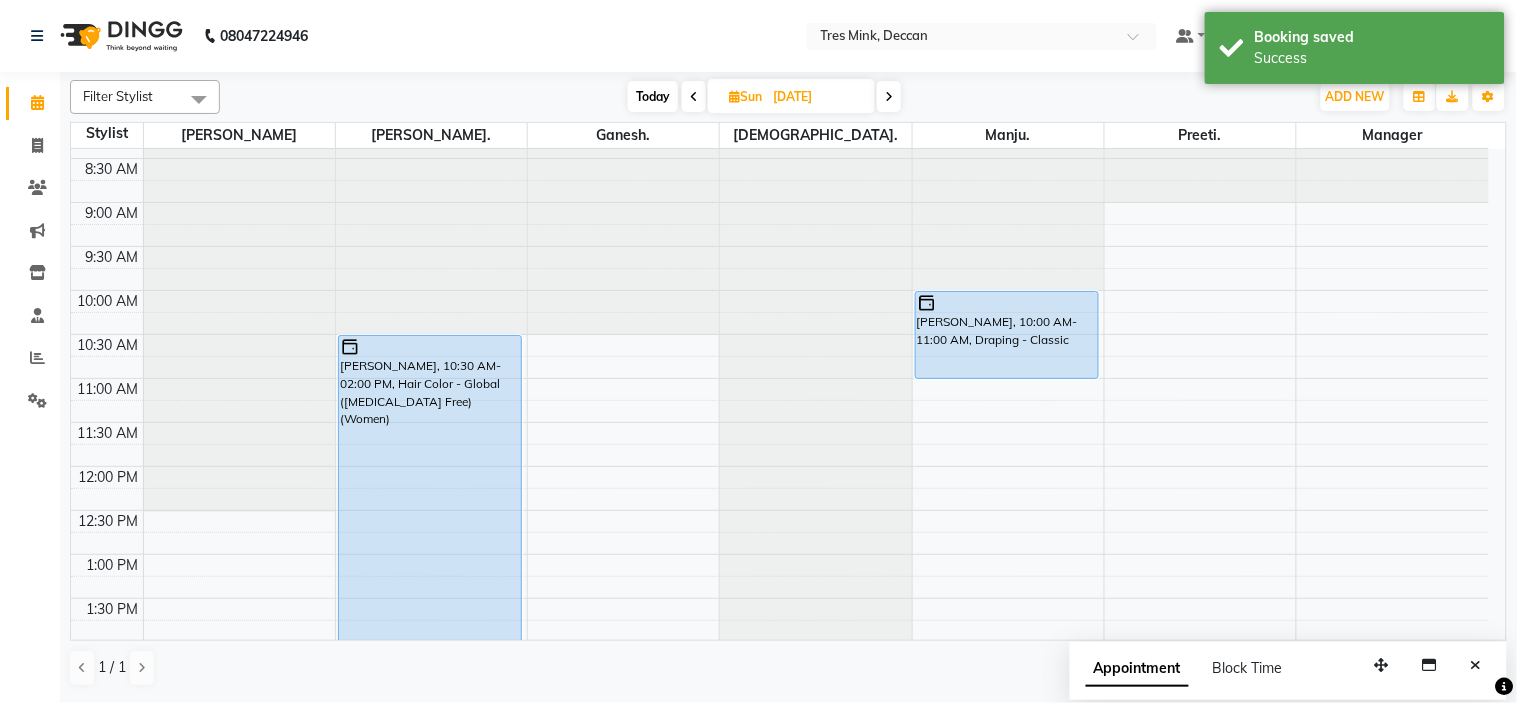 scroll, scrollTop: 0, scrollLeft: 0, axis: both 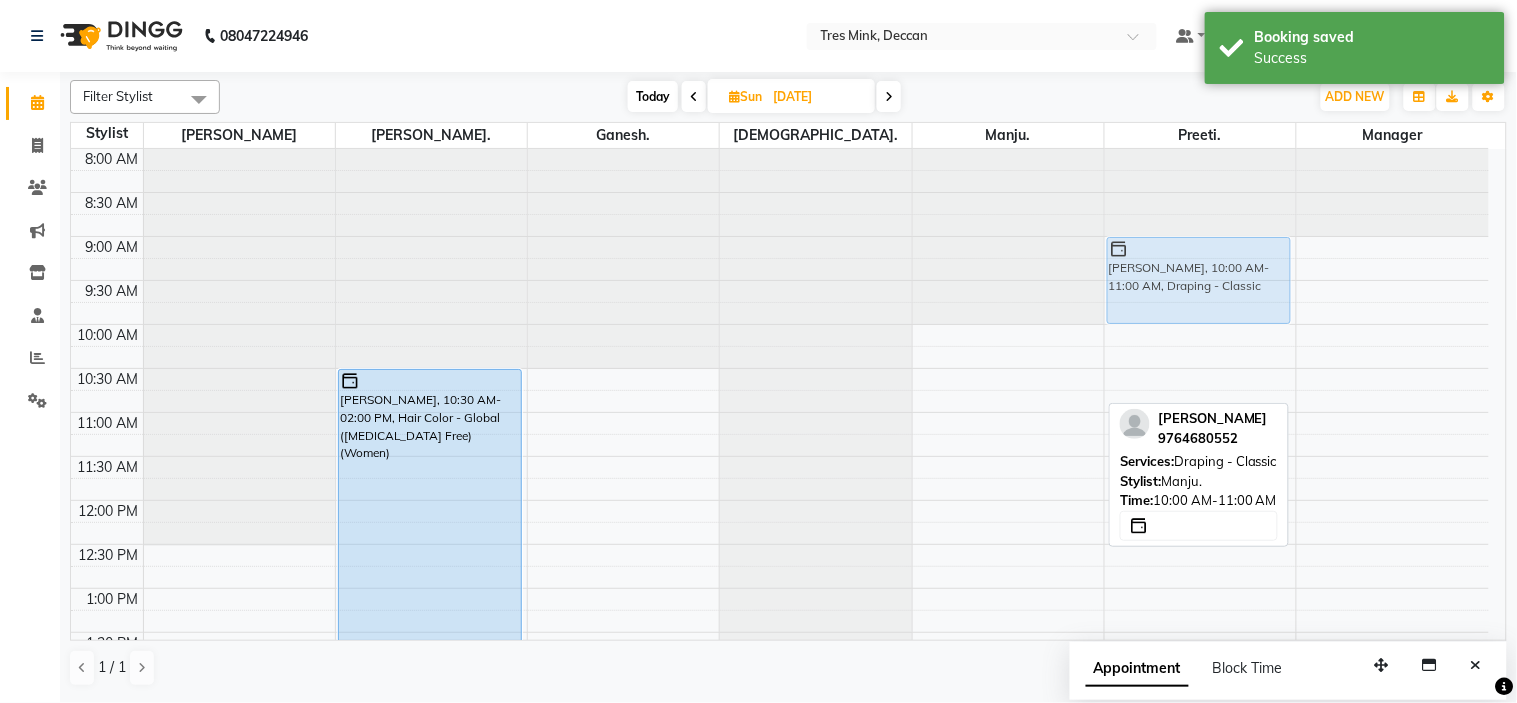 drag, startPoint x: 958, startPoint y: 356, endPoint x: 1113, endPoint y: 263, distance: 180.7595 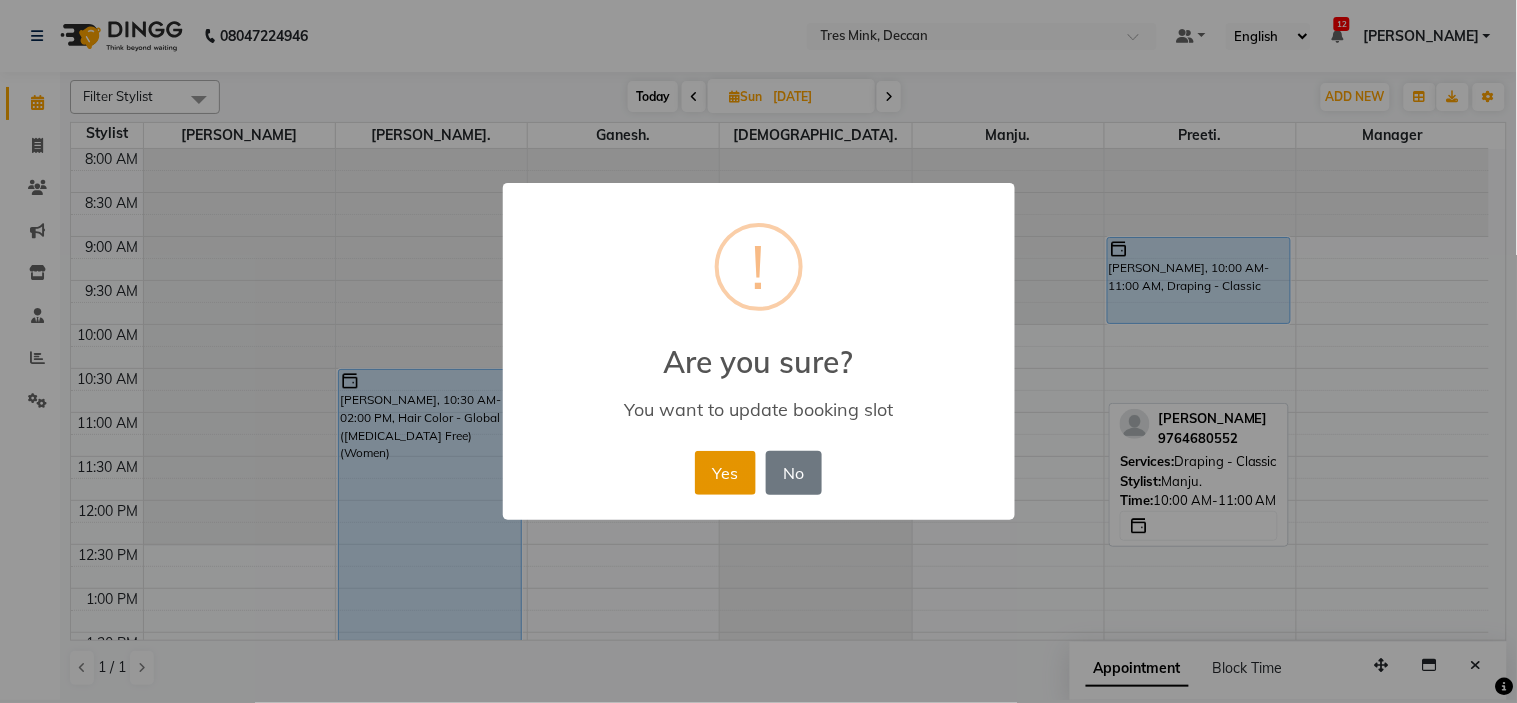 click on "Yes" at bounding box center [725, 473] 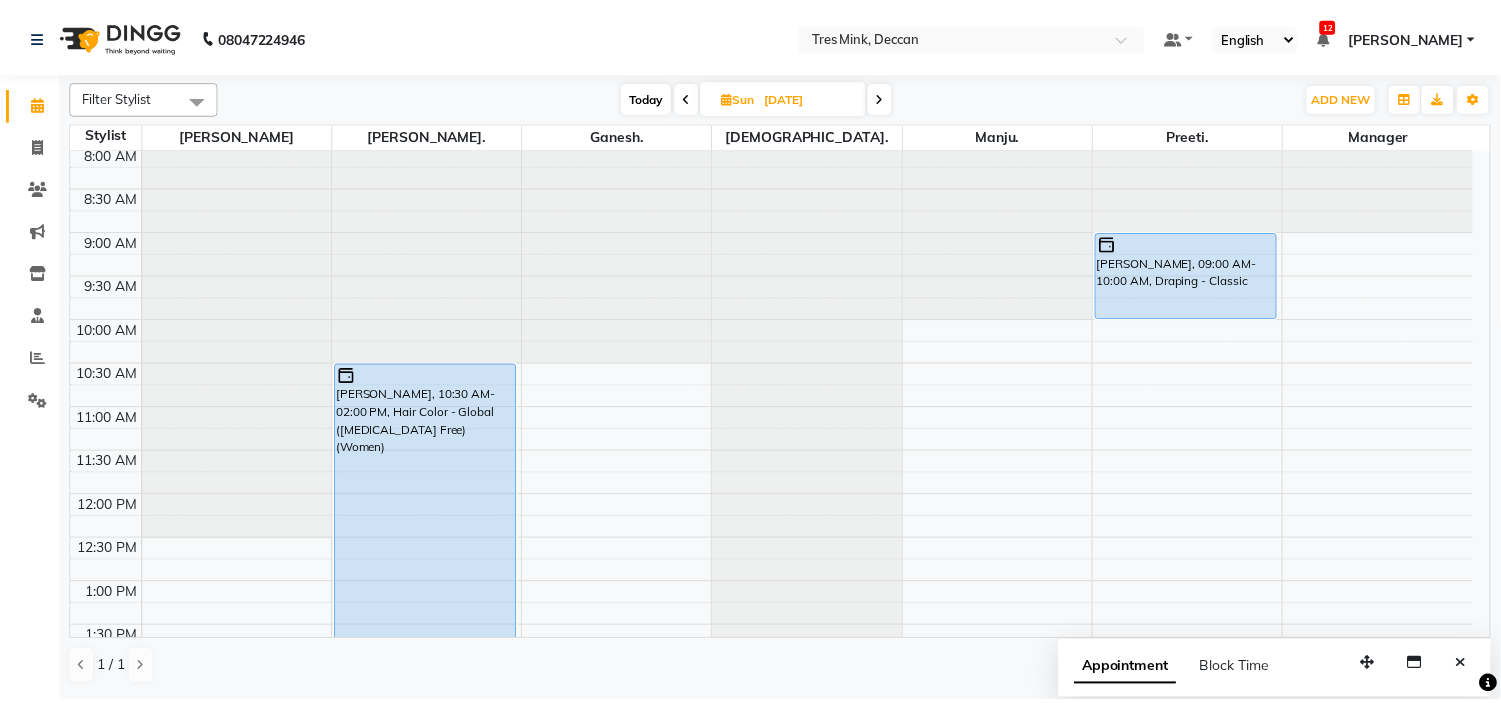 scroll, scrollTop: 0, scrollLeft: 0, axis: both 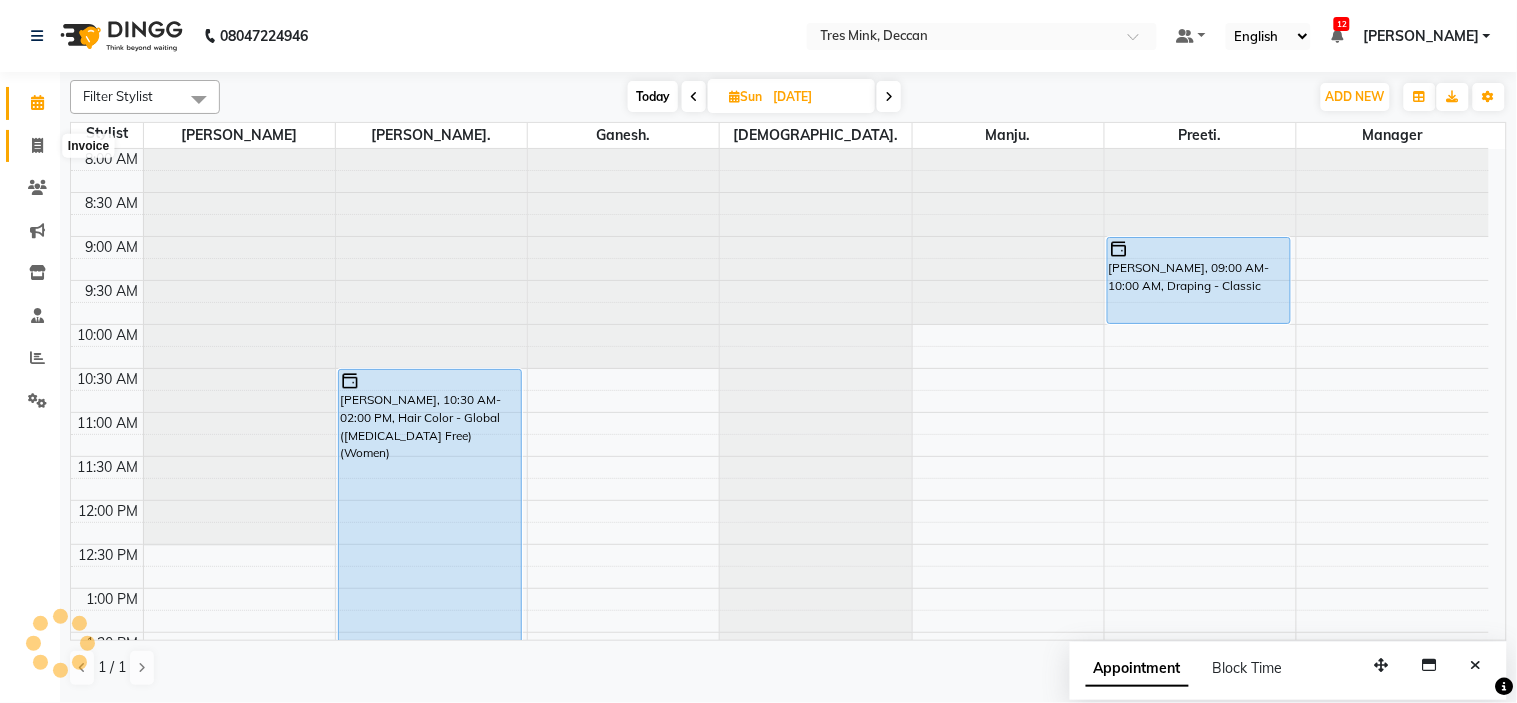 click 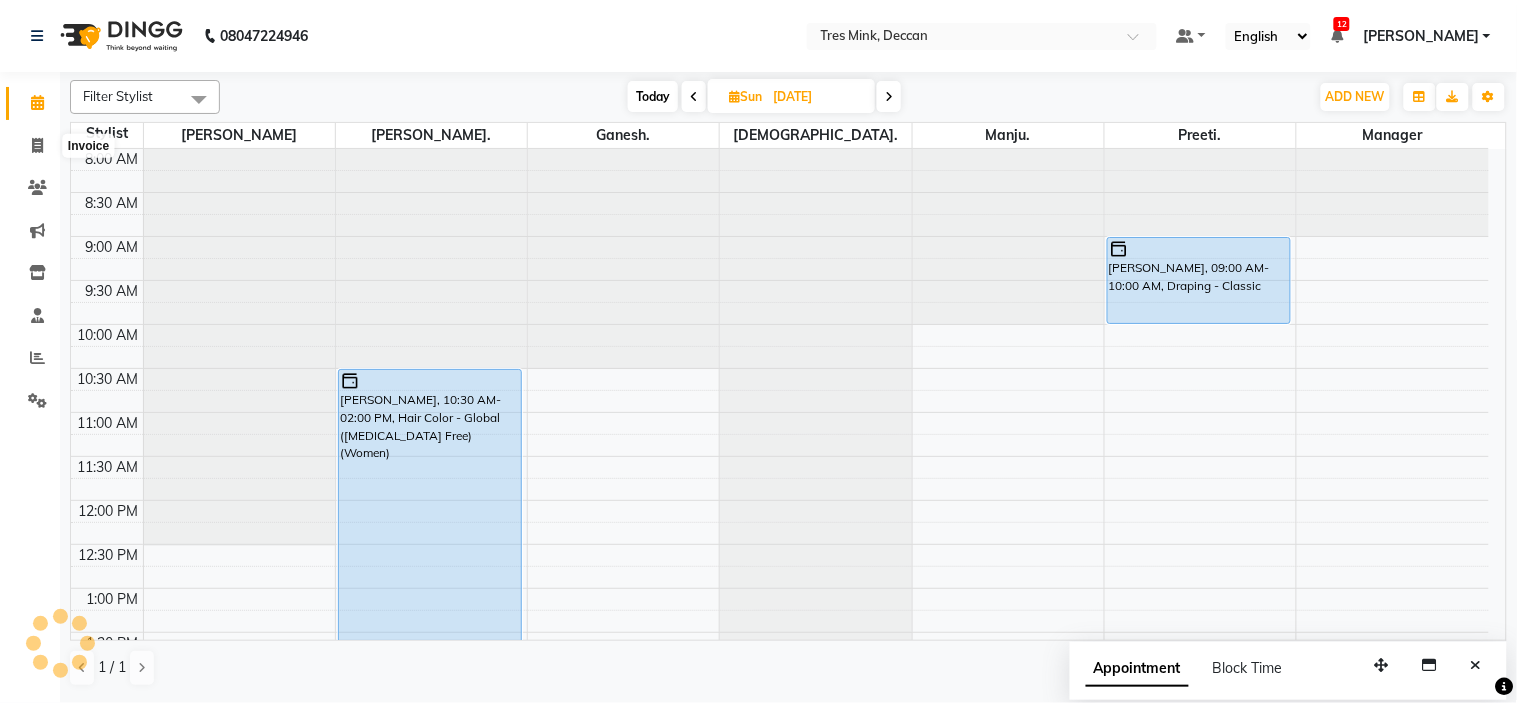 select on "service" 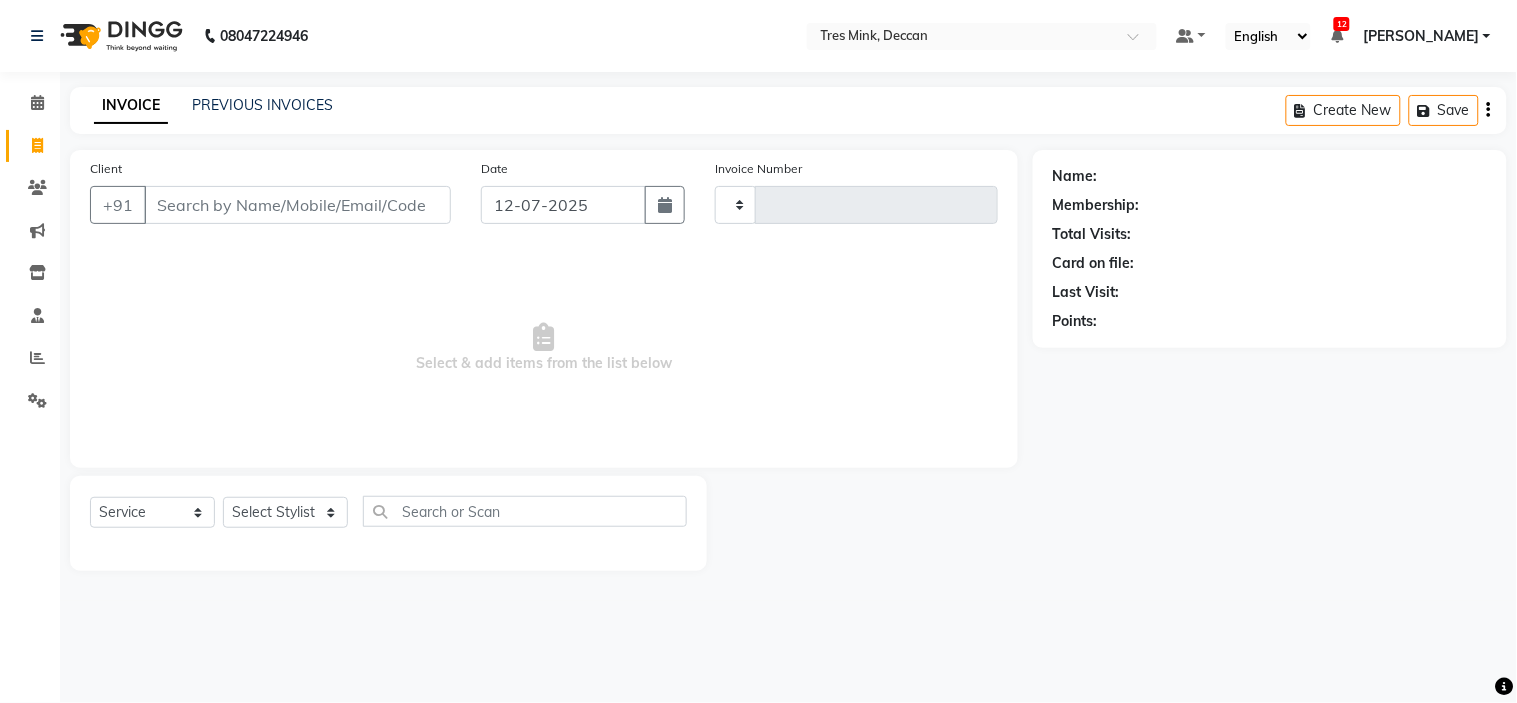 type on "0646" 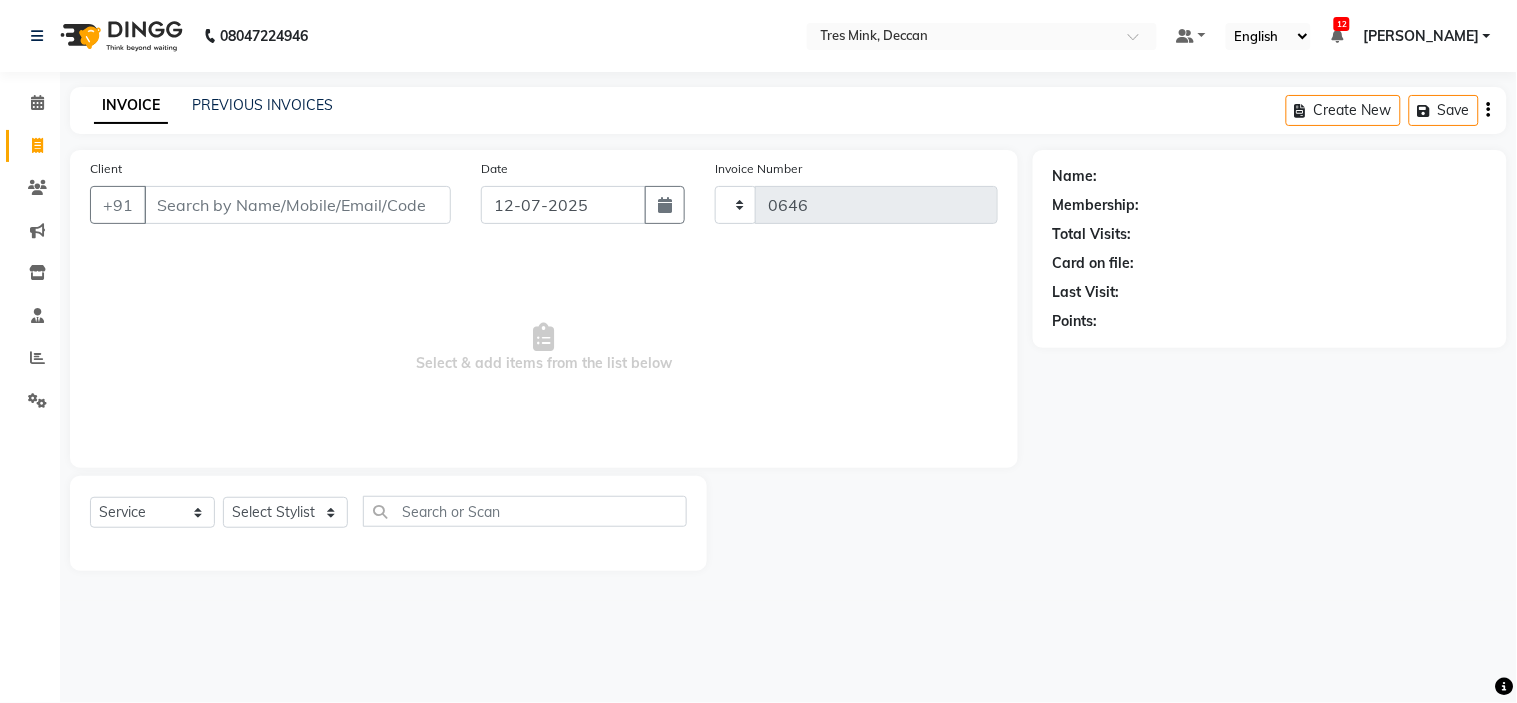select on "8055" 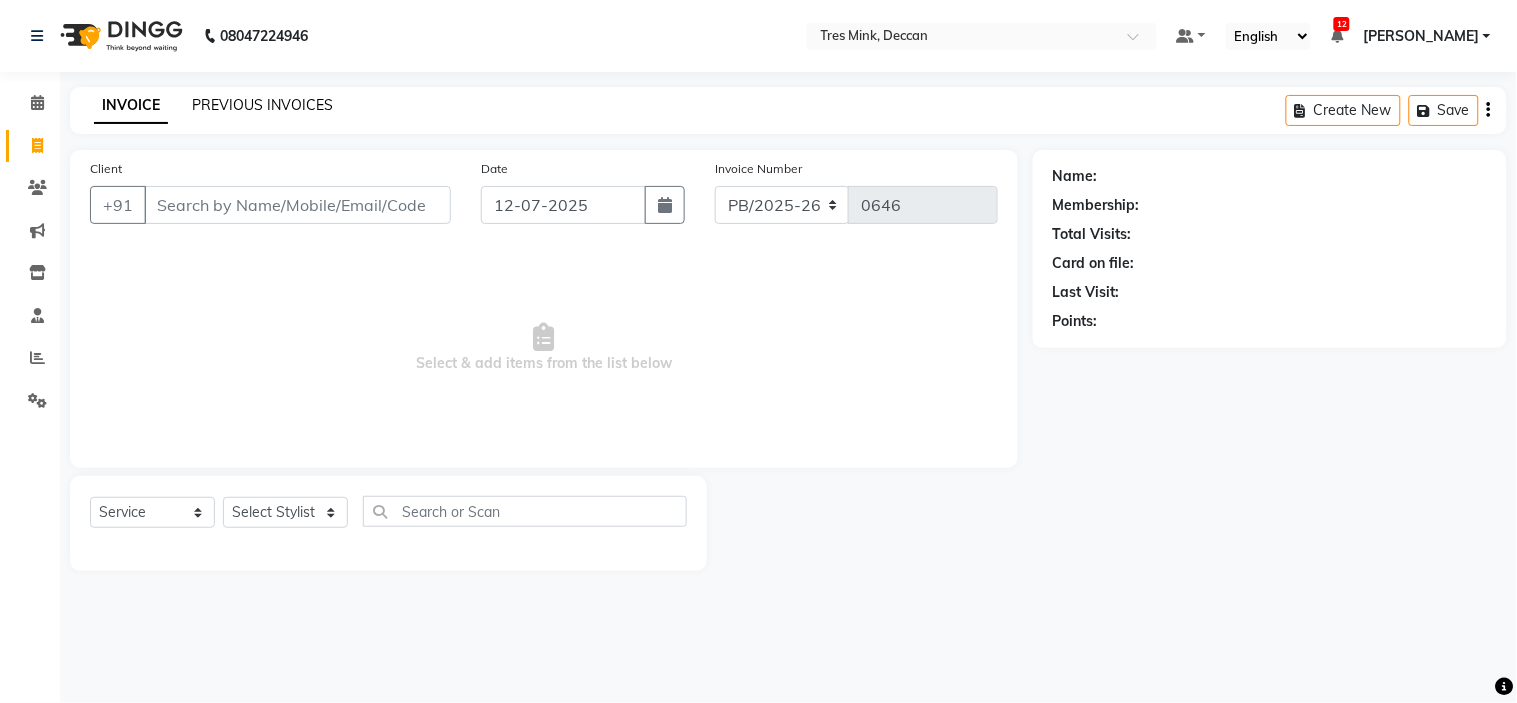 click on "PREVIOUS INVOICES" 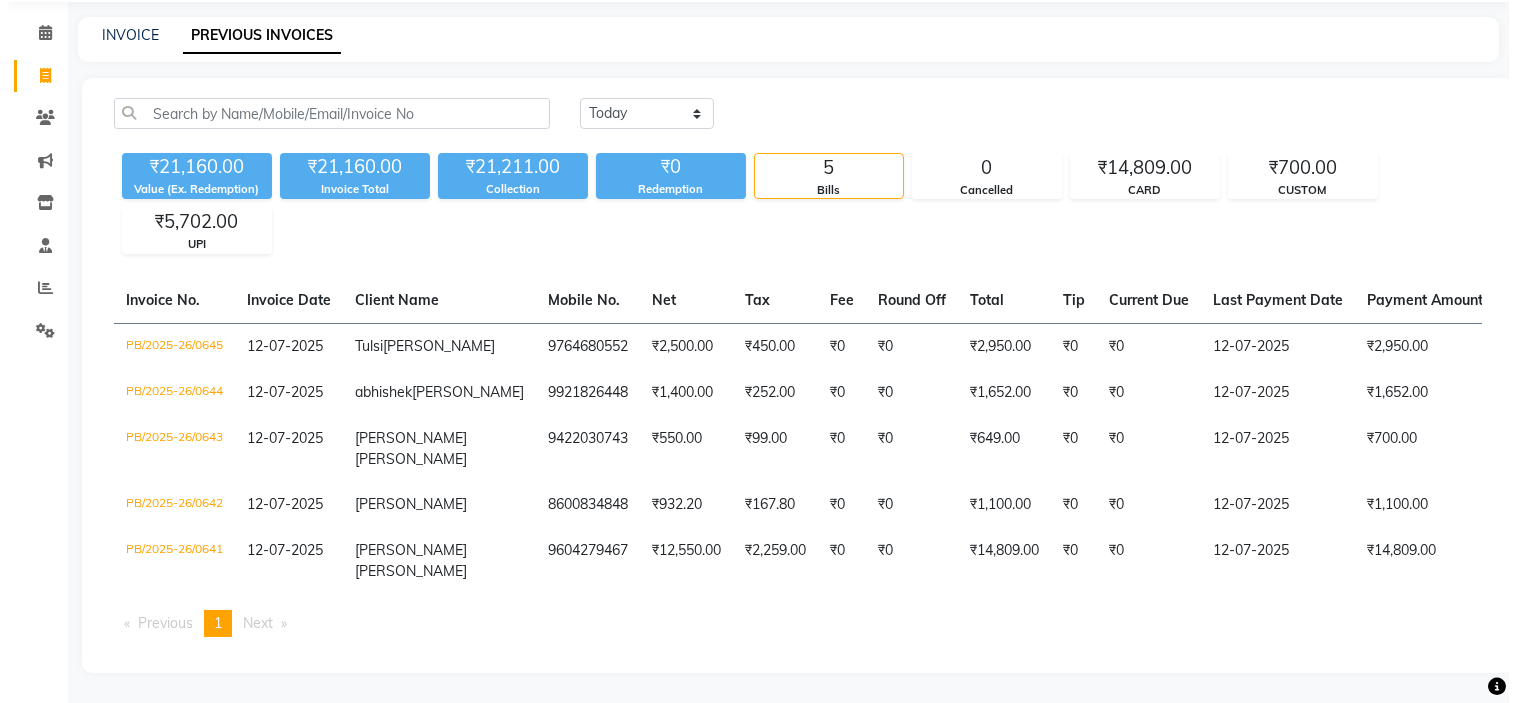 scroll, scrollTop: 0, scrollLeft: 0, axis: both 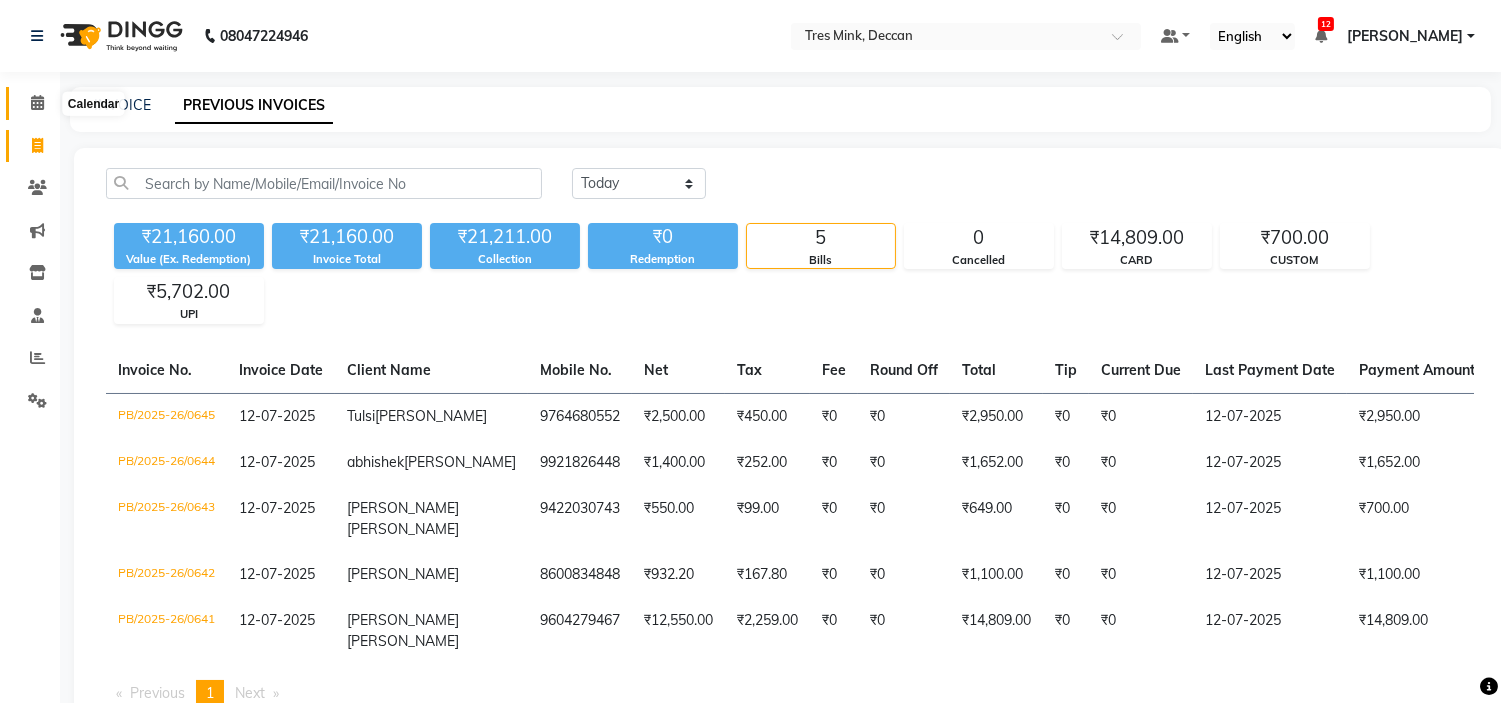 click 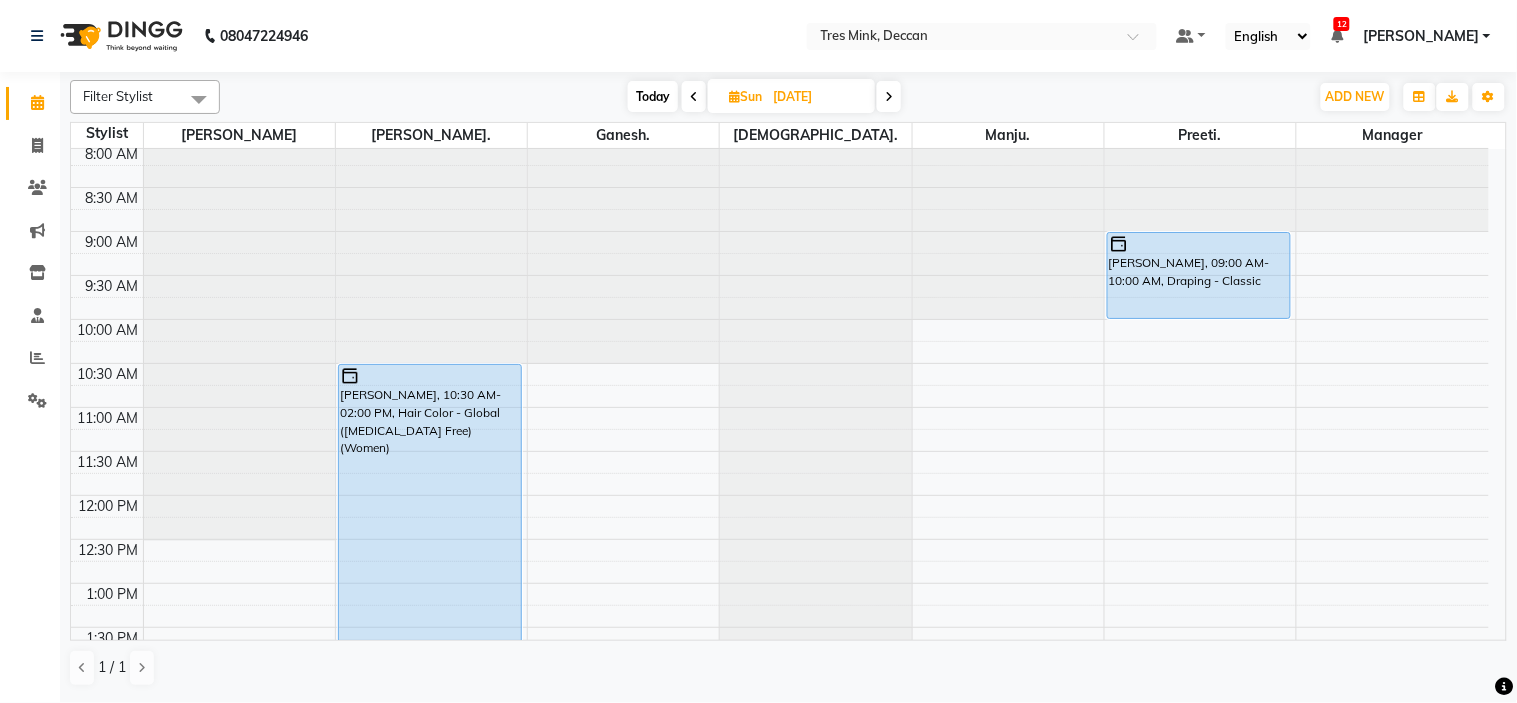 scroll, scrollTop: 0, scrollLeft: 0, axis: both 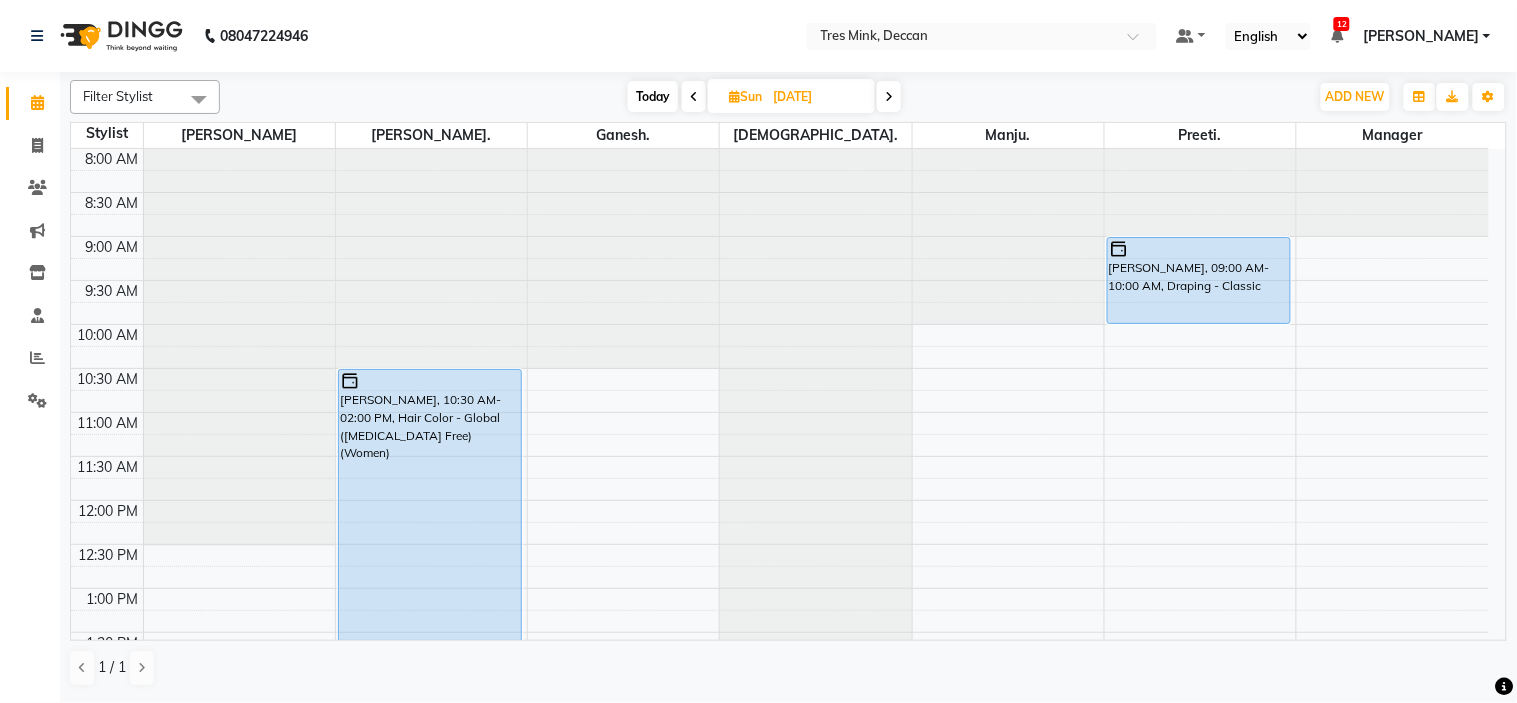 click on "Today" at bounding box center [653, 96] 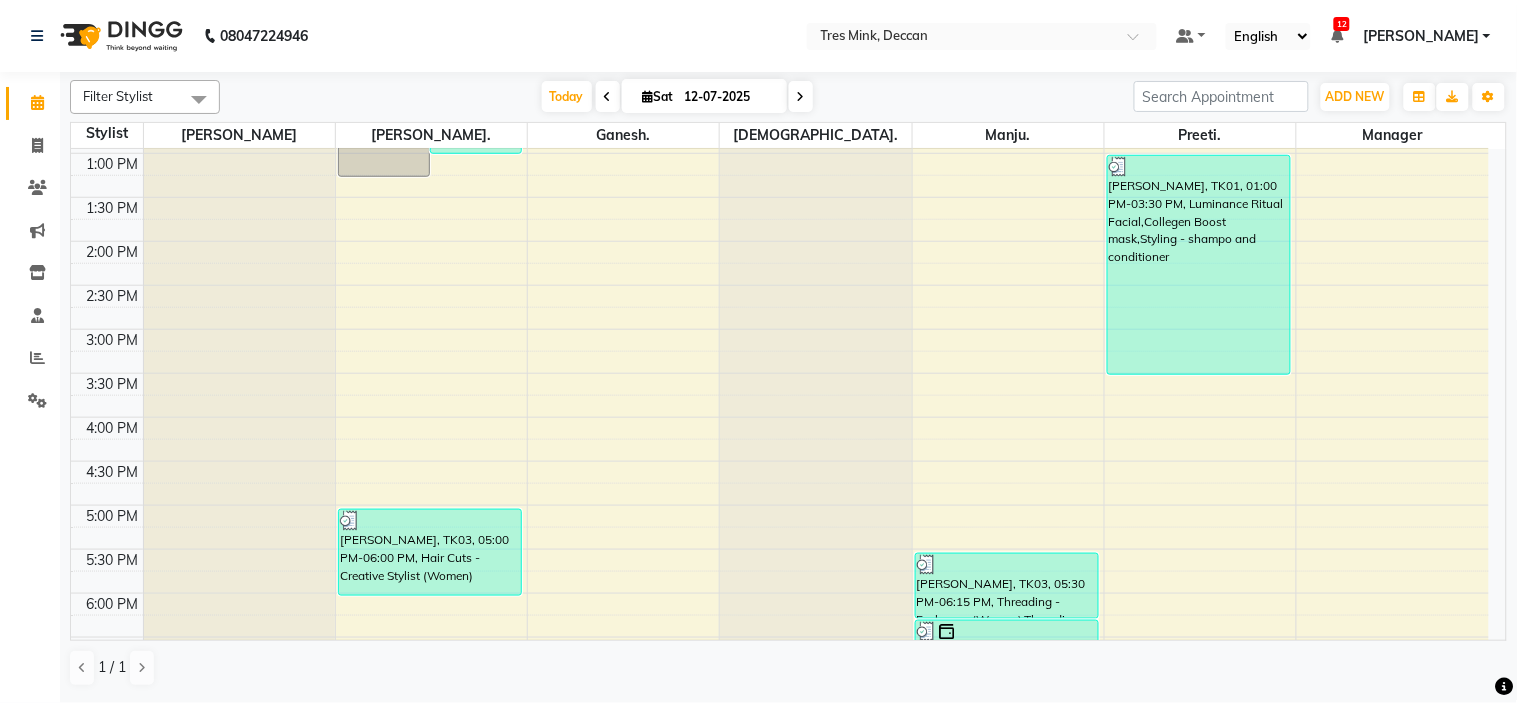 scroll, scrollTop: 656, scrollLeft: 0, axis: vertical 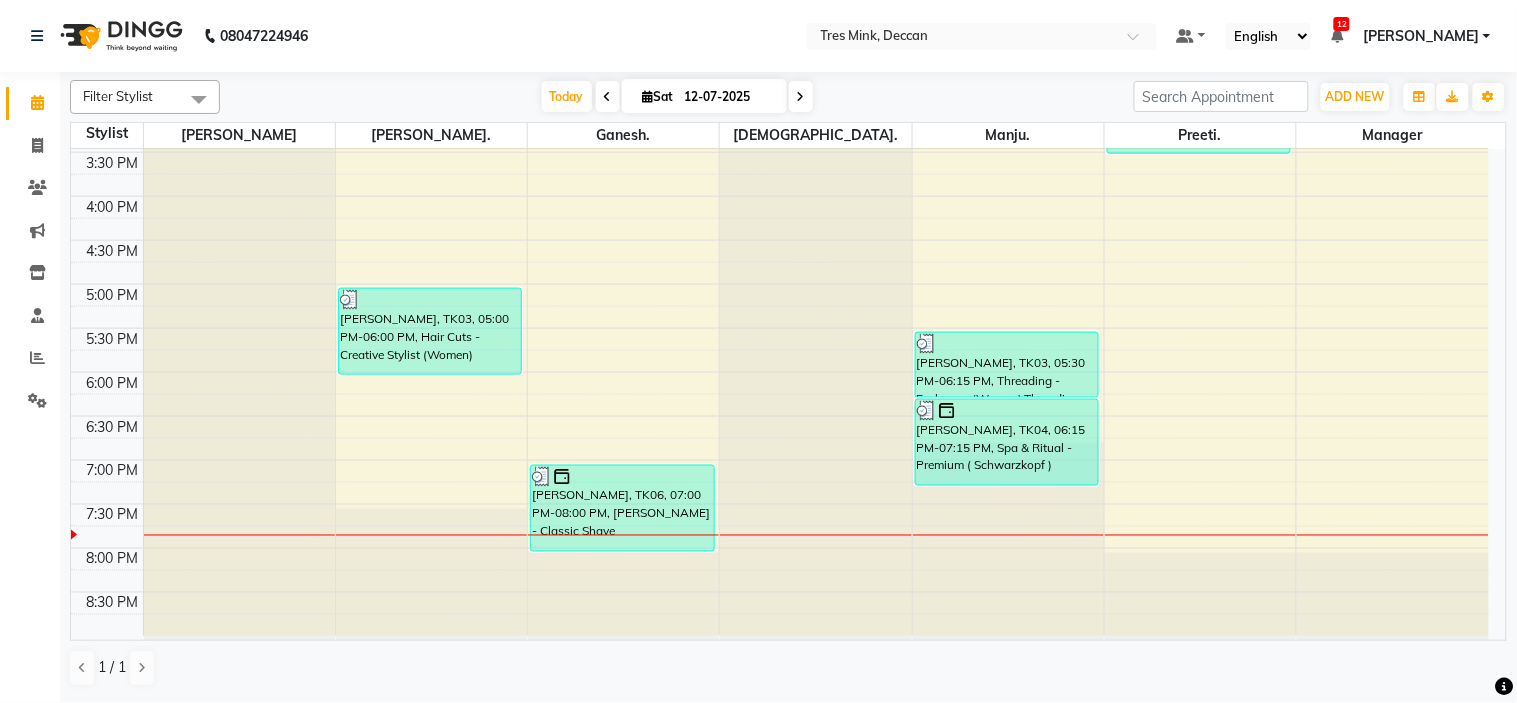 click at bounding box center [801, 97] 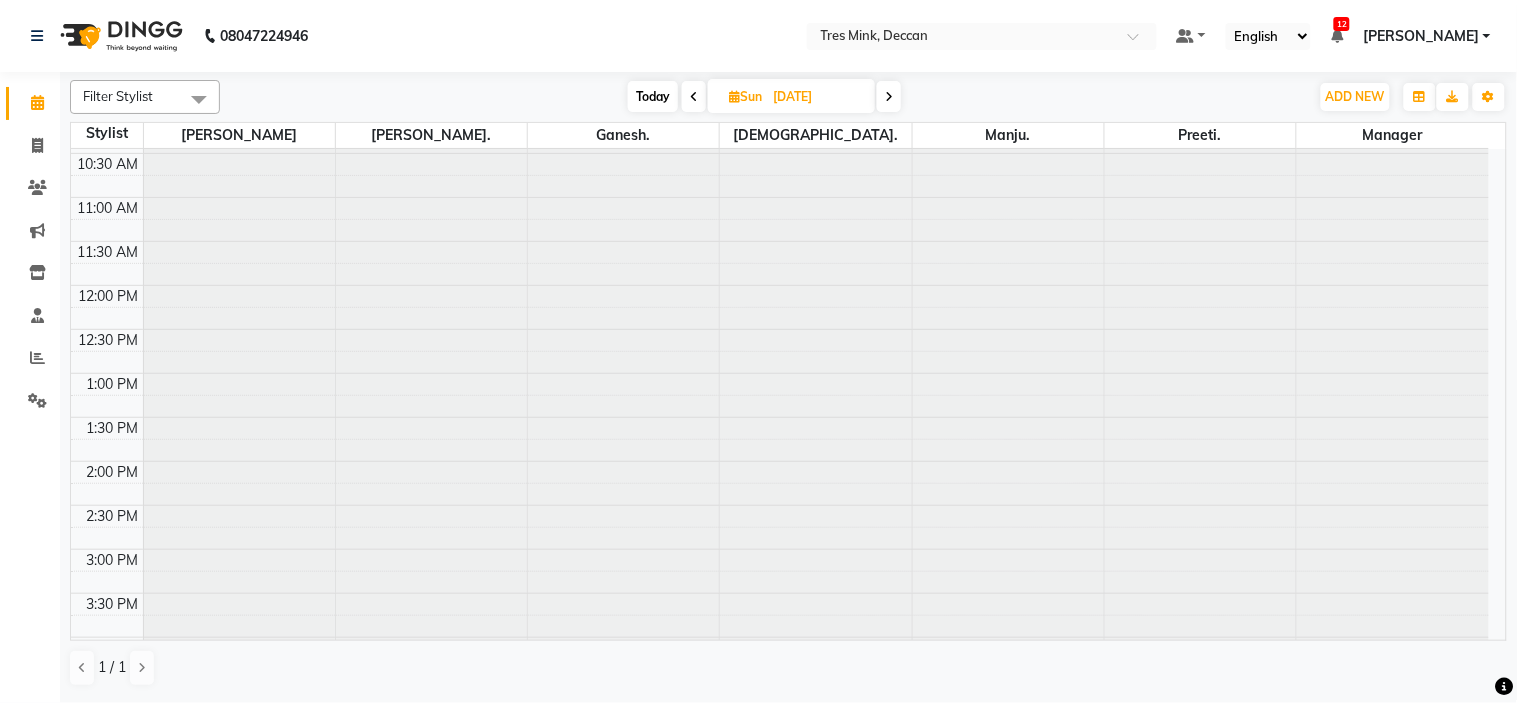 scroll, scrollTop: 0, scrollLeft: 0, axis: both 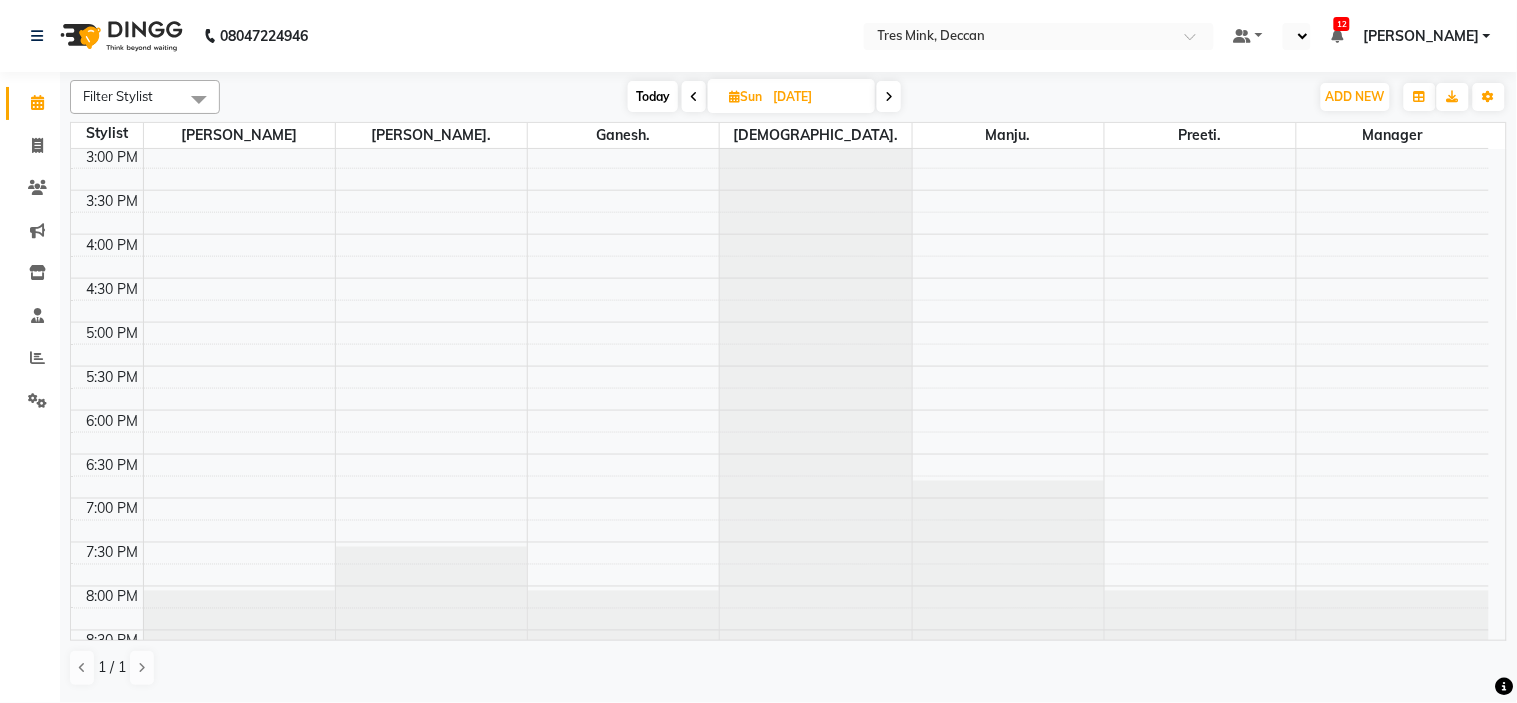 select on "en" 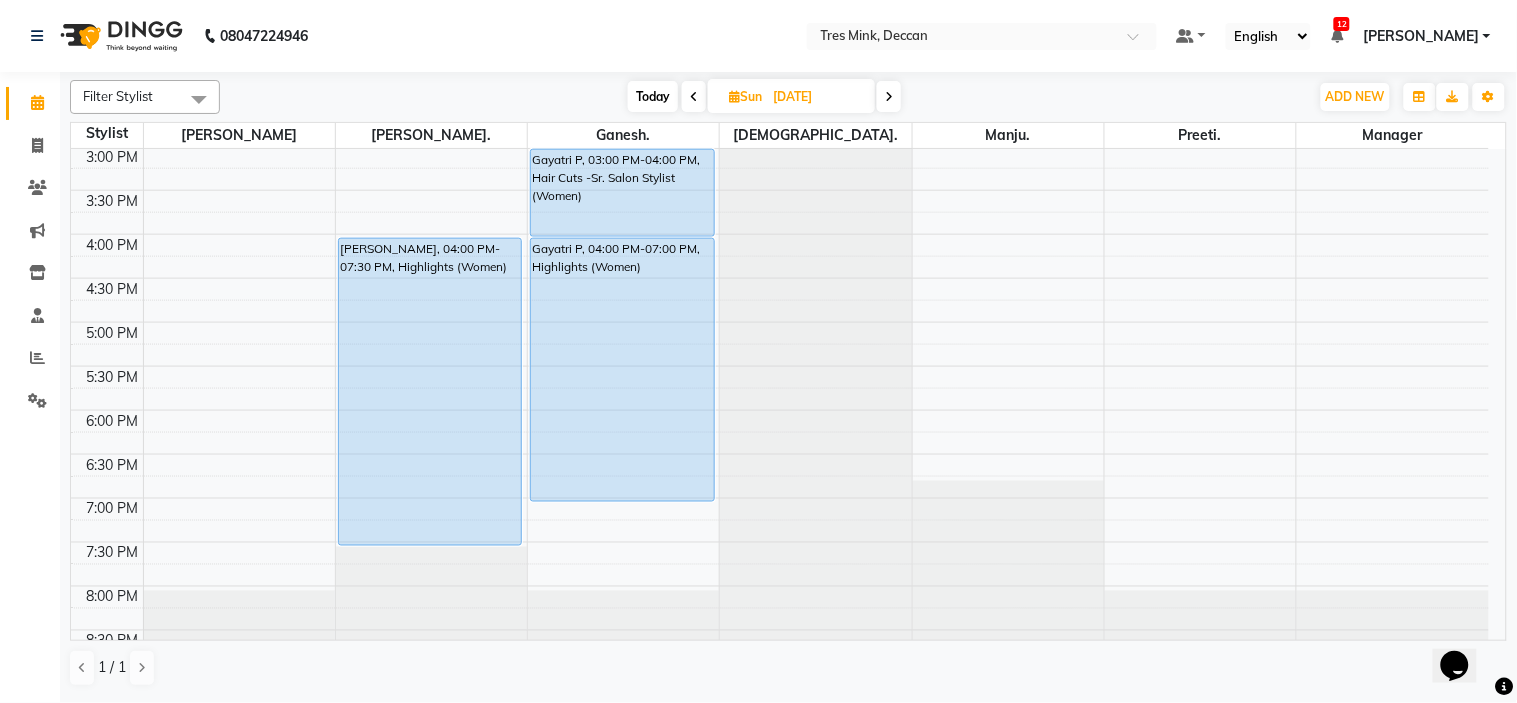 scroll, scrollTop: 0, scrollLeft: 0, axis: both 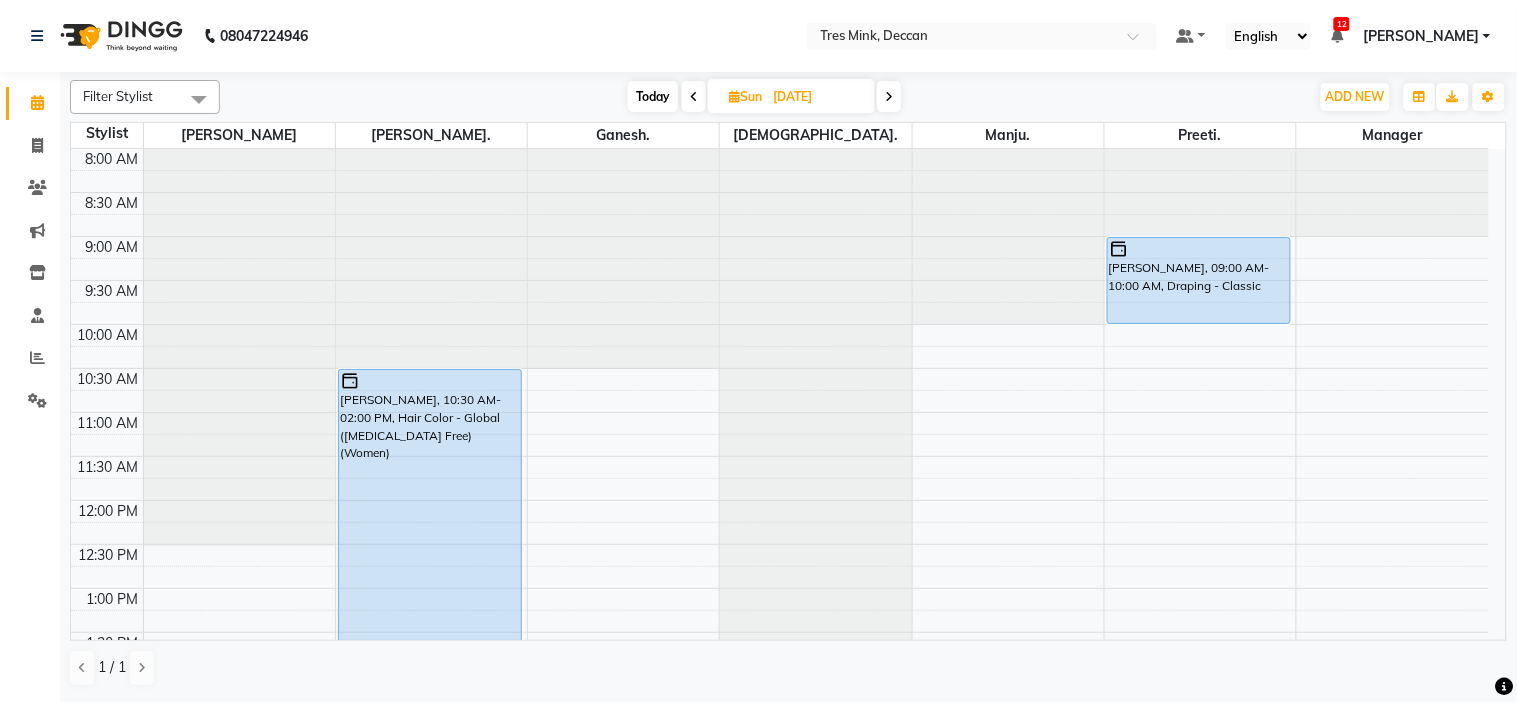 click at bounding box center [694, 96] 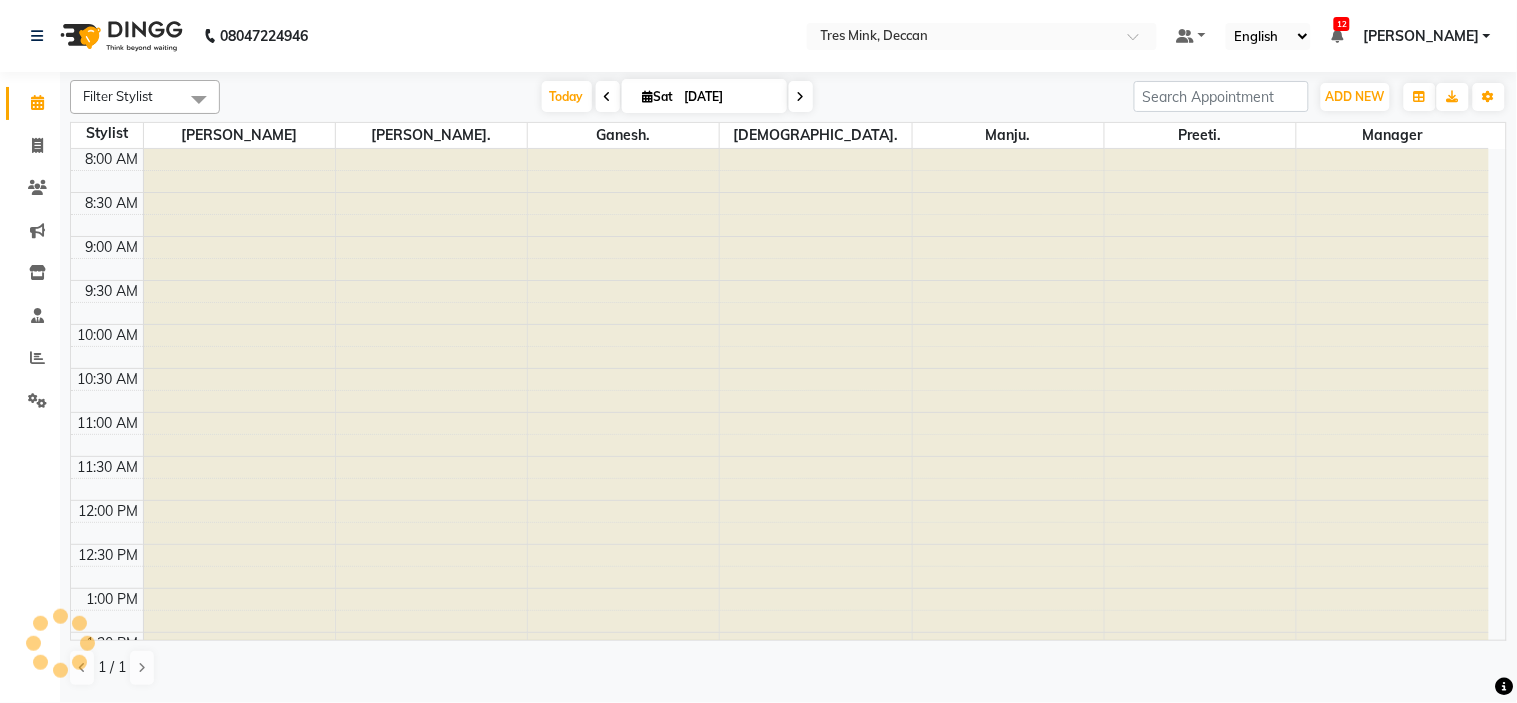 type on "12-07-2025" 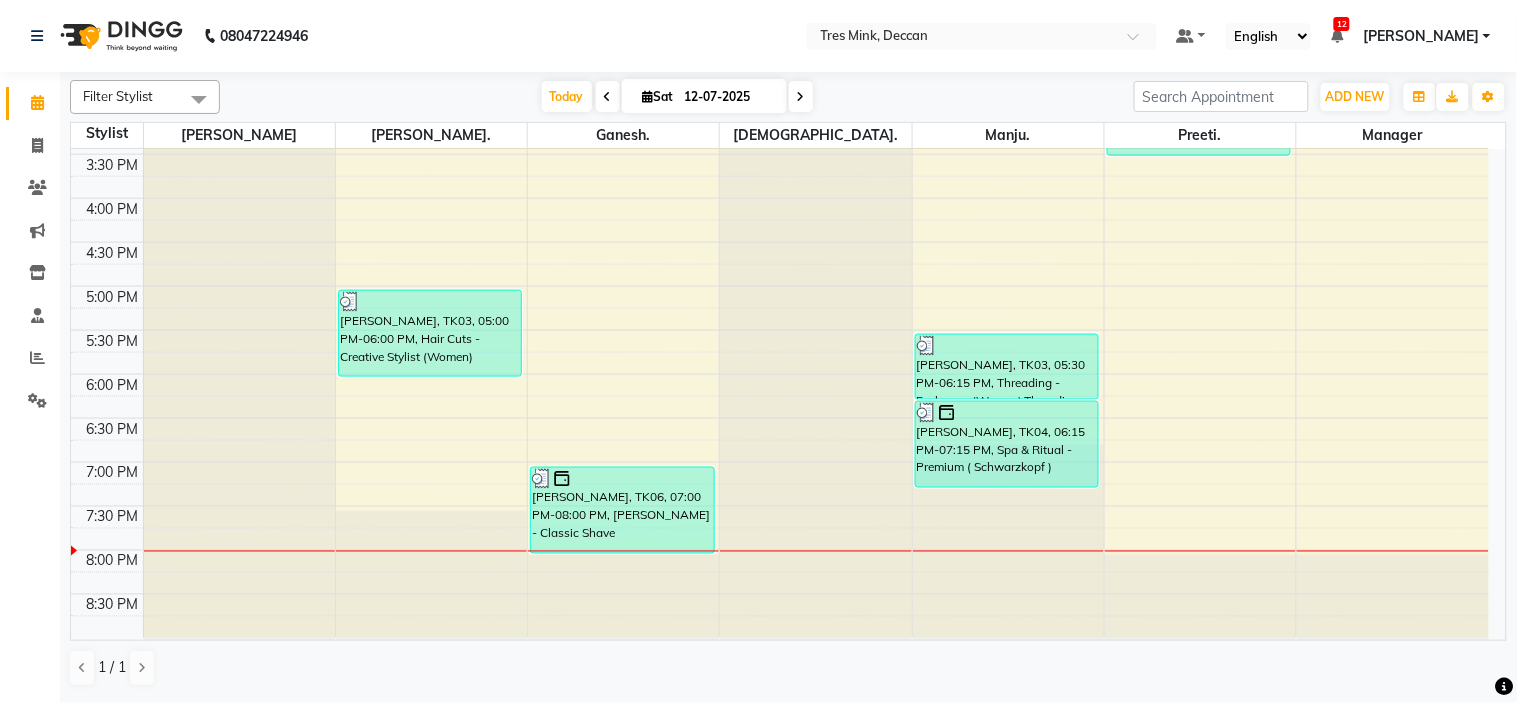 scroll, scrollTop: 656, scrollLeft: 0, axis: vertical 